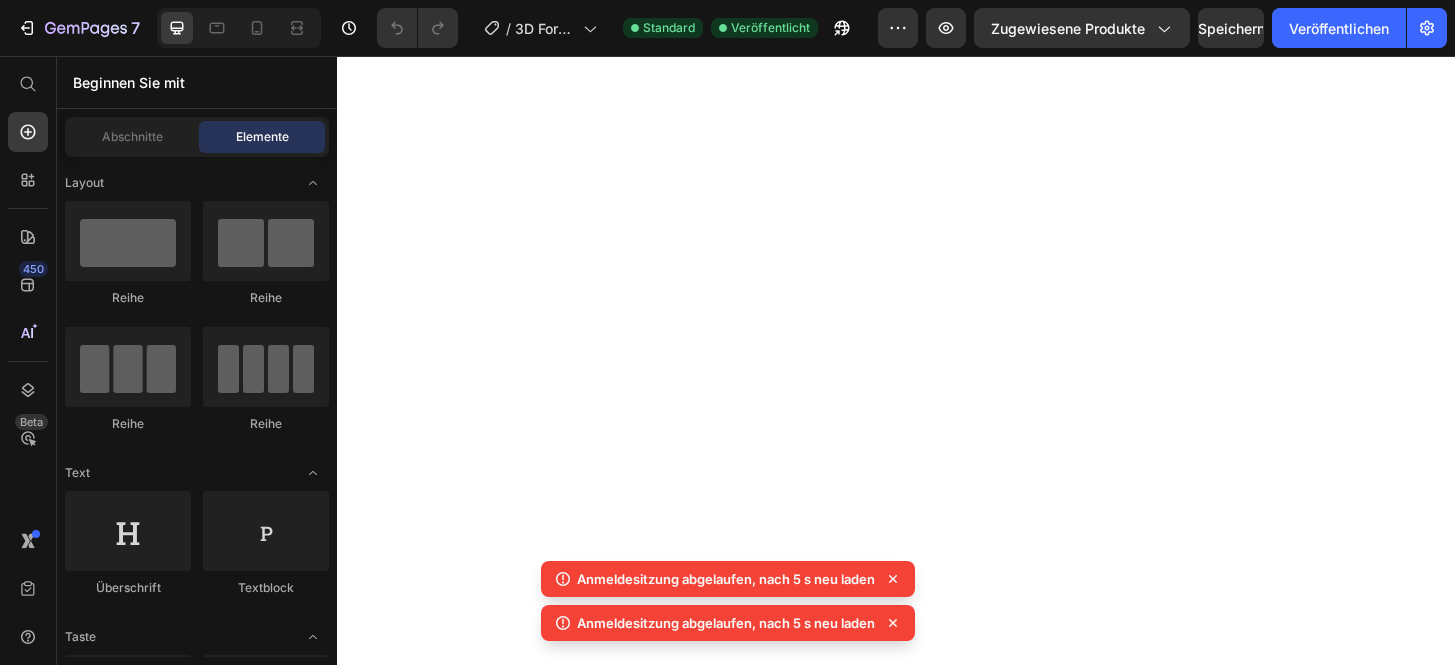 scroll, scrollTop: 0, scrollLeft: 0, axis: both 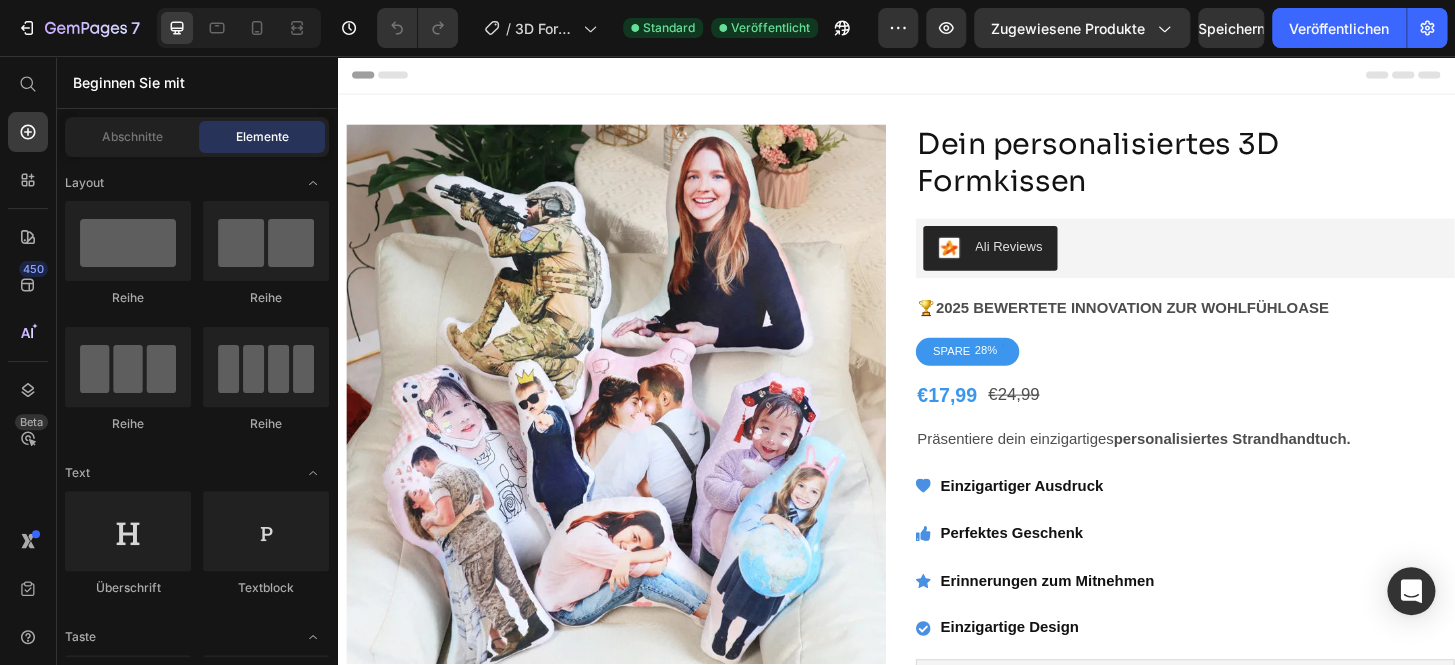 radio on "false" 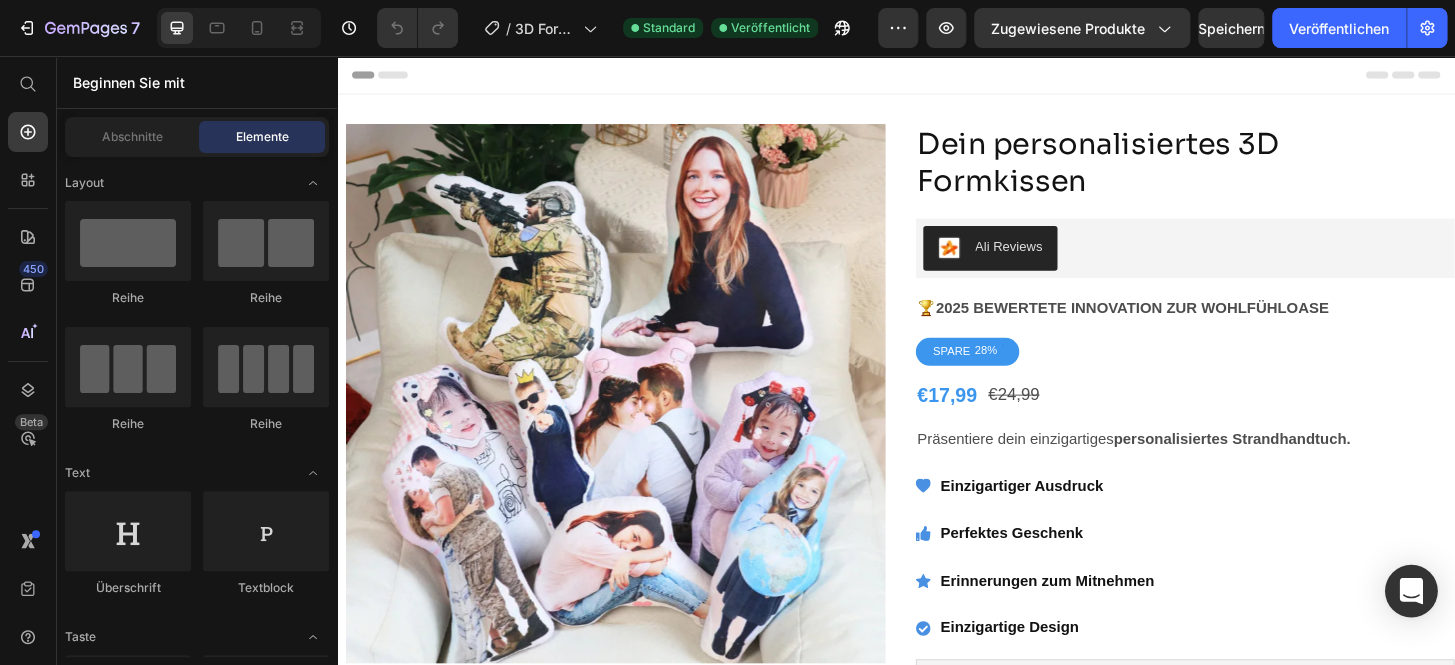 click at bounding box center (1411, 591) 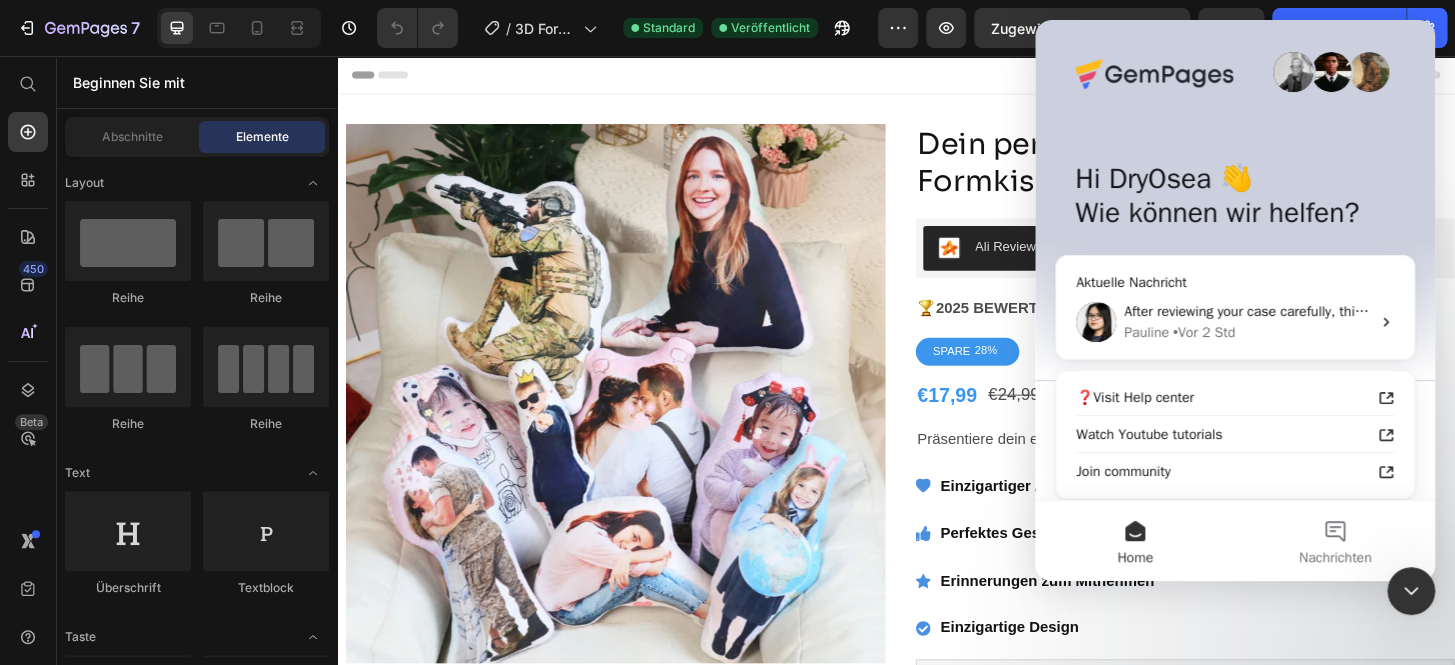 scroll, scrollTop: 0, scrollLeft: 0, axis: both 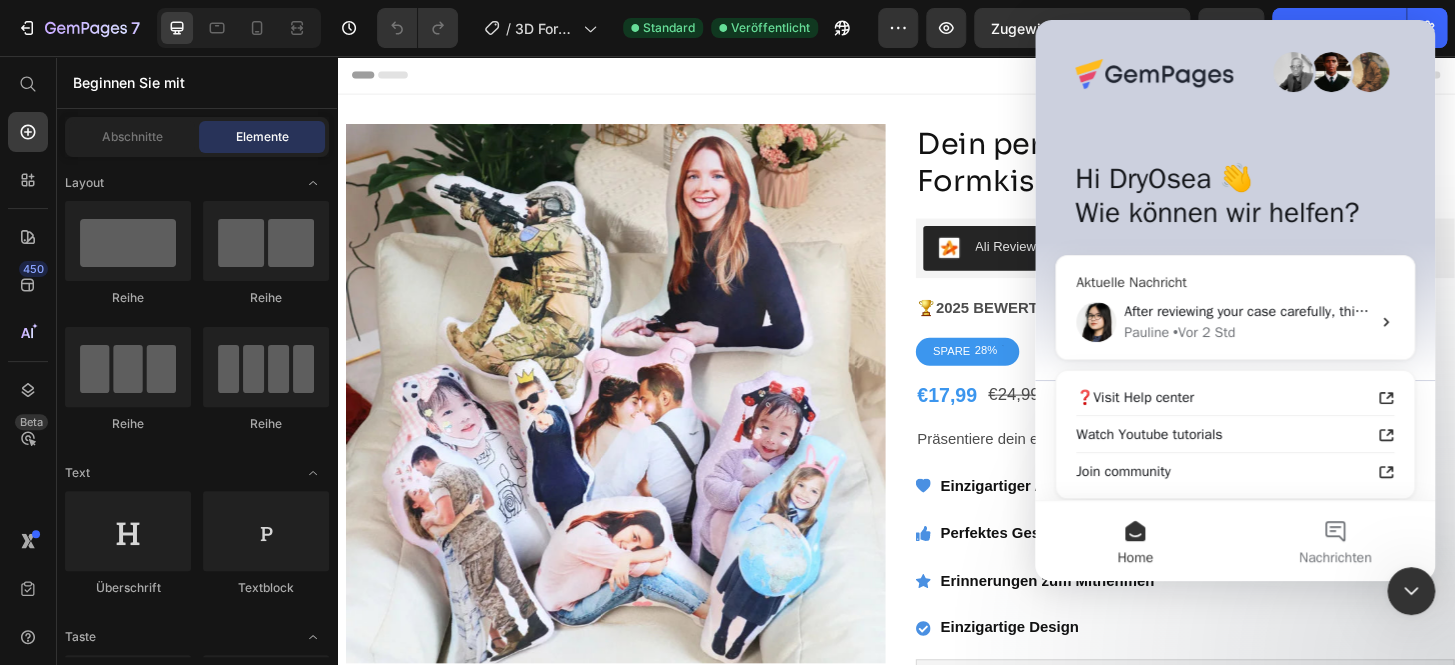 click on "After reviewing your case carefully, this matter requires further investigation from the technical side. I will transfer the case to the technical team for further investigation. The process should be completed within a few hours, but no later than 24 hours (depending on the complexity of the issue)  Rest assured, this is only an estimated maximum time, and we will do our best to resolve it as quickly as possible while keeping you informed of any updates. We appreciate your kind patience" at bounding box center (2611, 311) 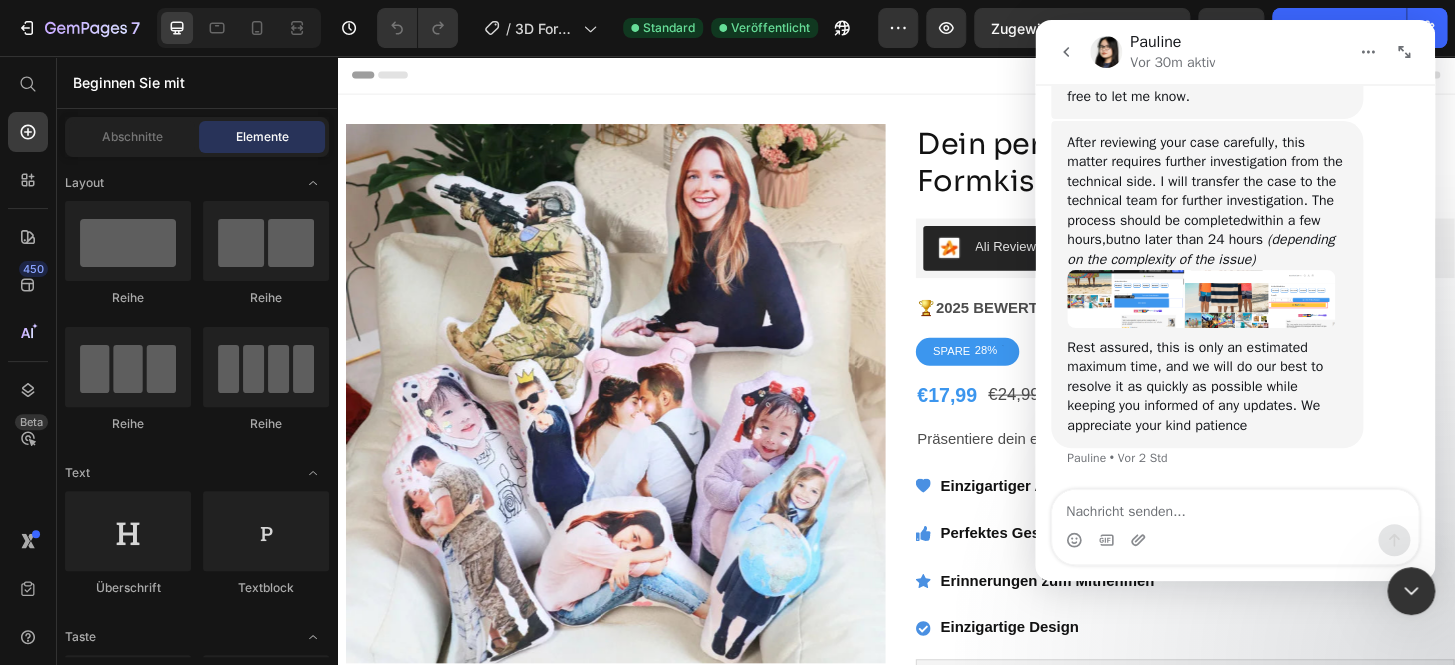 scroll, scrollTop: 1413, scrollLeft: 0, axis: vertical 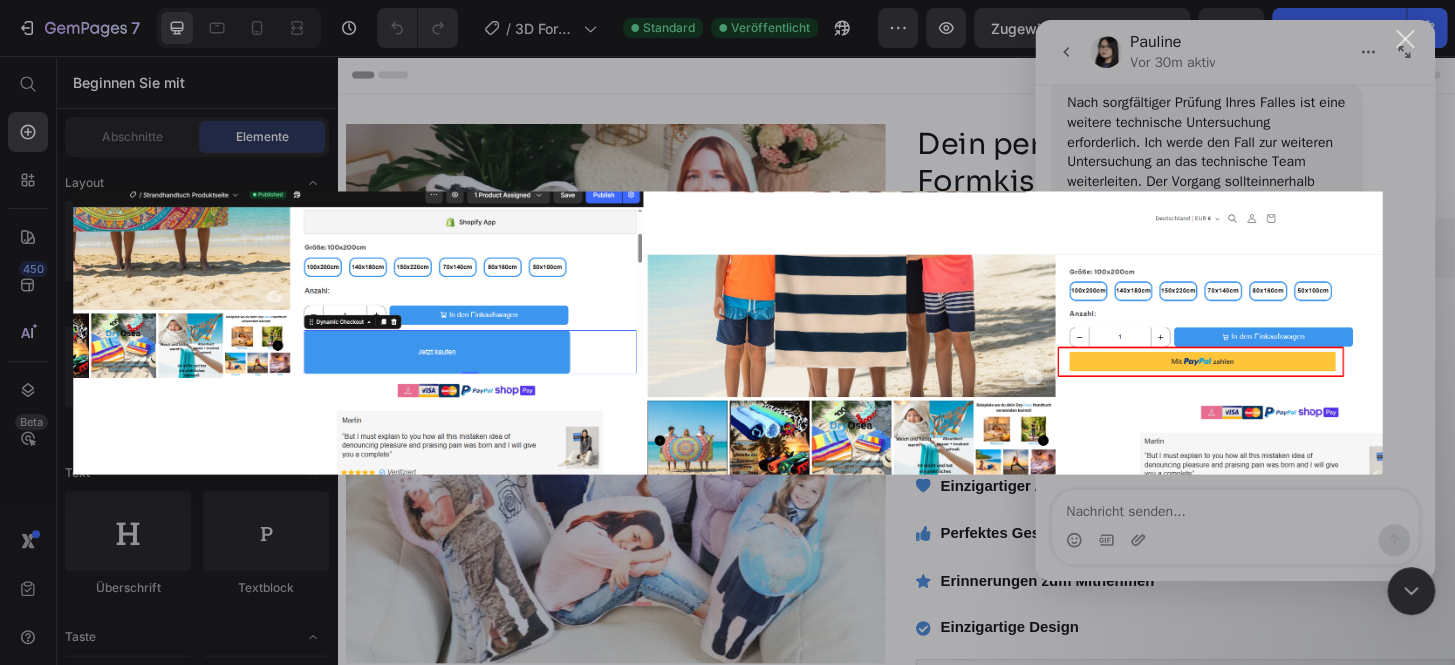 click at bounding box center [727, 332] 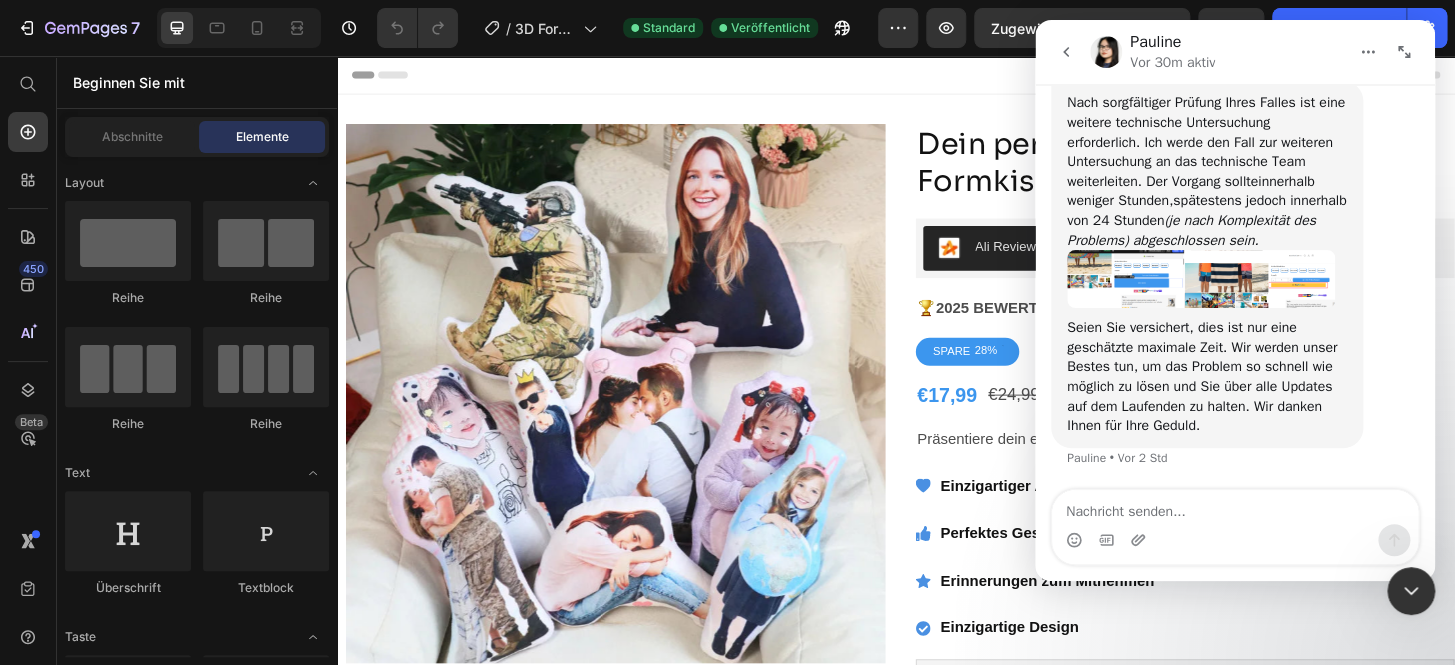 click at bounding box center (1201, 279) 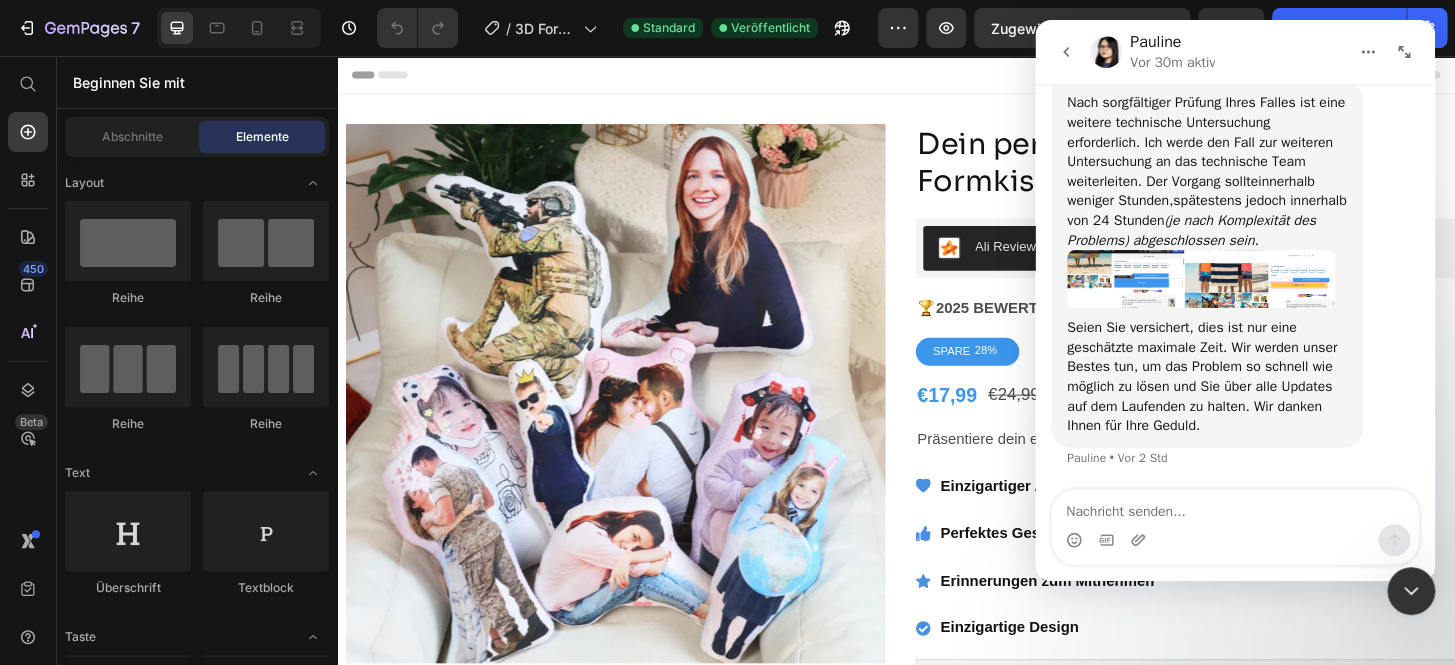 scroll, scrollTop: 0, scrollLeft: 0, axis: both 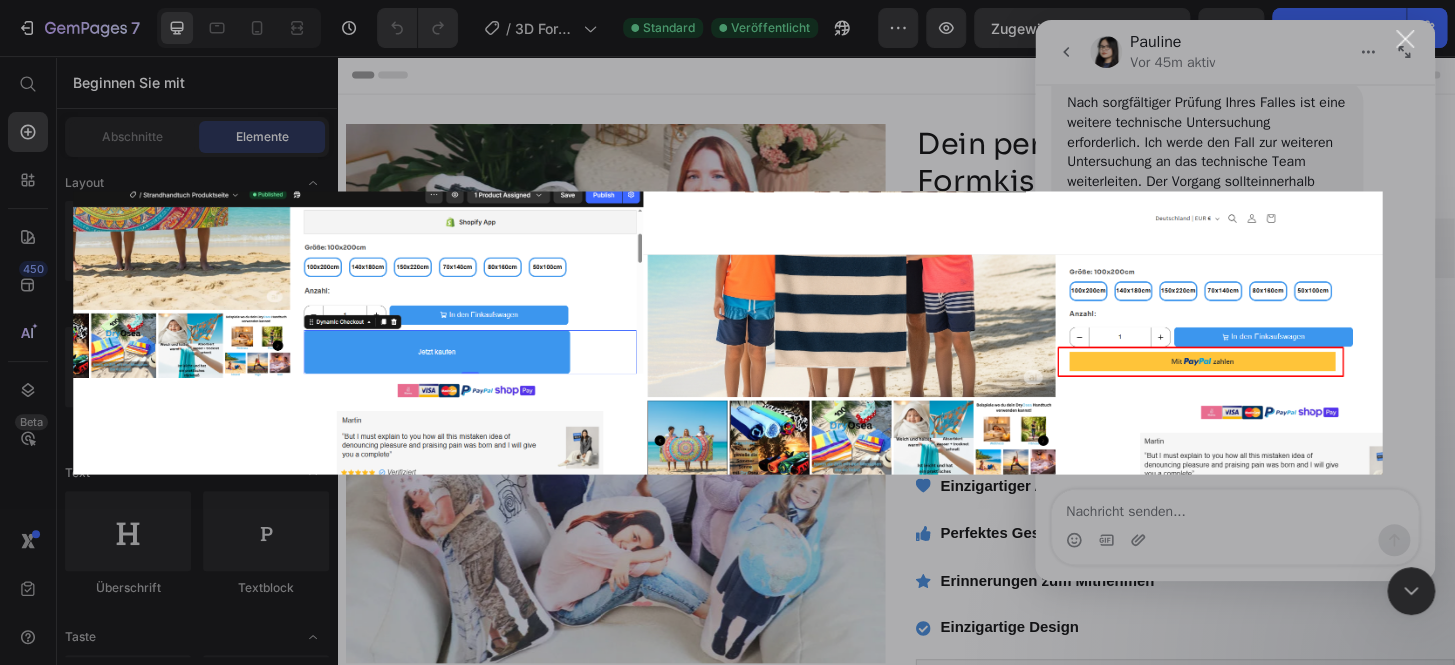 click at bounding box center (727, 332) 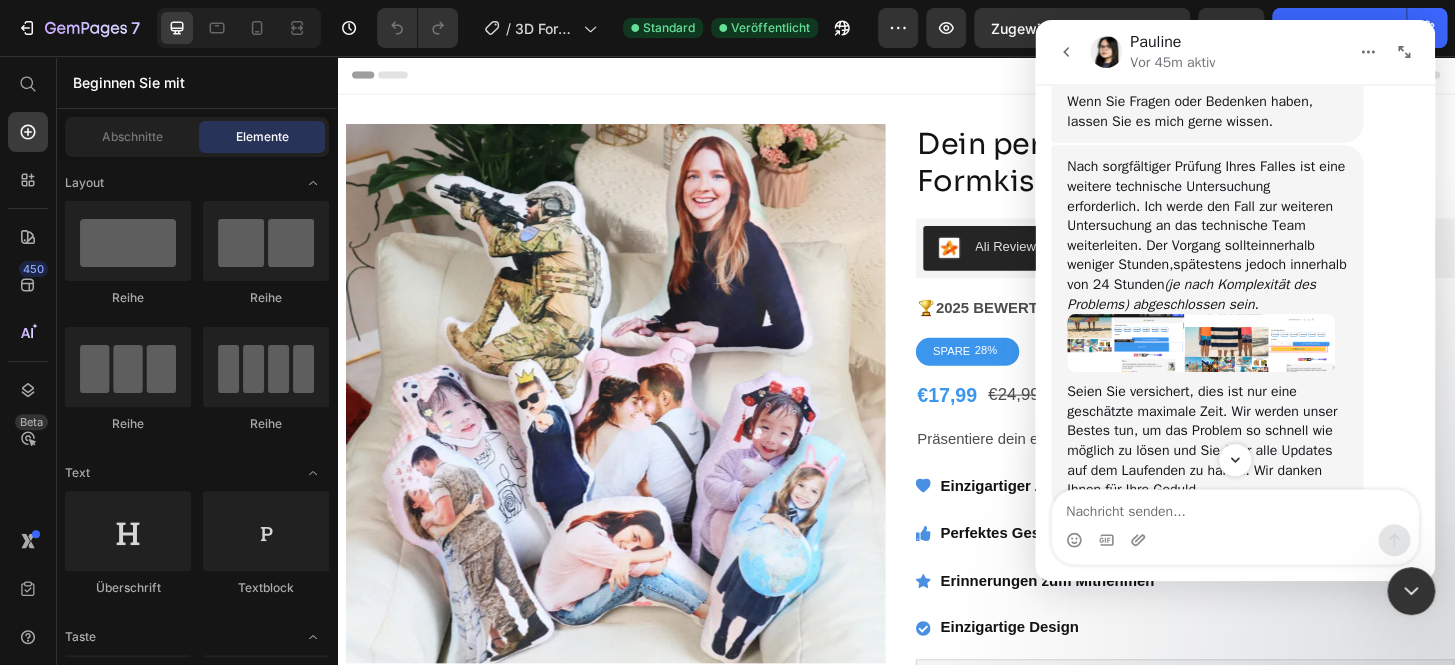 scroll, scrollTop: 1509, scrollLeft: 0, axis: vertical 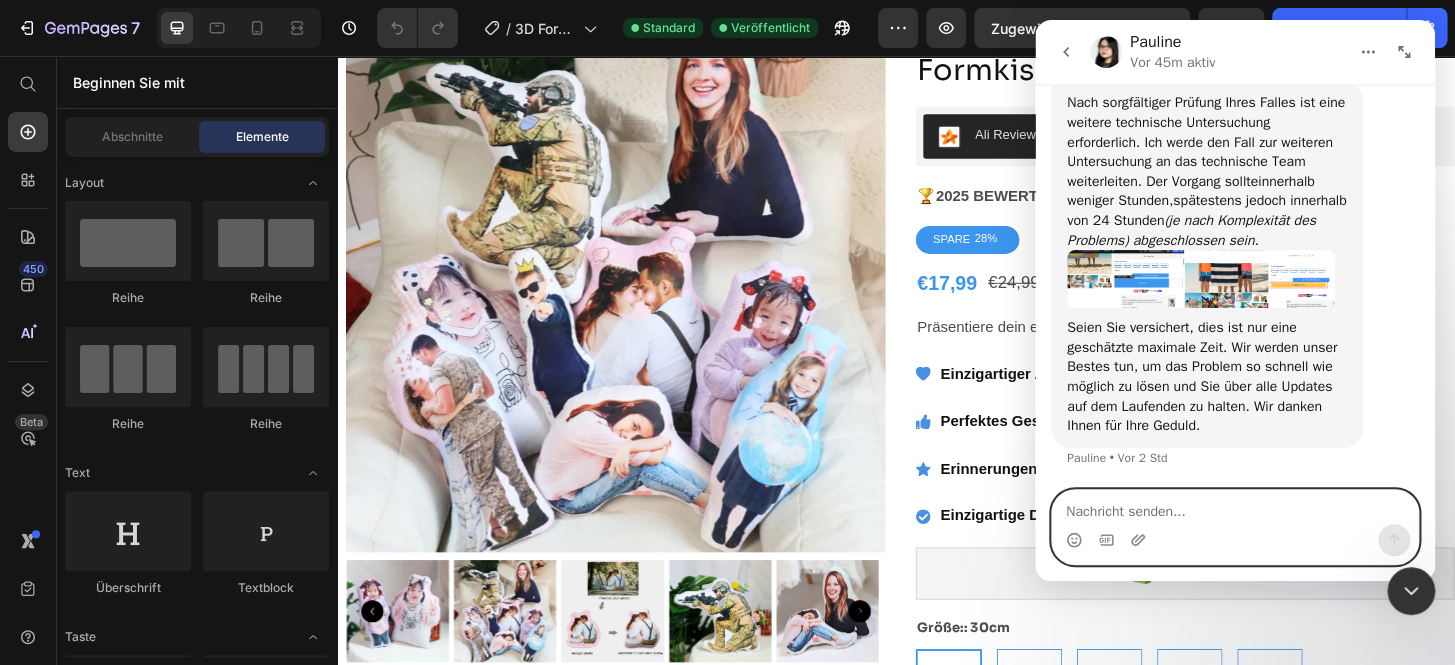 click at bounding box center (1235, 507) 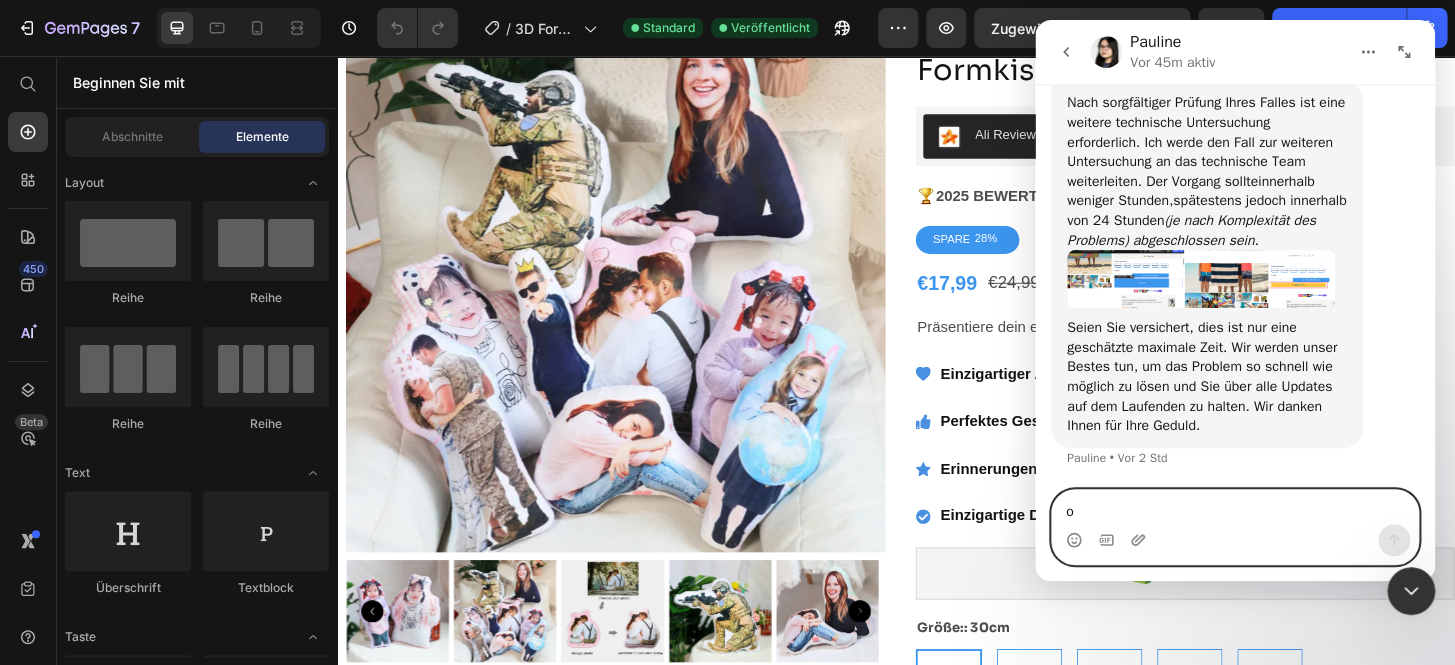 type on "ok" 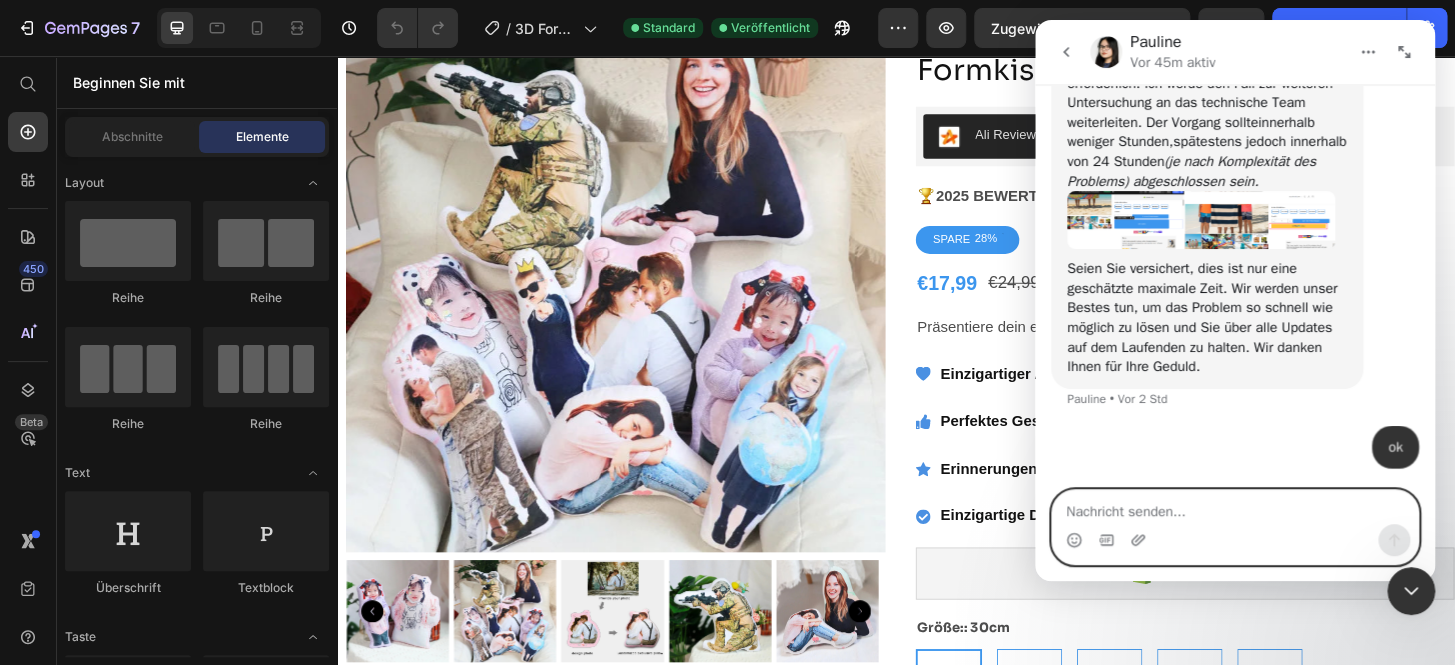 scroll, scrollTop: 1629, scrollLeft: 0, axis: vertical 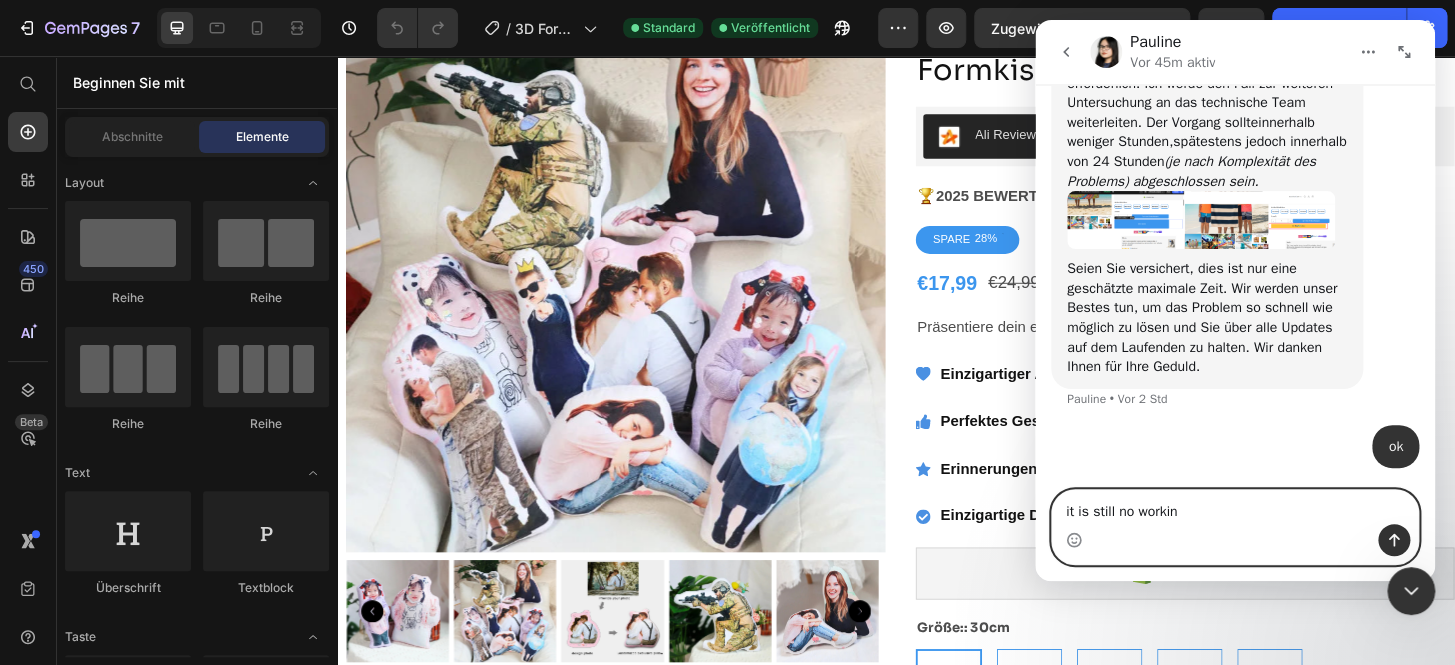 type on "it is still no working" 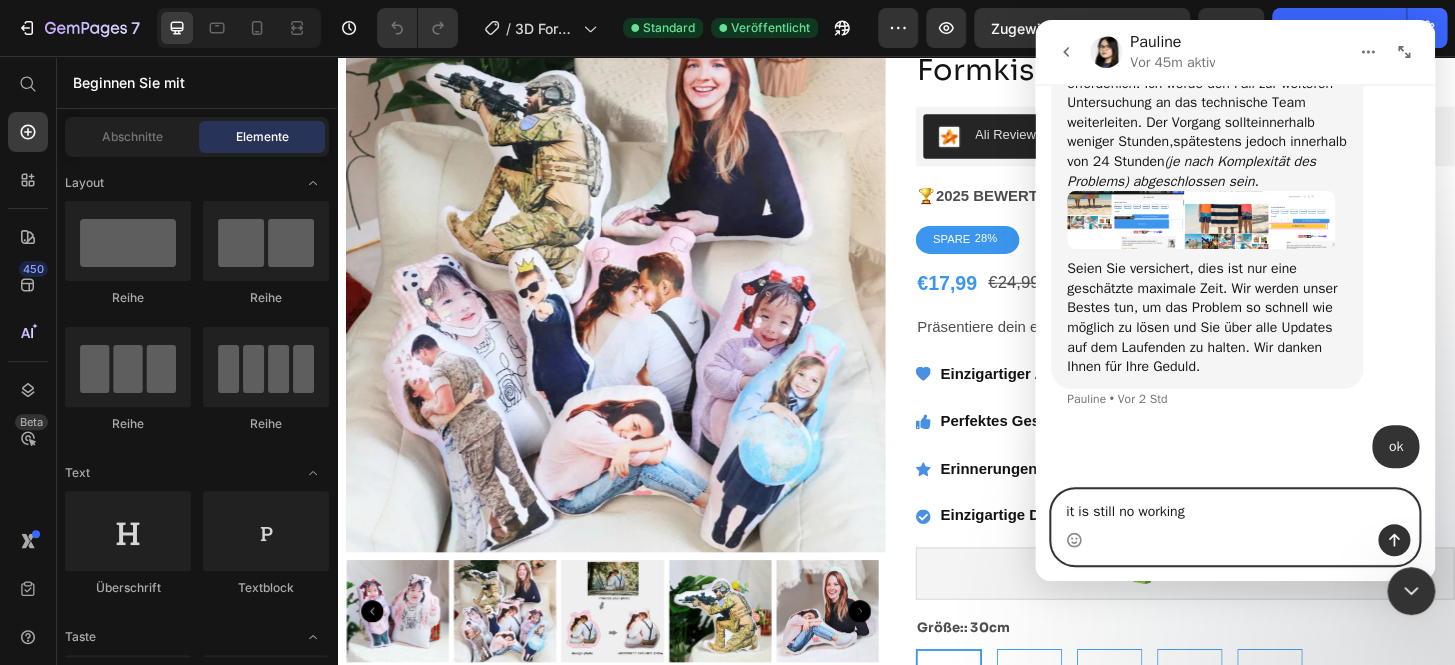type 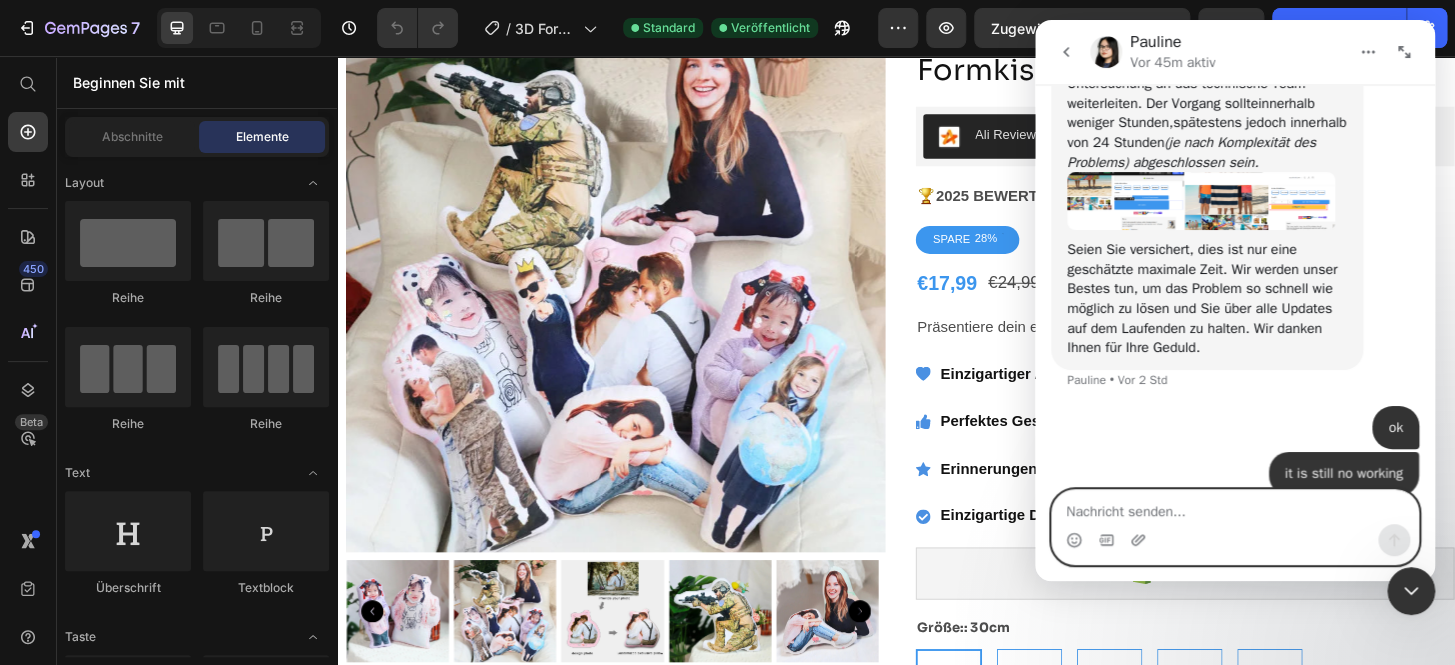 scroll, scrollTop: 1674, scrollLeft: 0, axis: vertical 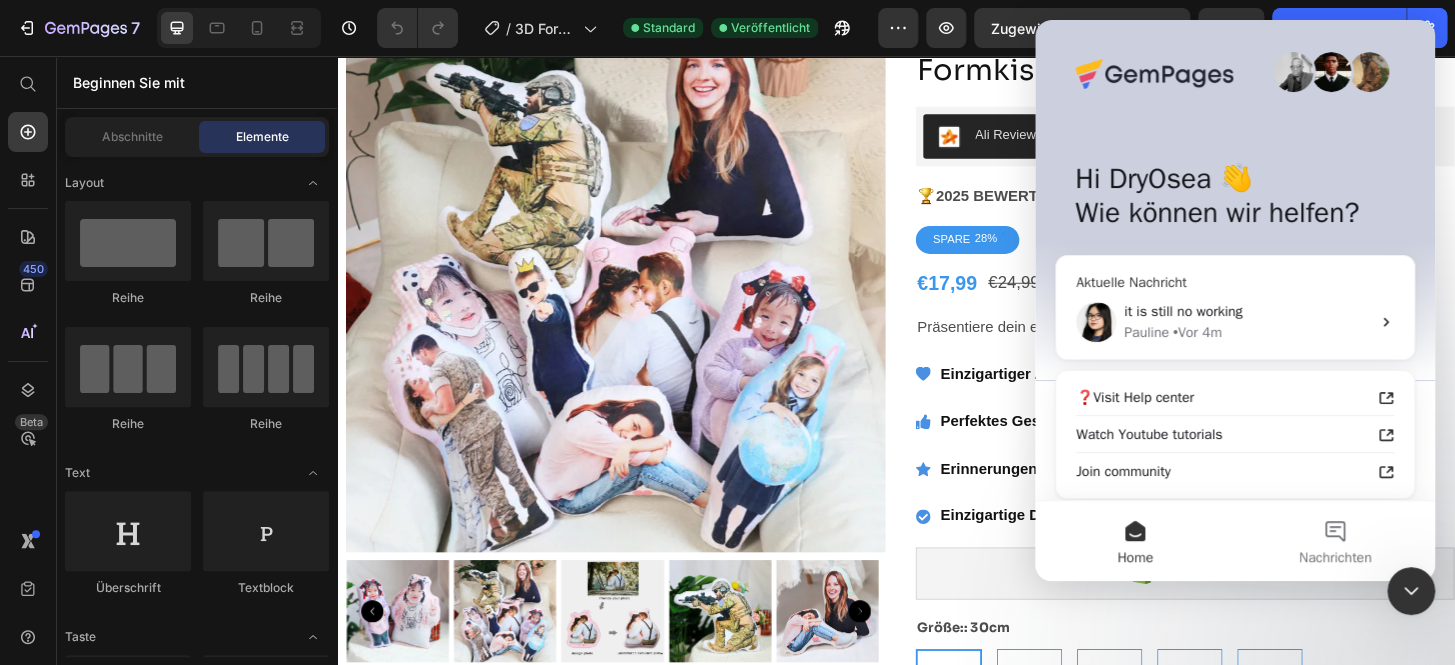 click on "Pauline •  Vor 4m" at bounding box center [1247, 332] 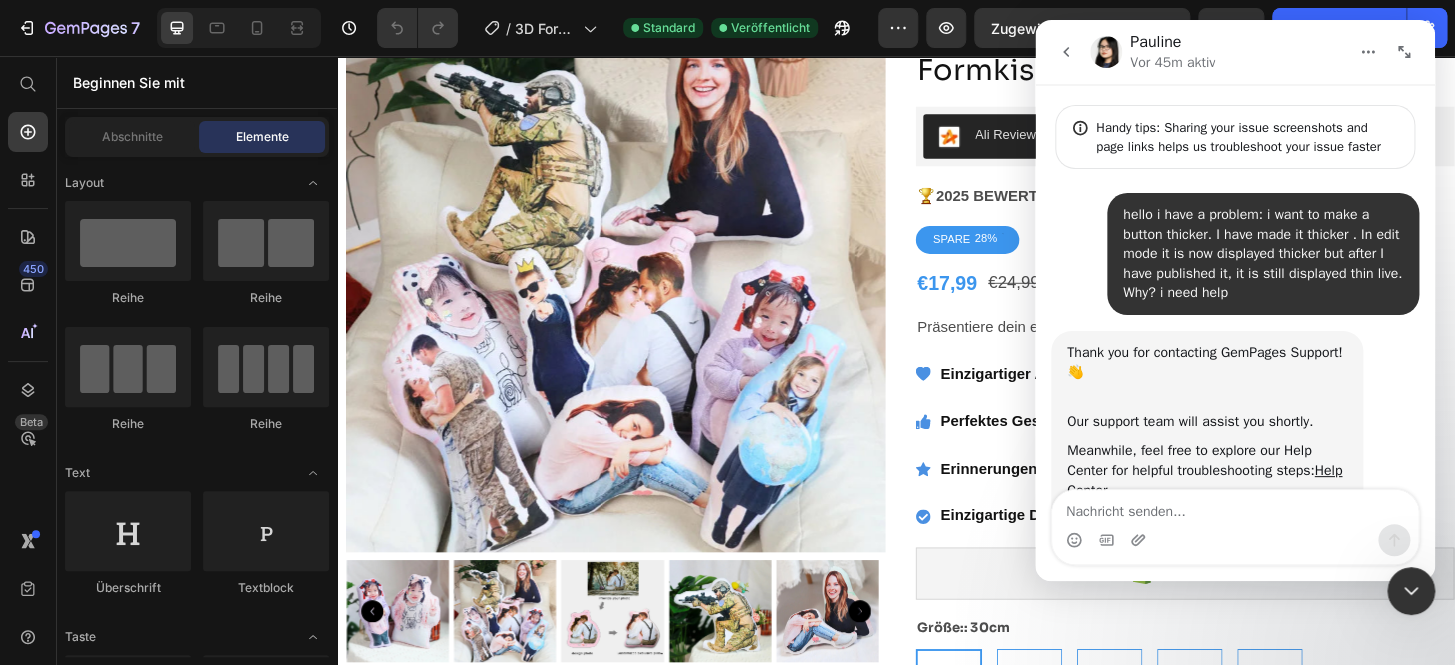 scroll, scrollTop: 1140, scrollLeft: 0, axis: vertical 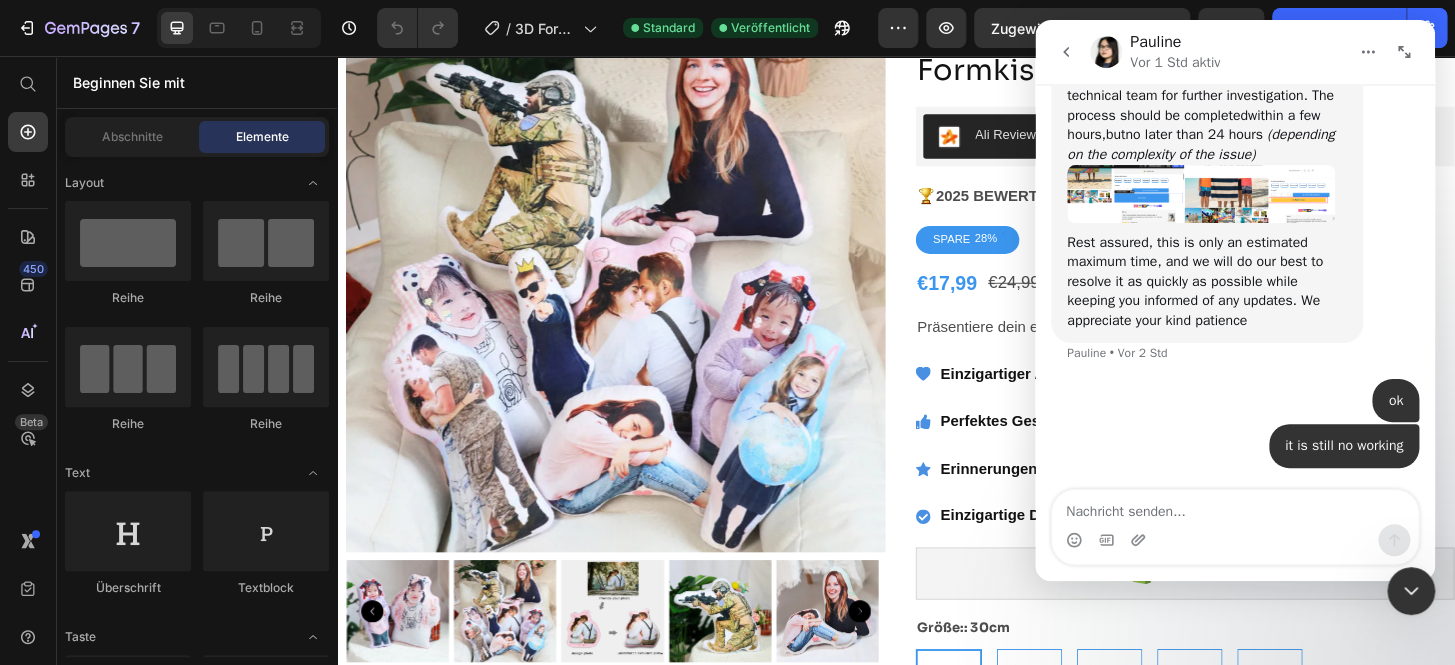 click 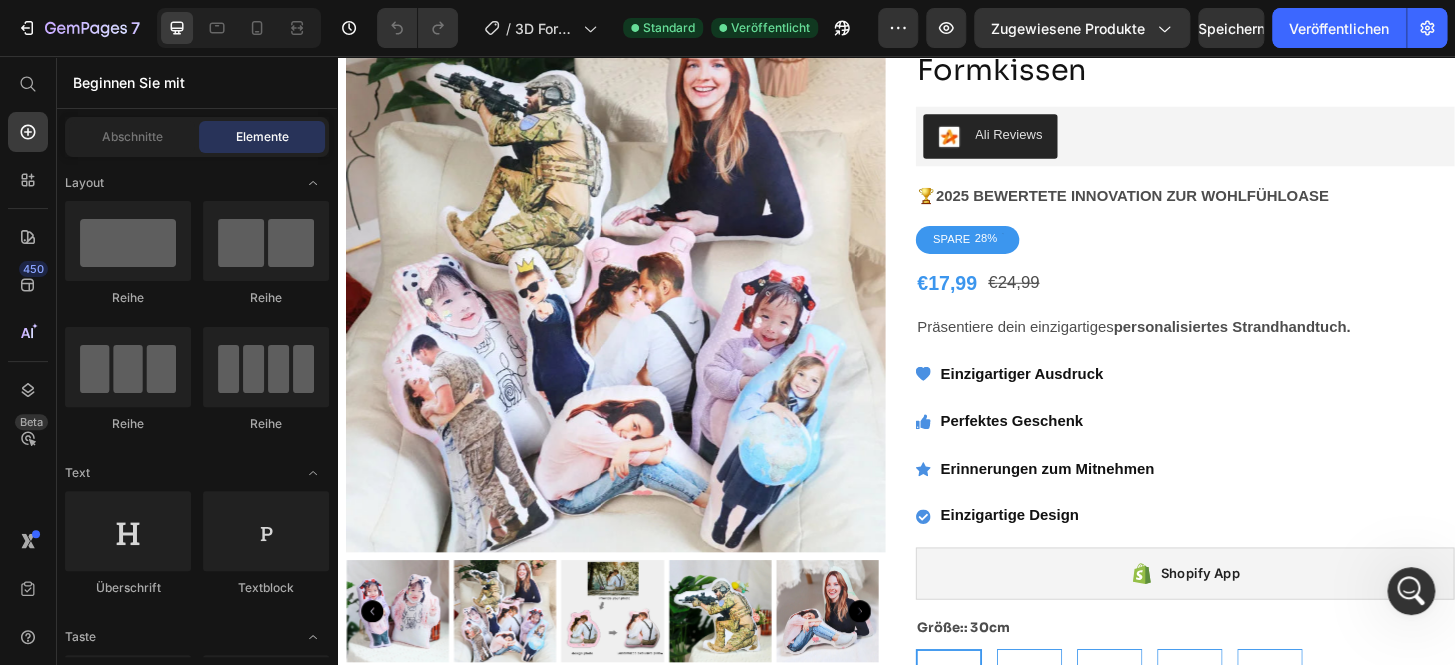 scroll, scrollTop: 0, scrollLeft: 0, axis: both 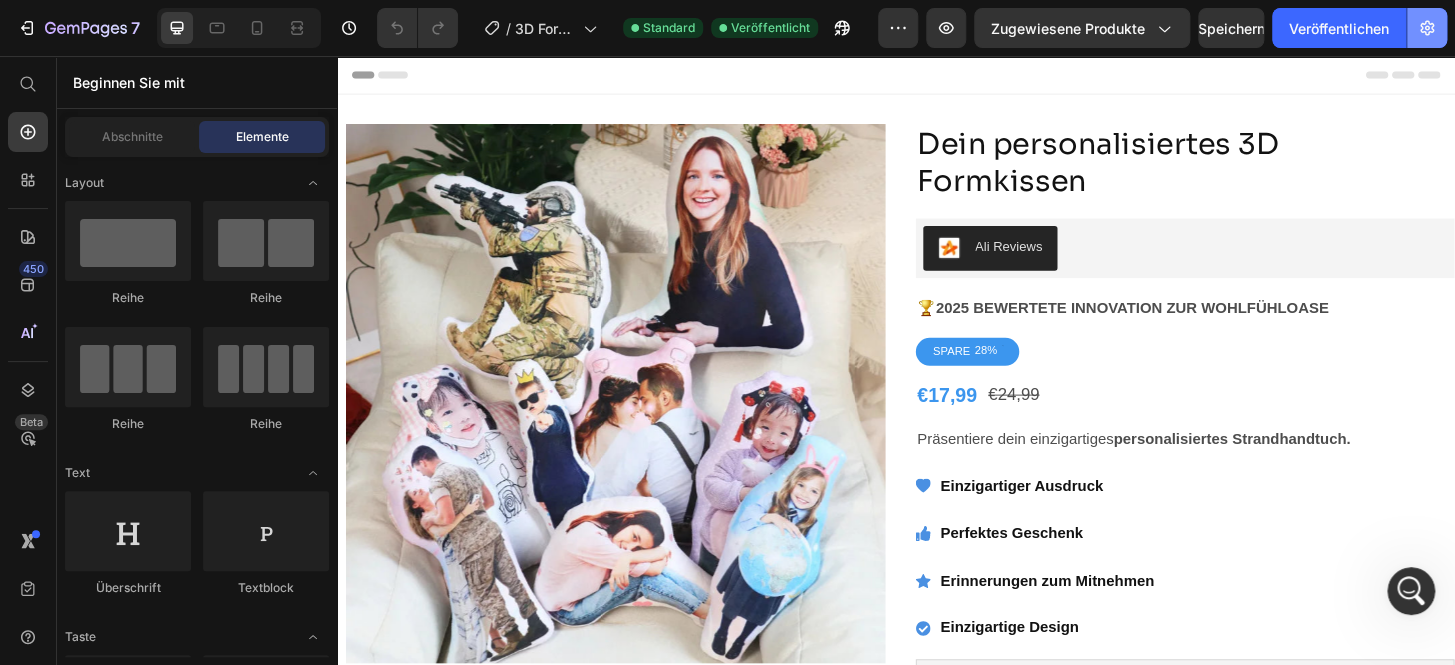 click 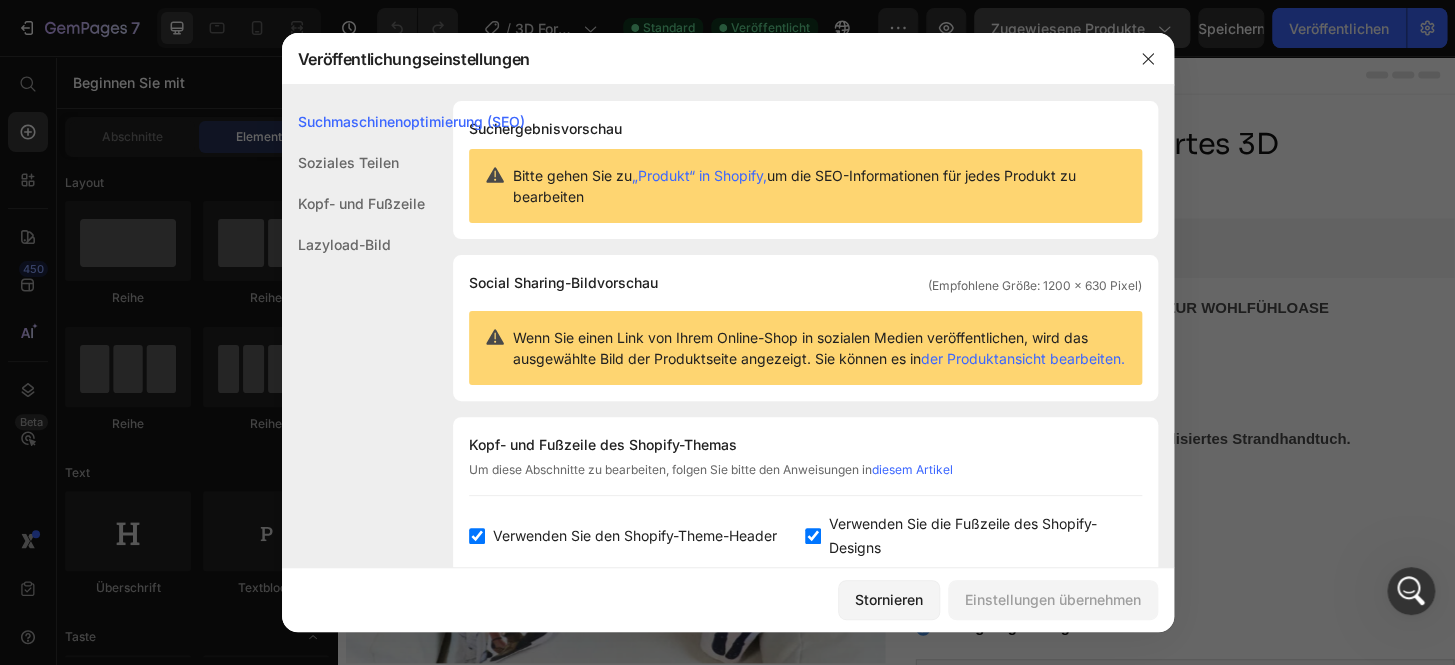 click at bounding box center [1148, 59] 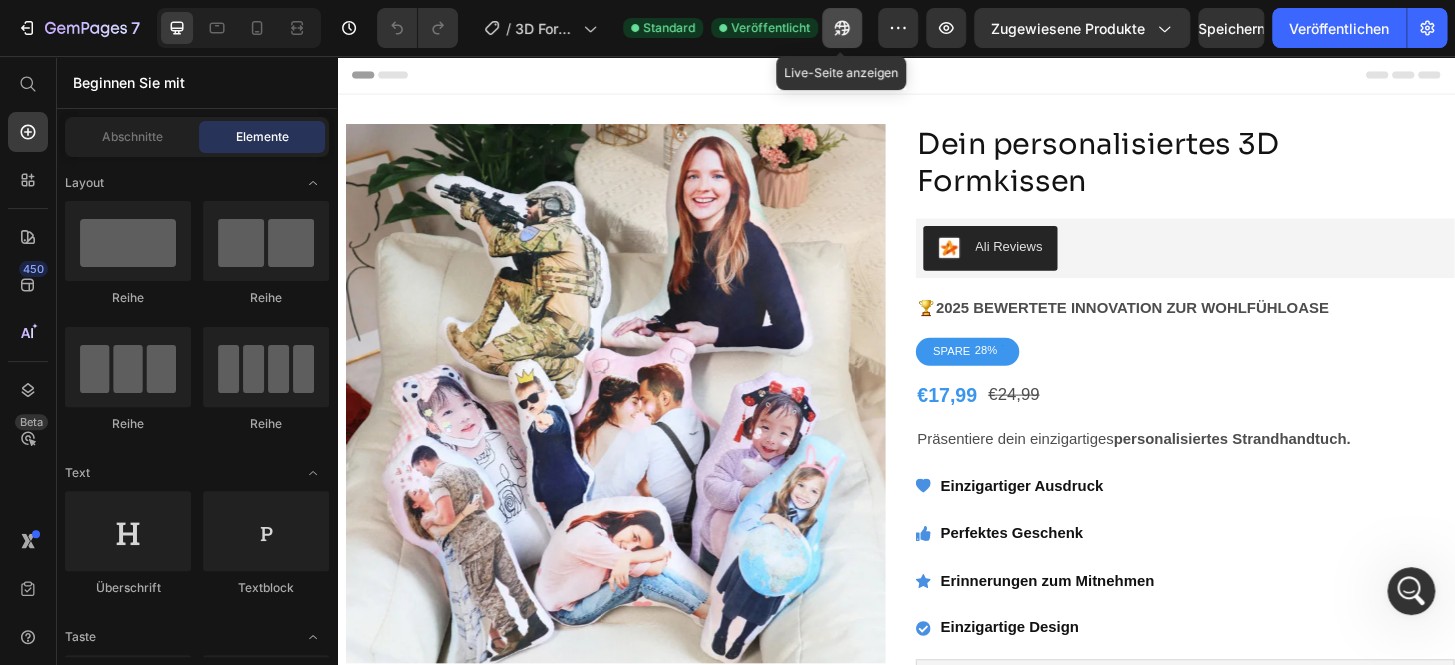 click 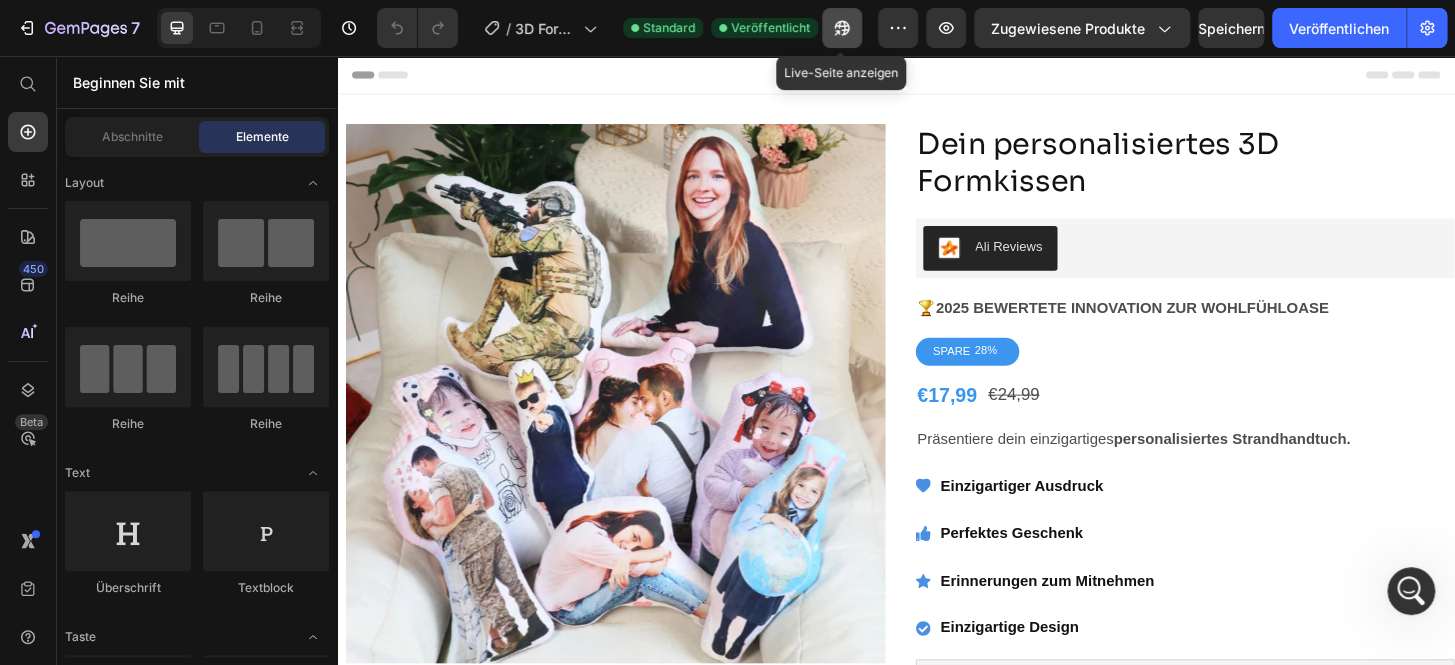 click 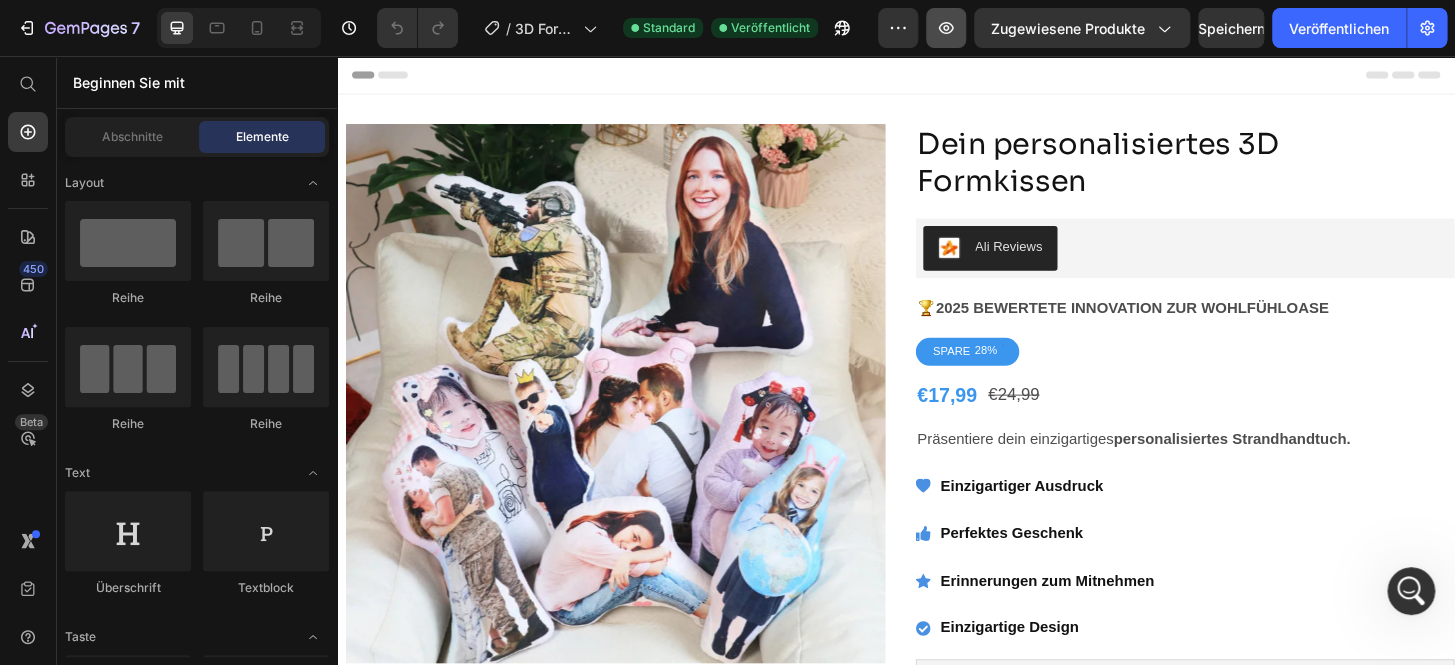 click 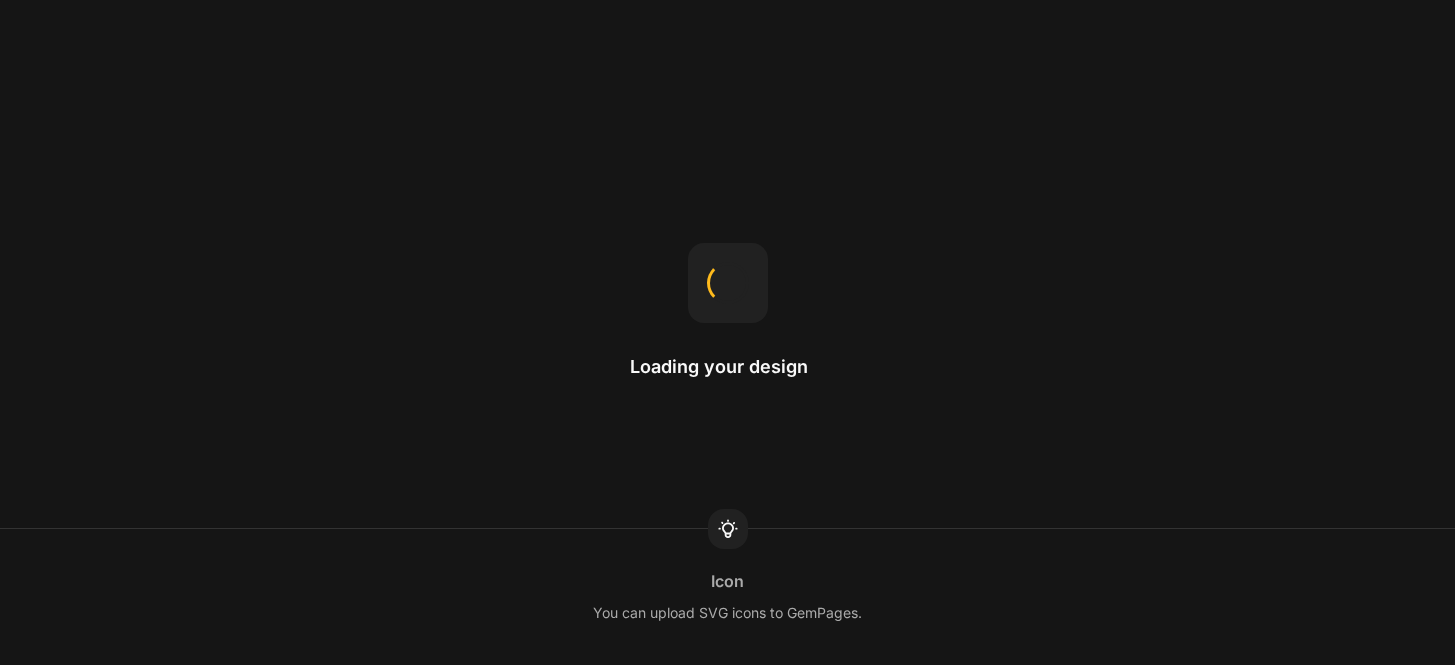 scroll, scrollTop: 0, scrollLeft: 0, axis: both 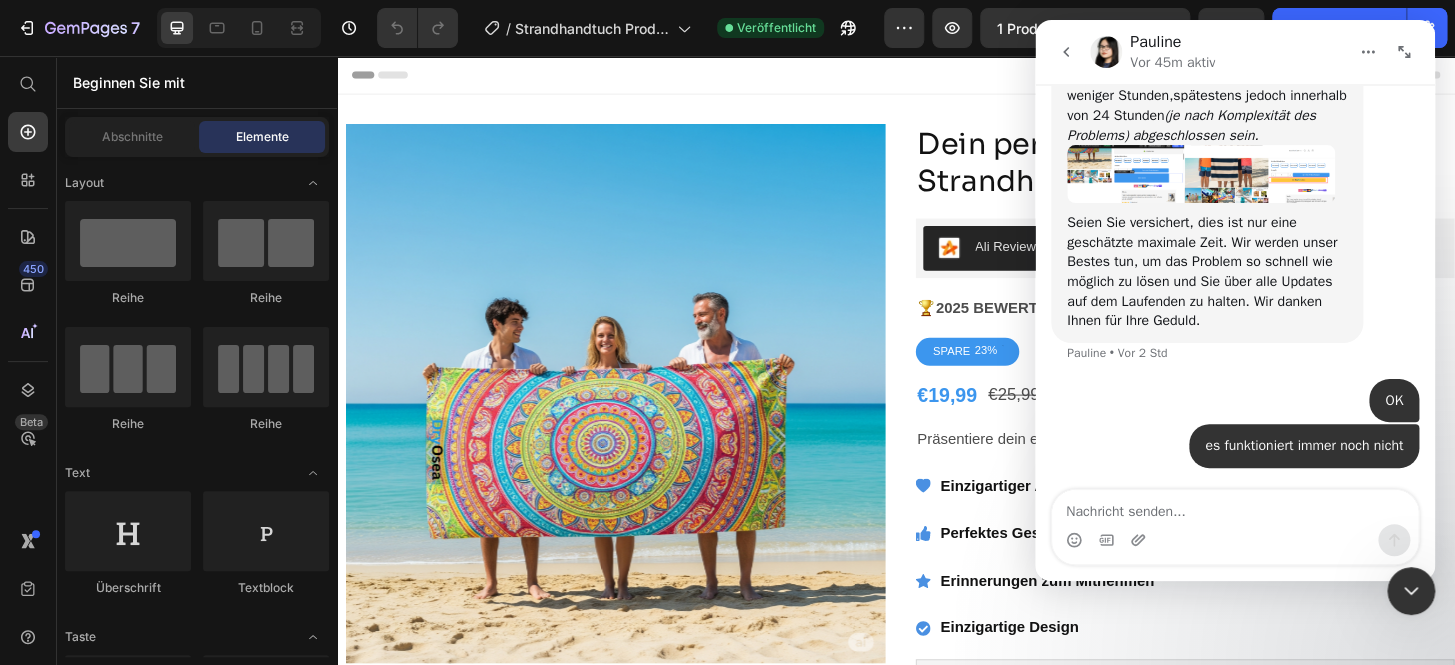 radio on "false" 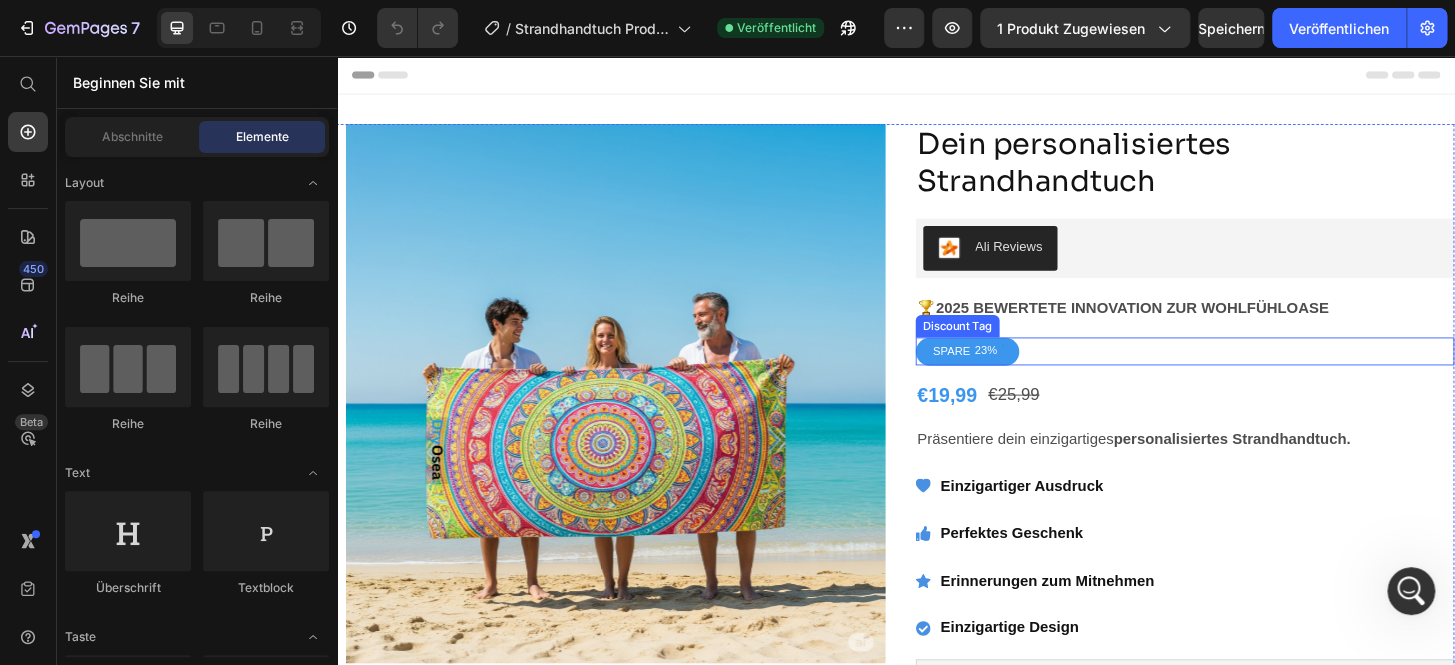 scroll, scrollTop: 0, scrollLeft: 0, axis: both 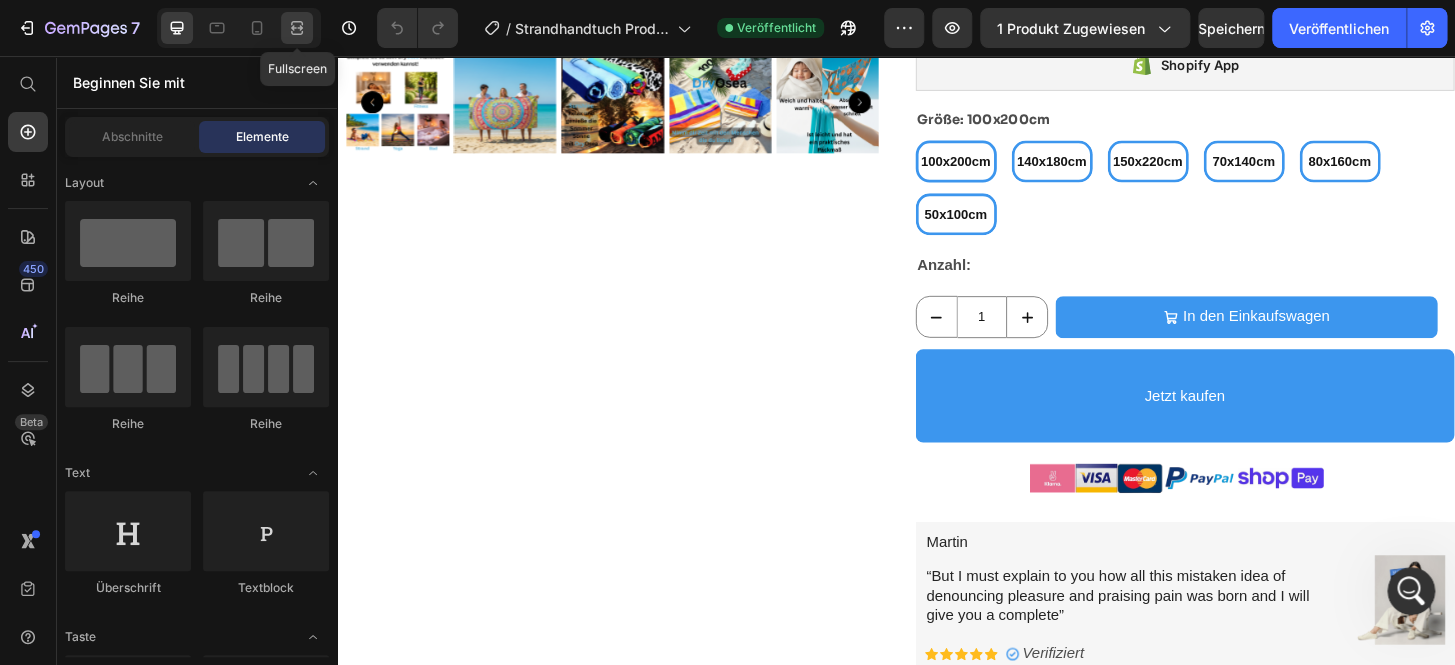 click 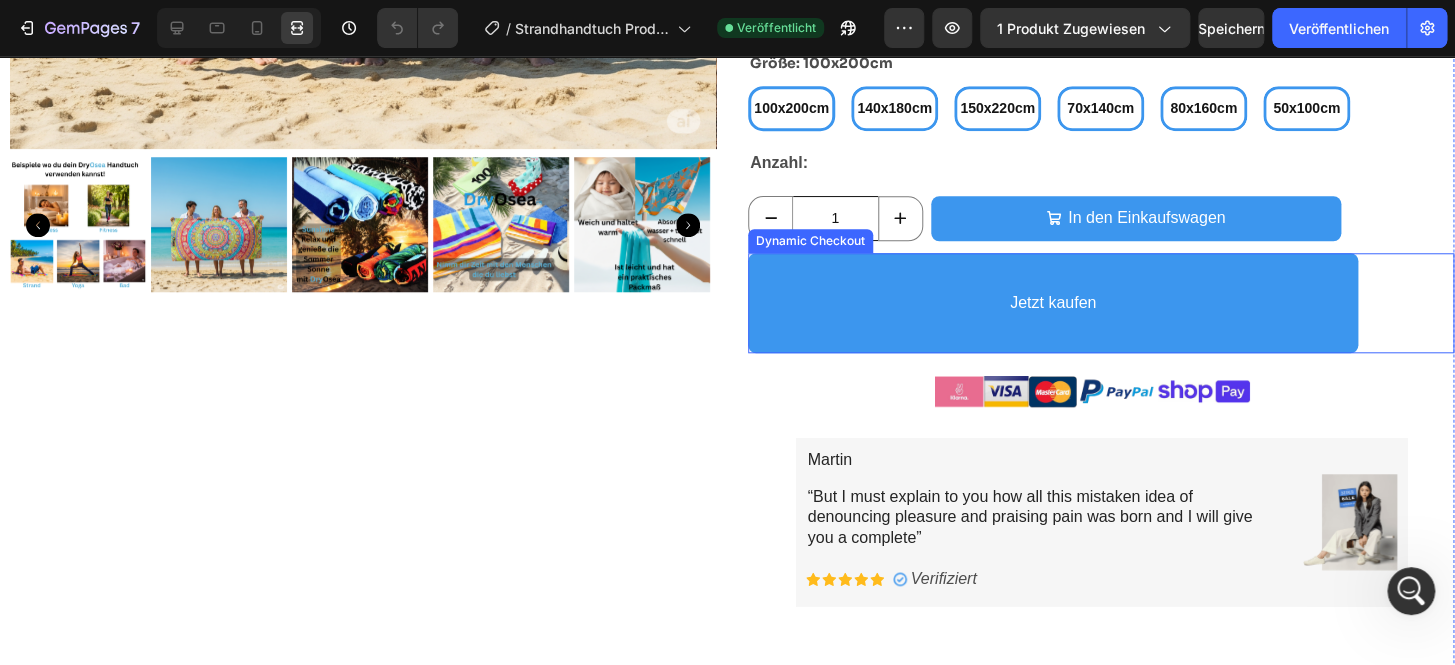 scroll, scrollTop: 595, scrollLeft: 0, axis: vertical 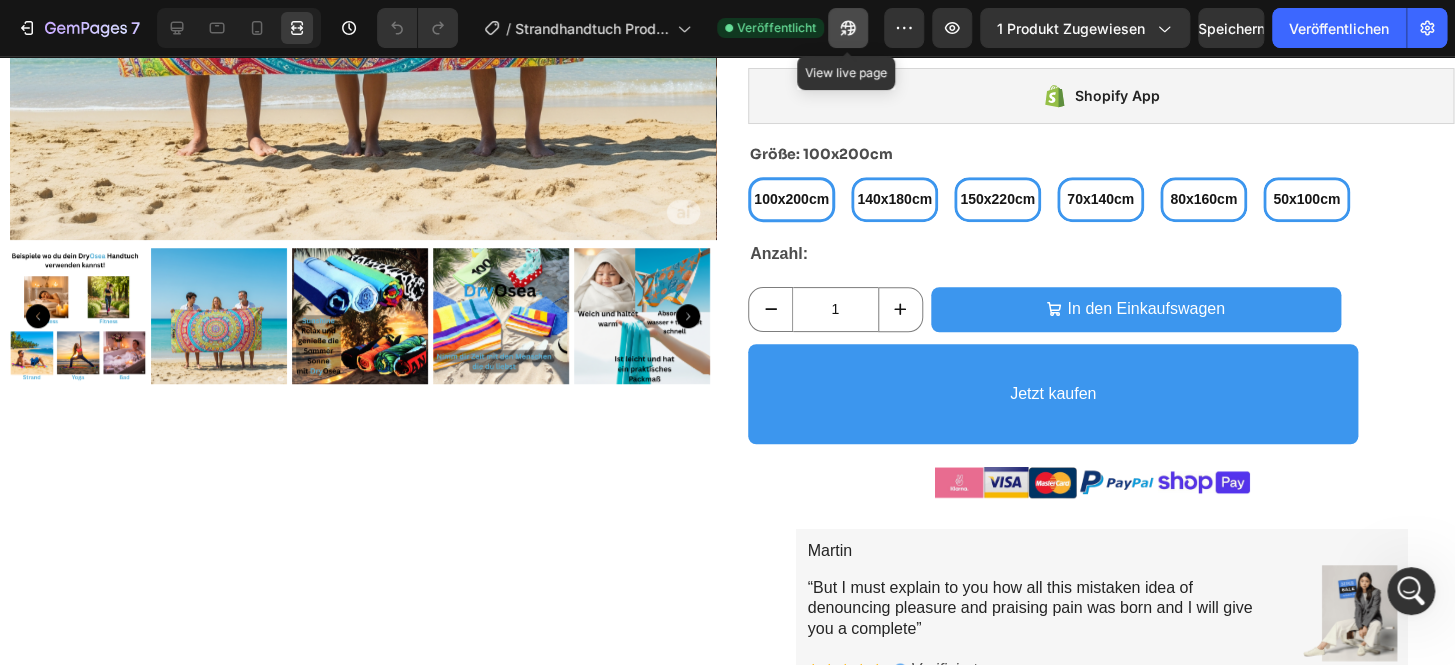 click 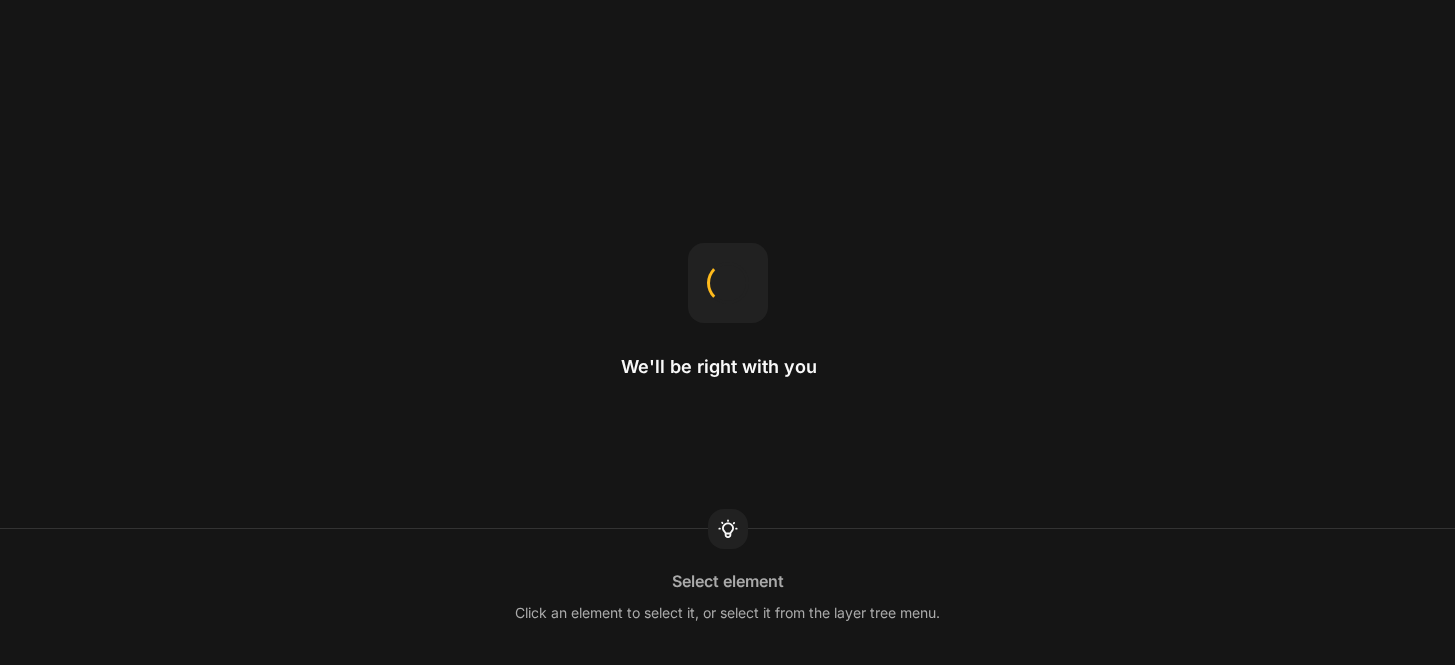 scroll, scrollTop: 0, scrollLeft: 0, axis: both 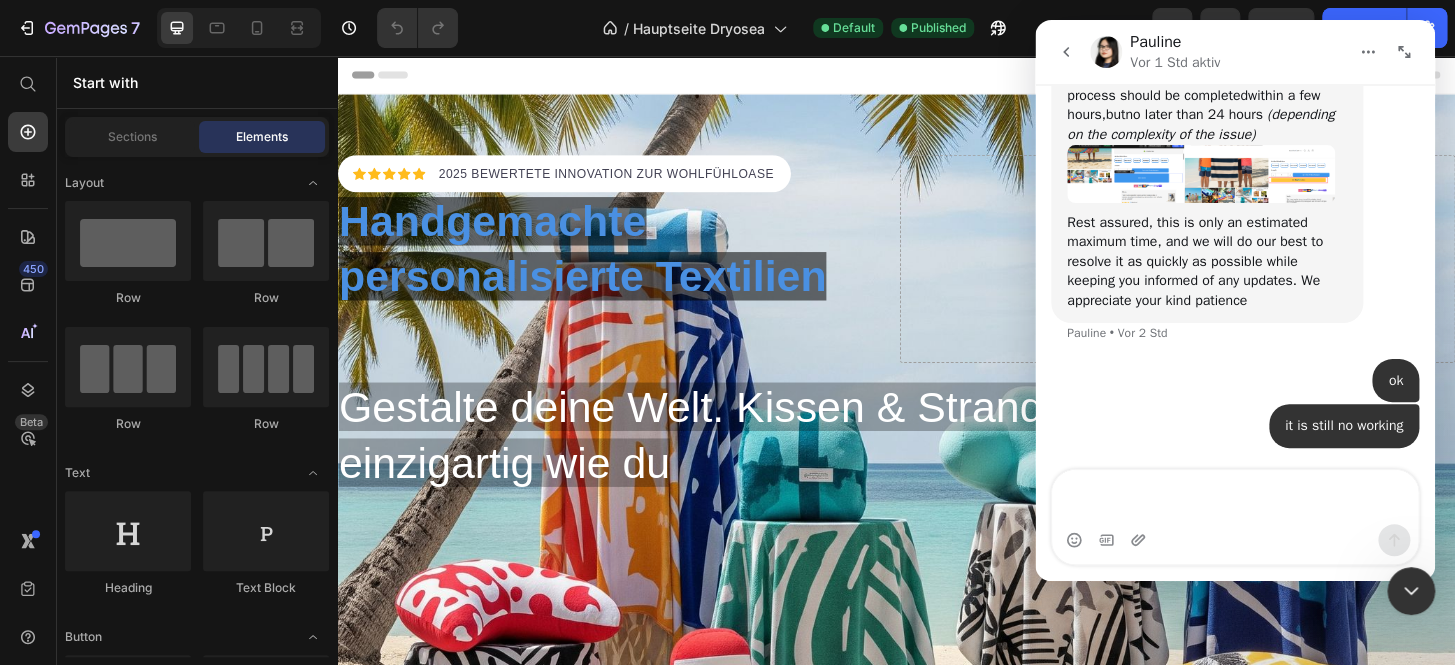 type 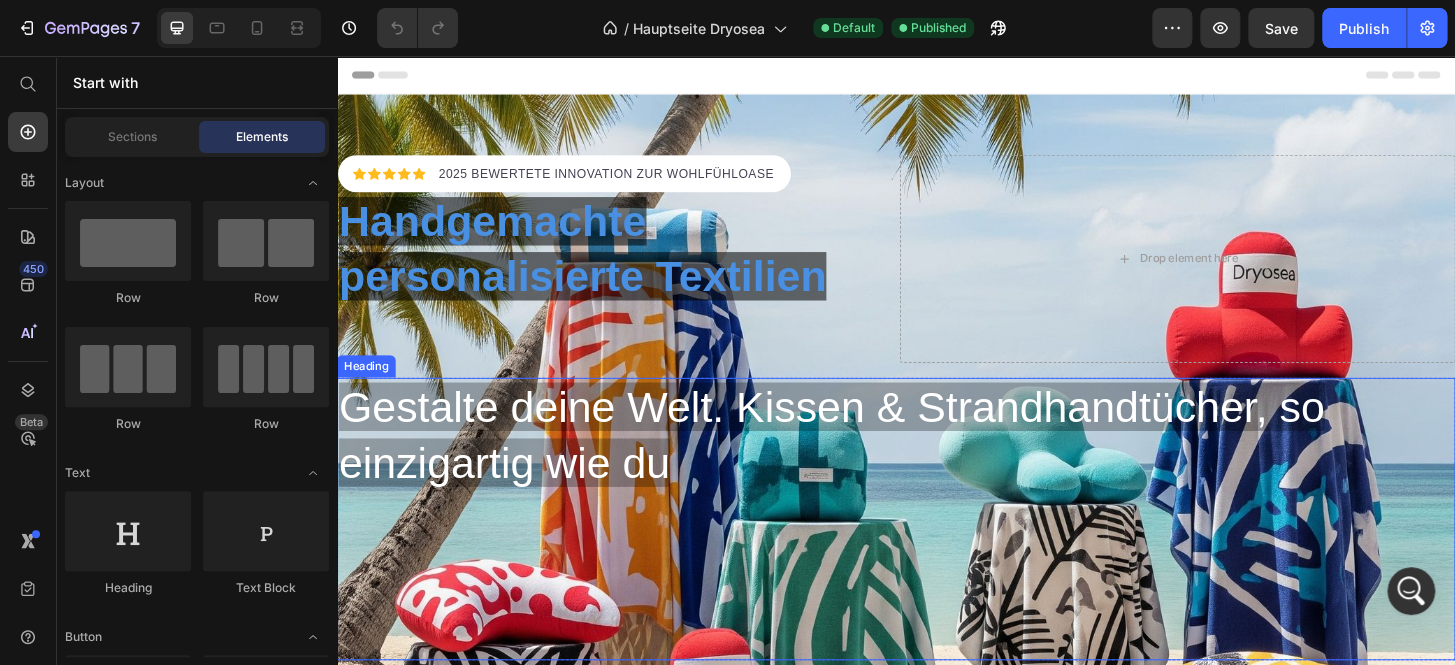 scroll, scrollTop: 30, scrollLeft: 0, axis: vertical 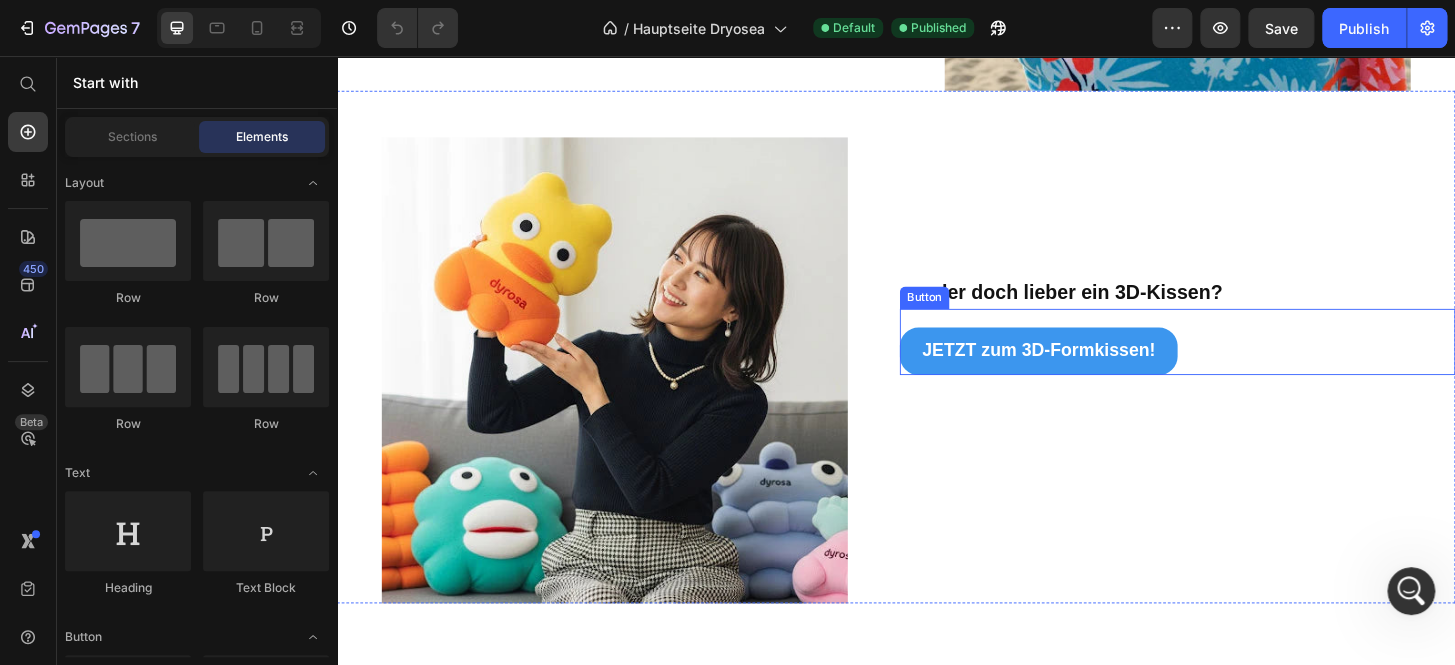 click on "JETZT zum 3D-Formkissen!" at bounding box center (1090, 372) 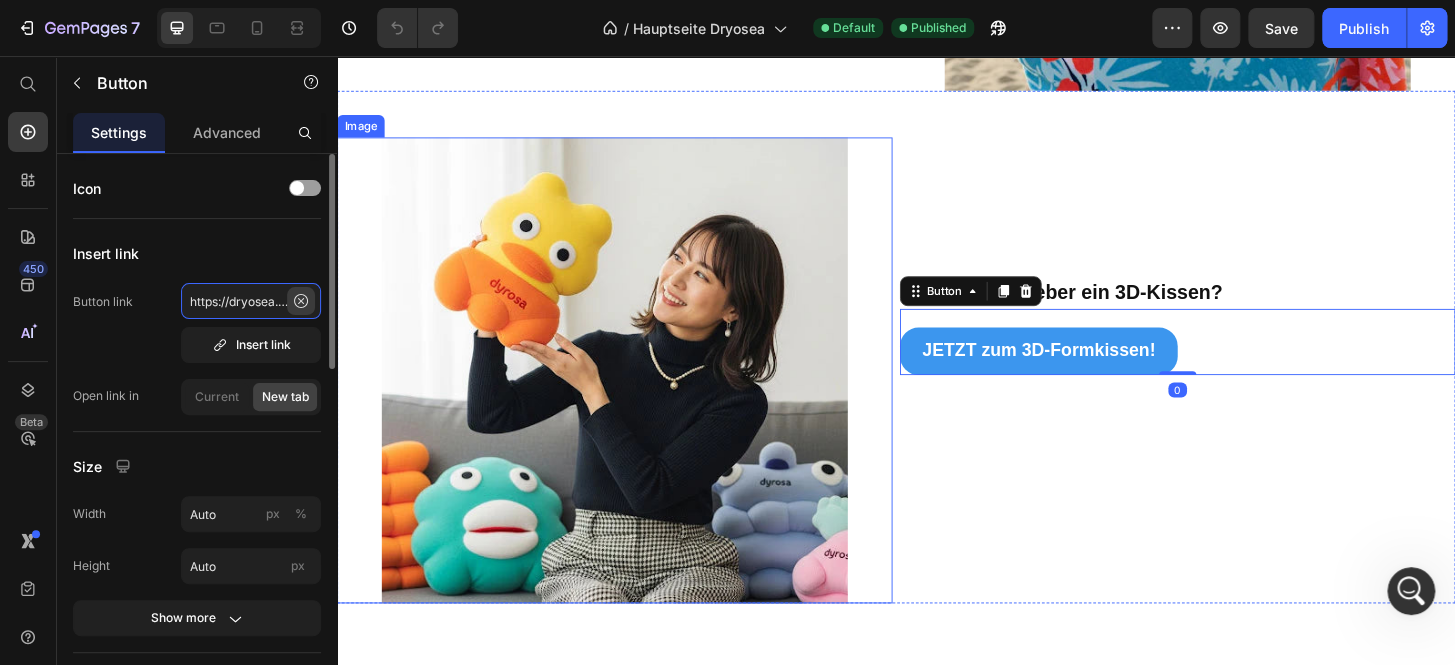 click on "https://dryosea.com/products/item-personalization?_ab=0&key=1752336126553" 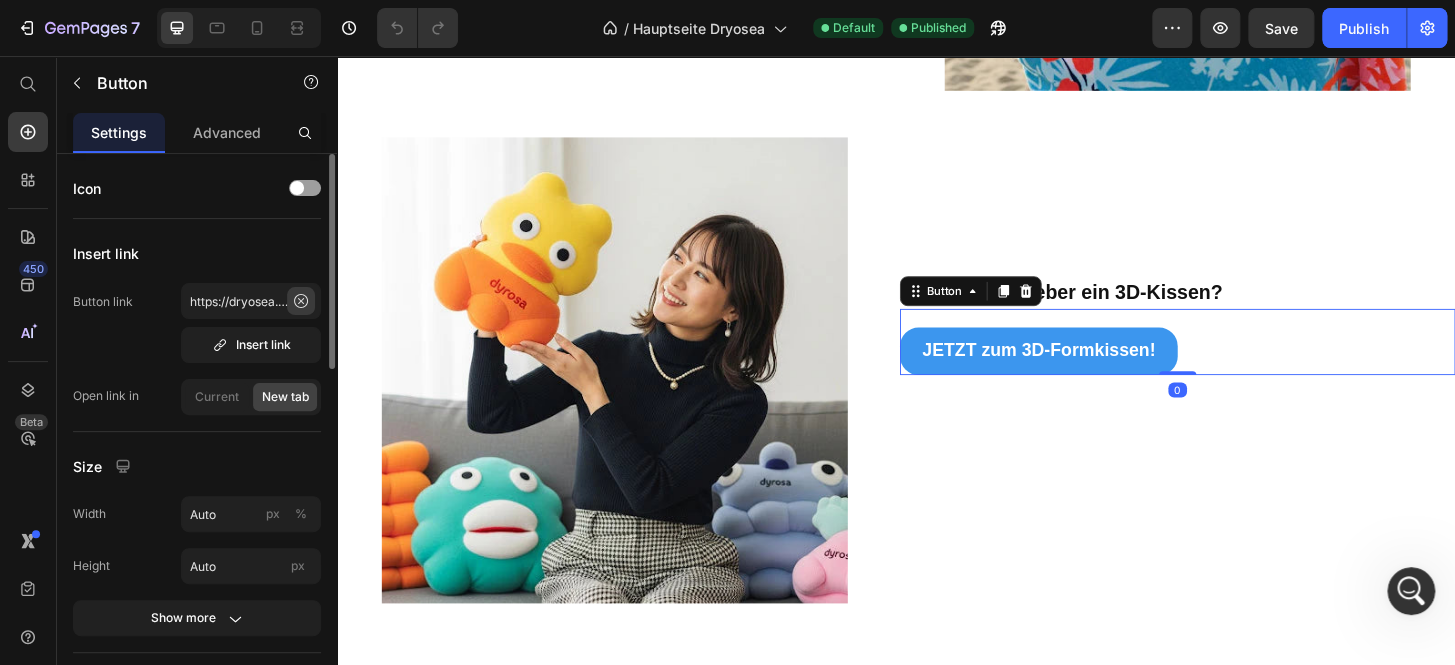 click 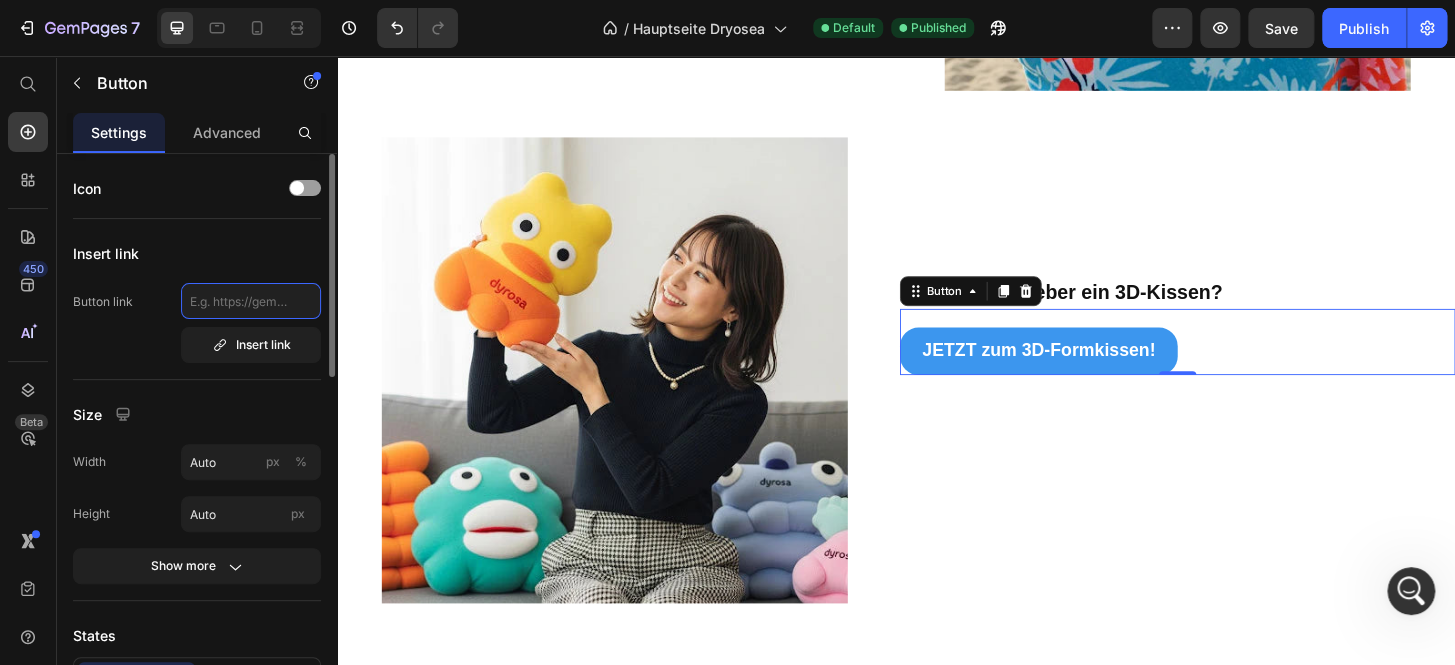 paste on "https://dryosea.com/products/personalisiertes-foto-diy-humanoid-kissen-paar-kissen-gefulltes-freund-kissen-benutzerdefinierter-vater-lebensgrosses-bild-kissen-geschenk" 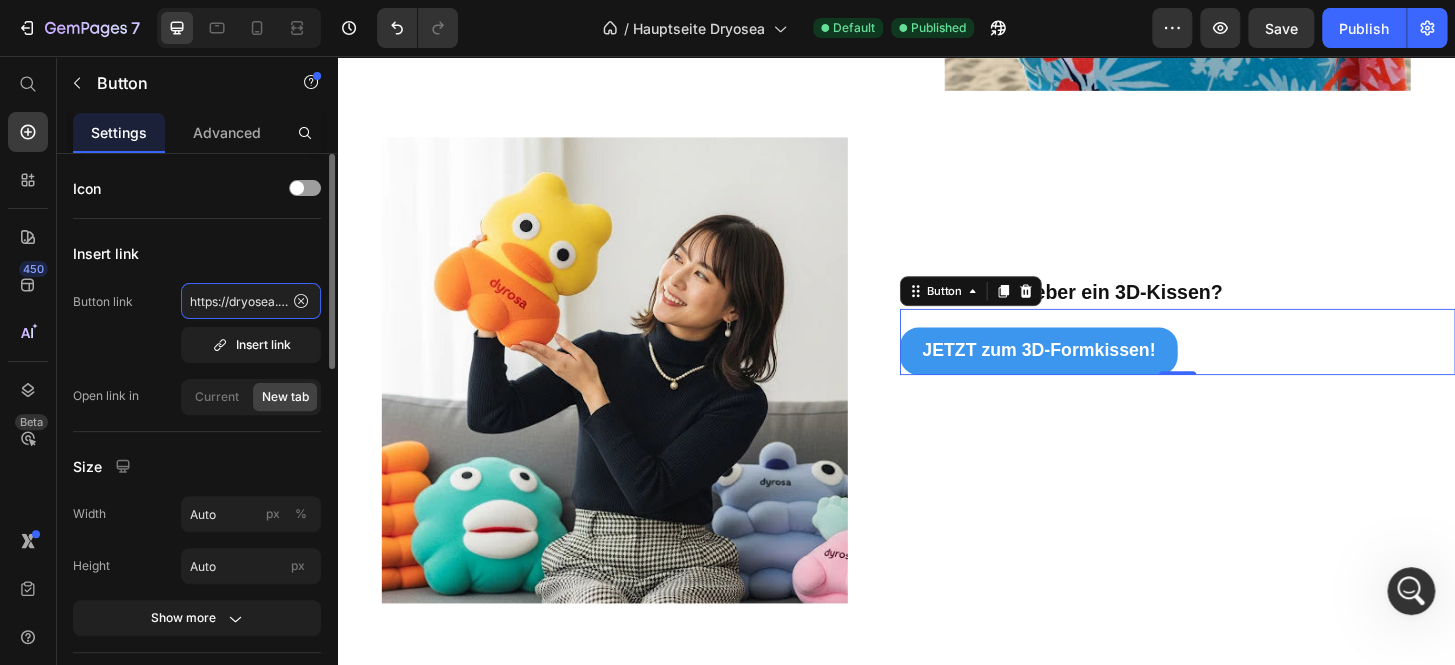 scroll, scrollTop: 0, scrollLeft: 893, axis: horizontal 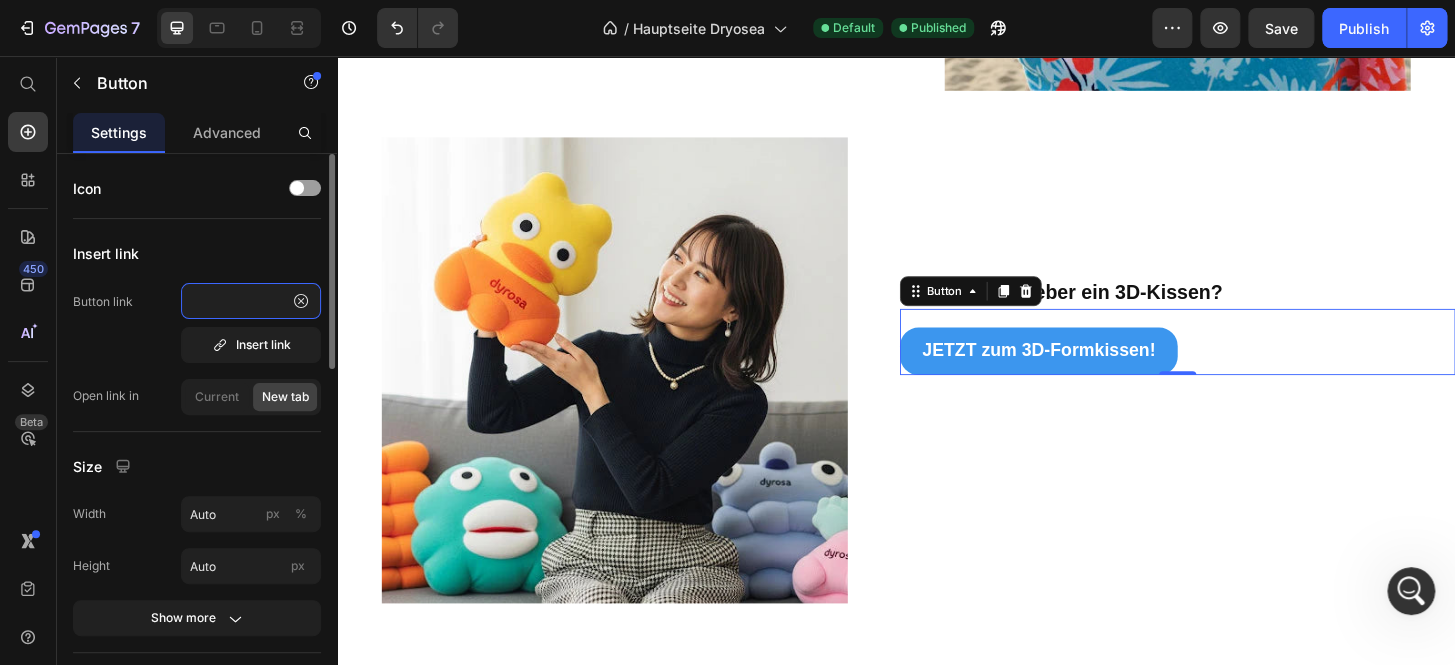 type on "https://dryosea.com/products/personalisiertes-foto-diy-humanoid-kissen-paar-kissen-gefulltes-freund-kissen-benutzerdefinierter-vater-lebensgrosses-bild-kissen-geschenk" 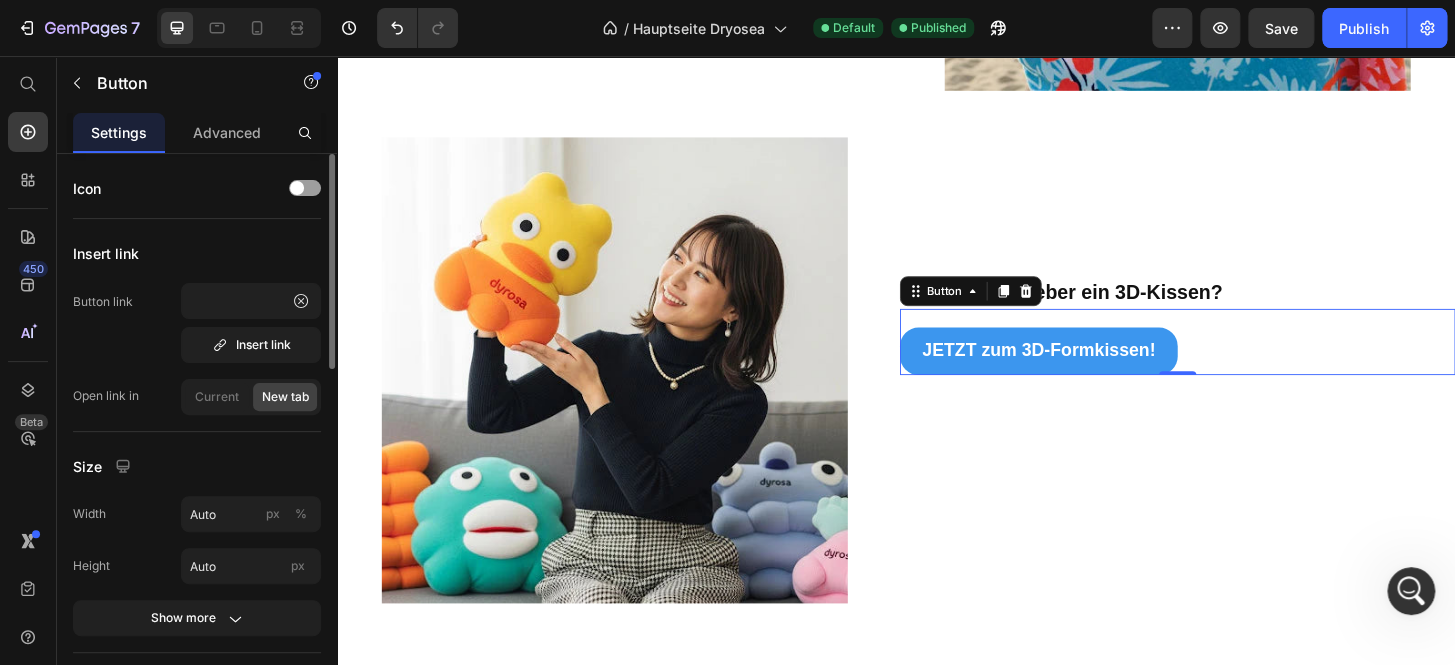 click on "Button link https://dryosea.com/products/personalisiertes-foto-diy-humanoid-kissen-paar-kissen-gefulltes-freund-kissen-benutzerdefinierter-vater-lebensgrosses-bild-kissen-geschenk  Insert link" at bounding box center [197, 323] 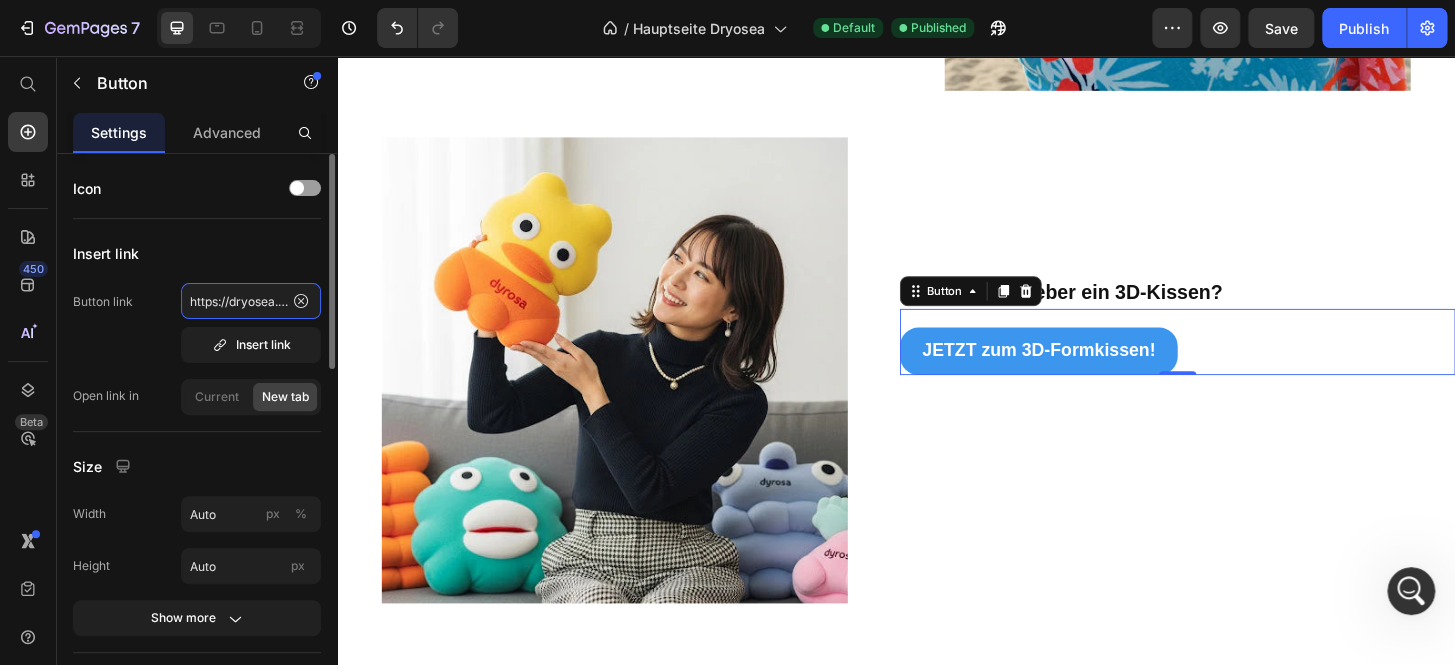click on "https://dryosea.com/products/personalisiertes-foto-diy-humanoid-kissen-paar-kissen-gefulltes-freund-kissen-benutzerdefinierter-vater-lebensgrosses-bild-kissen-geschenk" 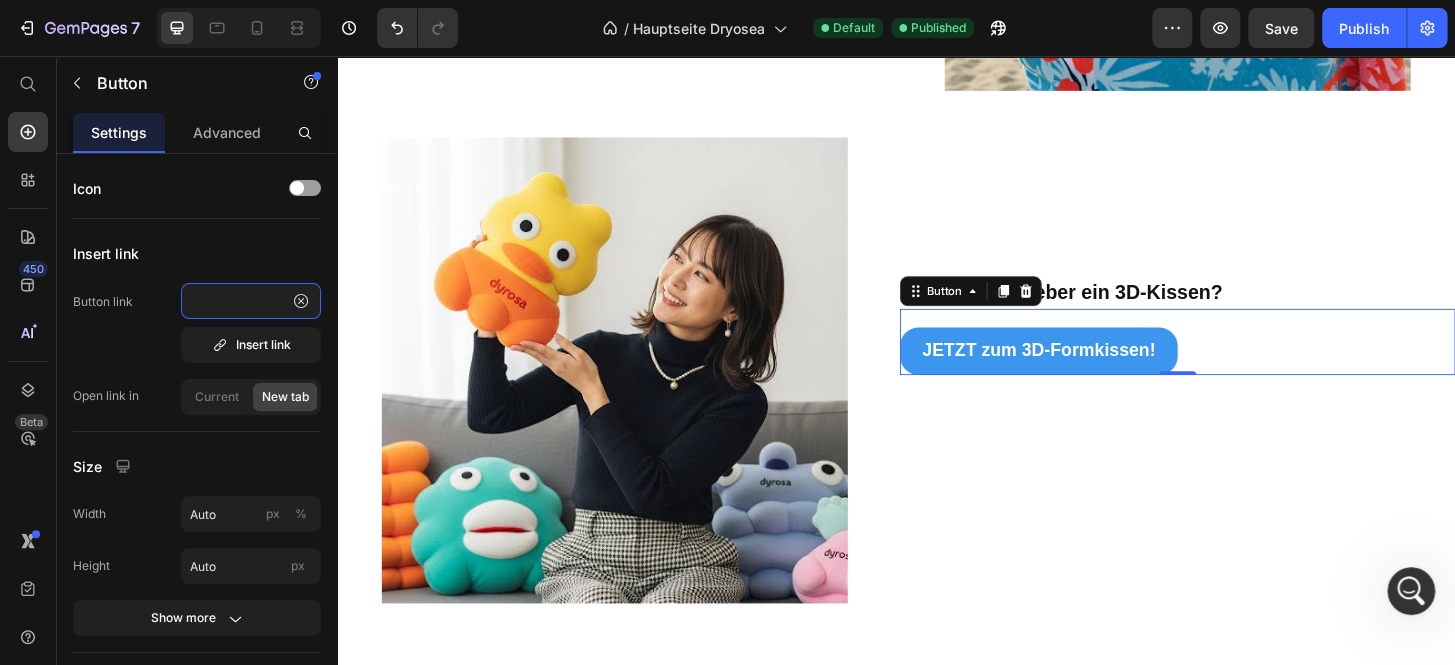 scroll, scrollTop: 0, scrollLeft: 894, axis: horizontal 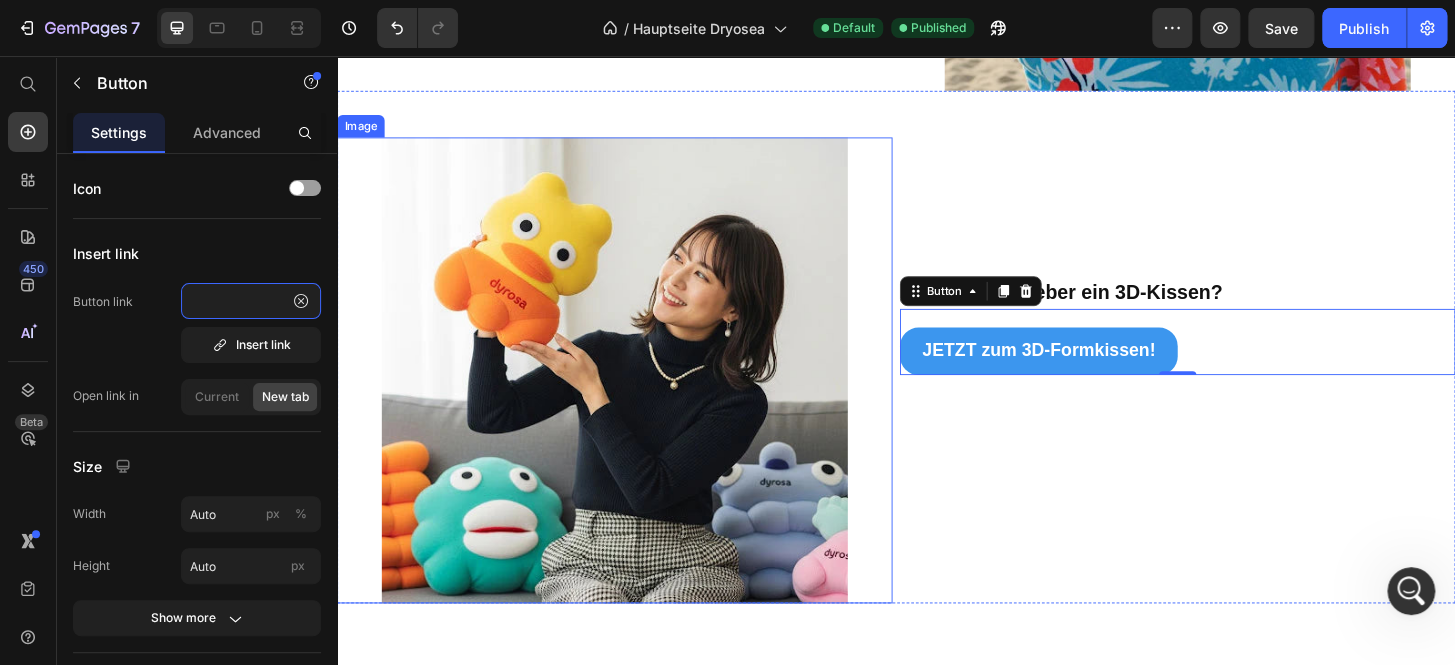 drag, startPoint x: 602, startPoint y: 363, endPoint x: 343, endPoint y: 352, distance: 259.2335 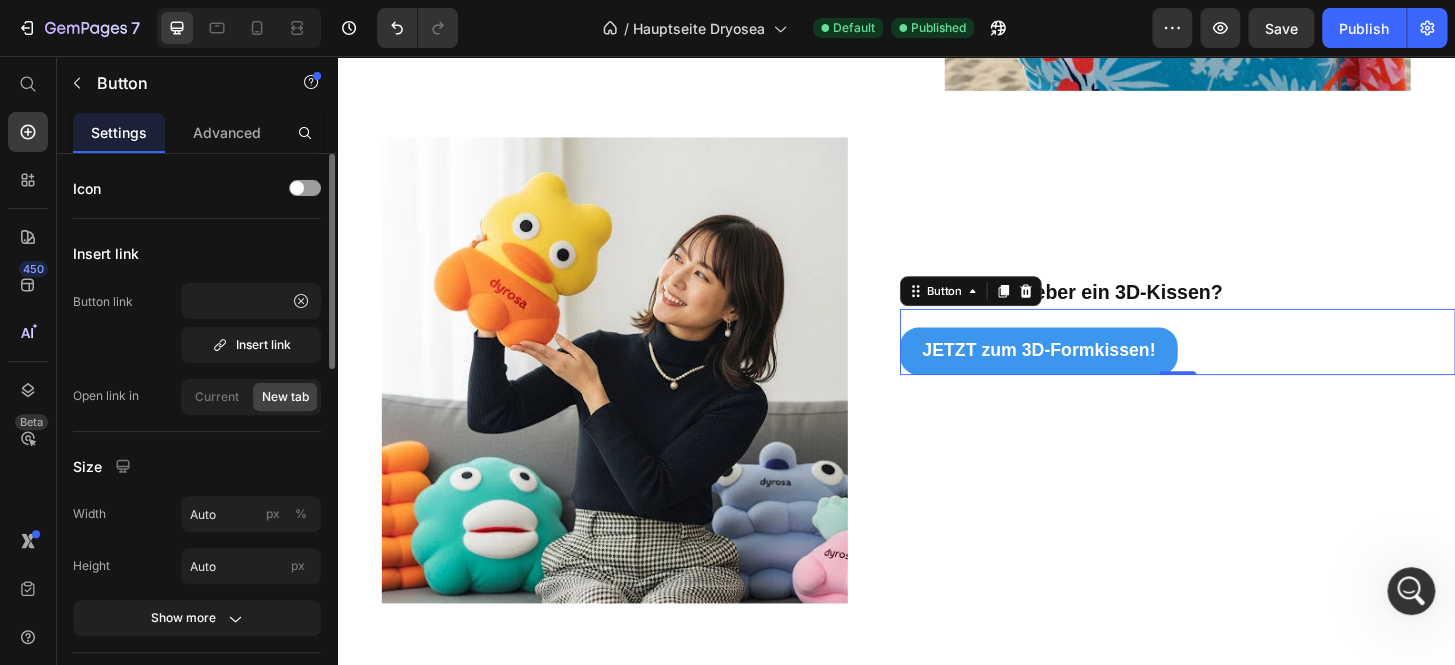 click on "Button link https://dryosea.com/products/personalisiertes-foto-diy-humanoid-kissen-paar-kissen-gefulltes-freund-kissen-benutzerdefinierter-vater-lebensgrosses-bild-kissen-geschenk  Insert link" at bounding box center (197, 323) 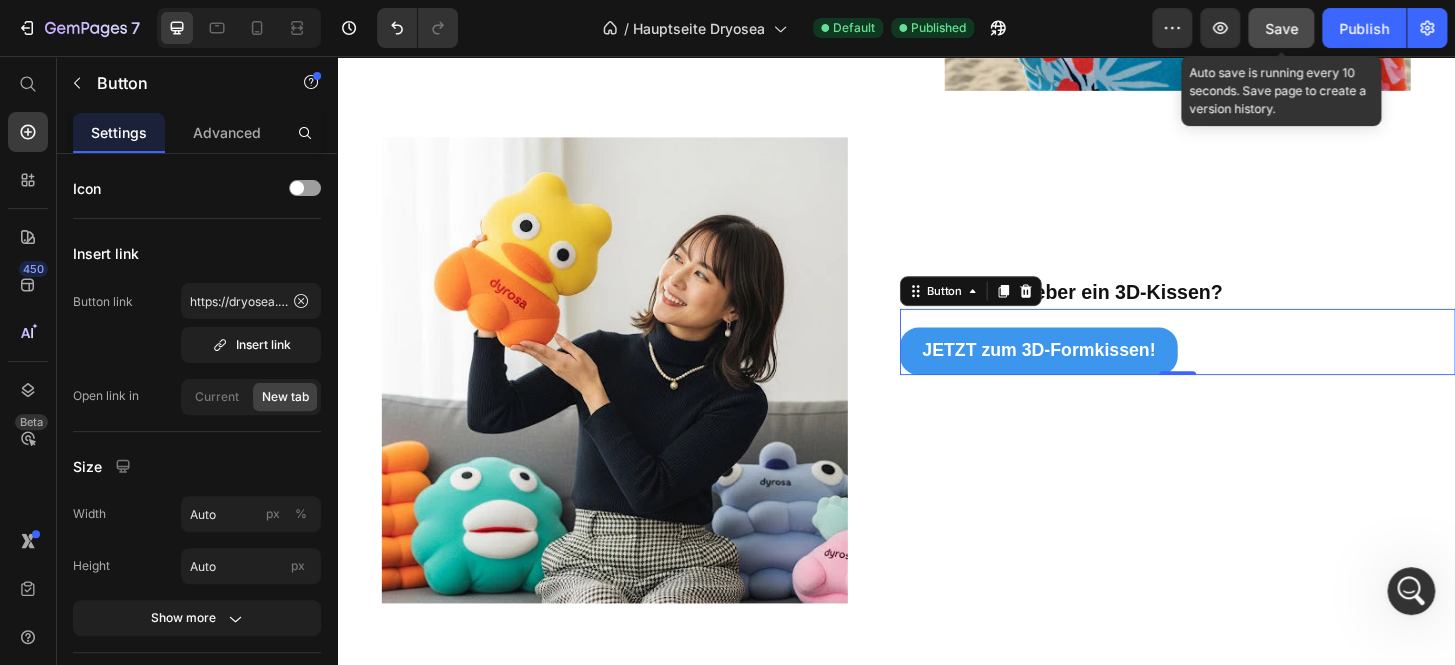 click on "Save" at bounding box center (1281, 28) 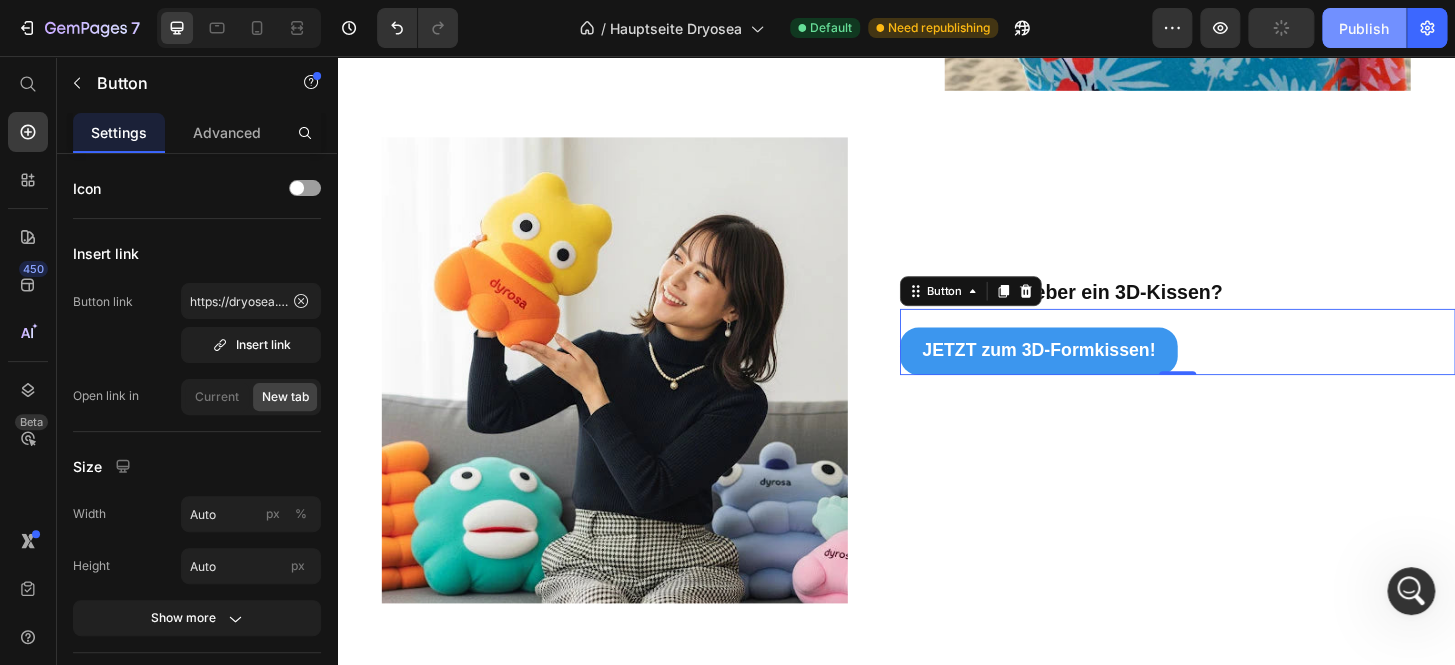 click on "Publish" at bounding box center [1364, 28] 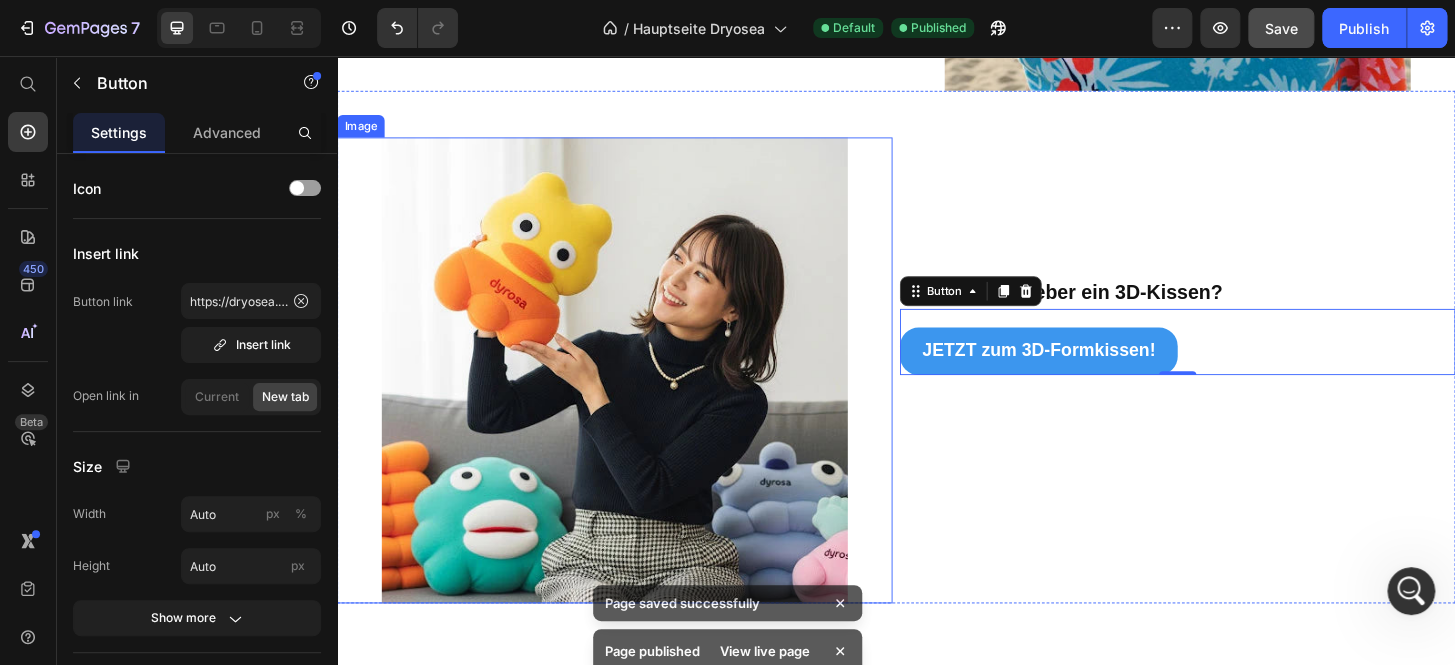 drag, startPoint x: 864, startPoint y: 393, endPoint x: 957, endPoint y: 317, distance: 120.10412 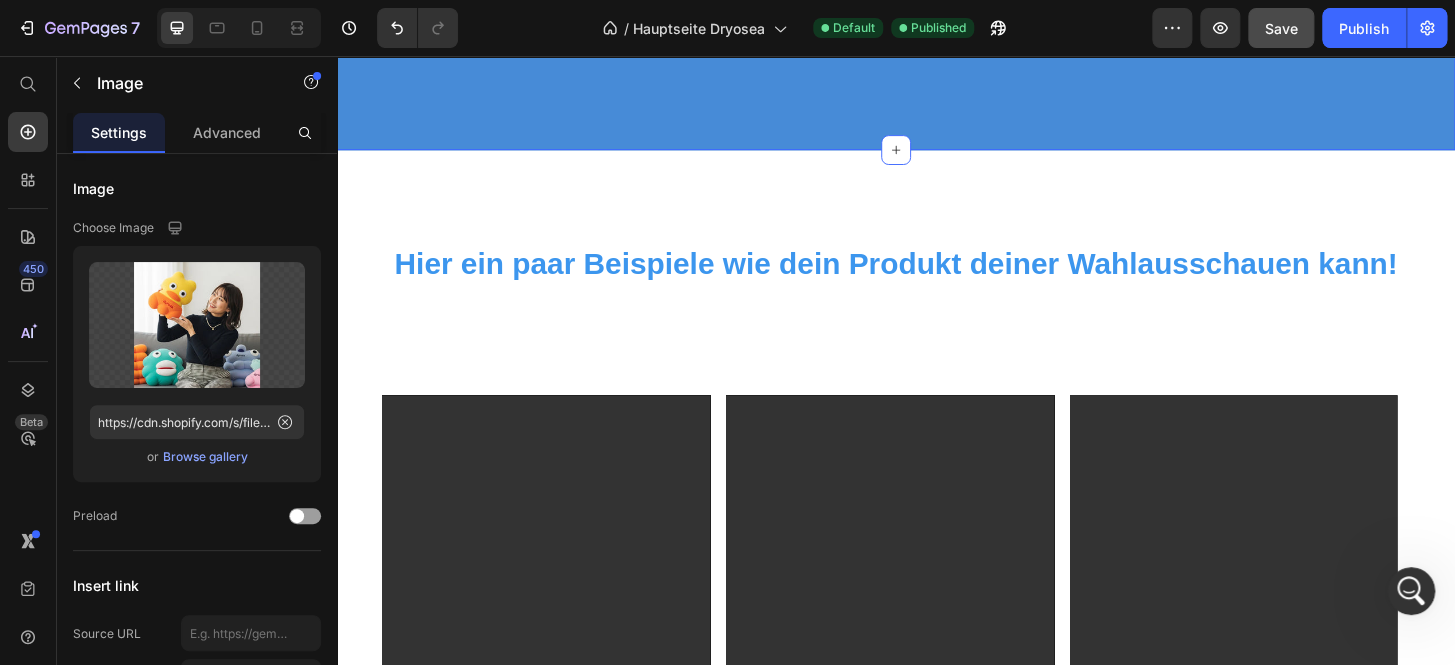 scroll, scrollTop: 1356, scrollLeft: 0, axis: vertical 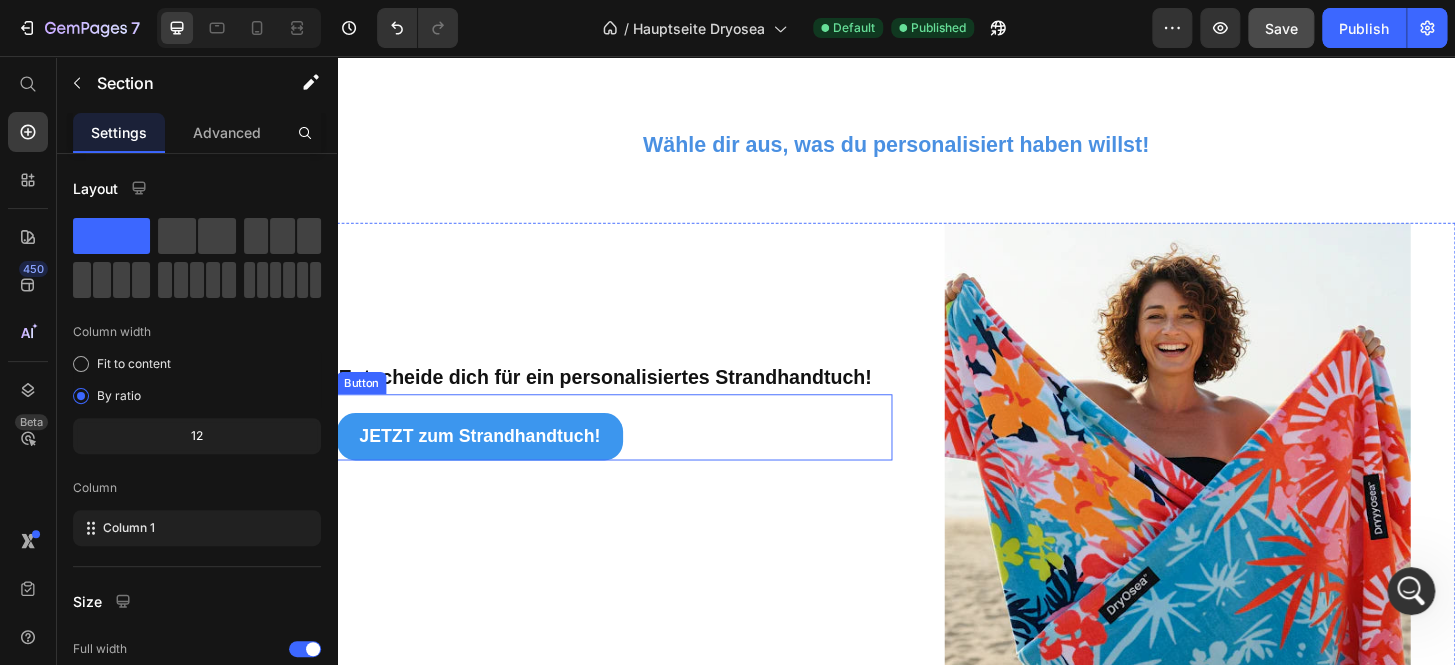 click on "JETZT zum Strandhandtuch!" at bounding box center [490, 464] 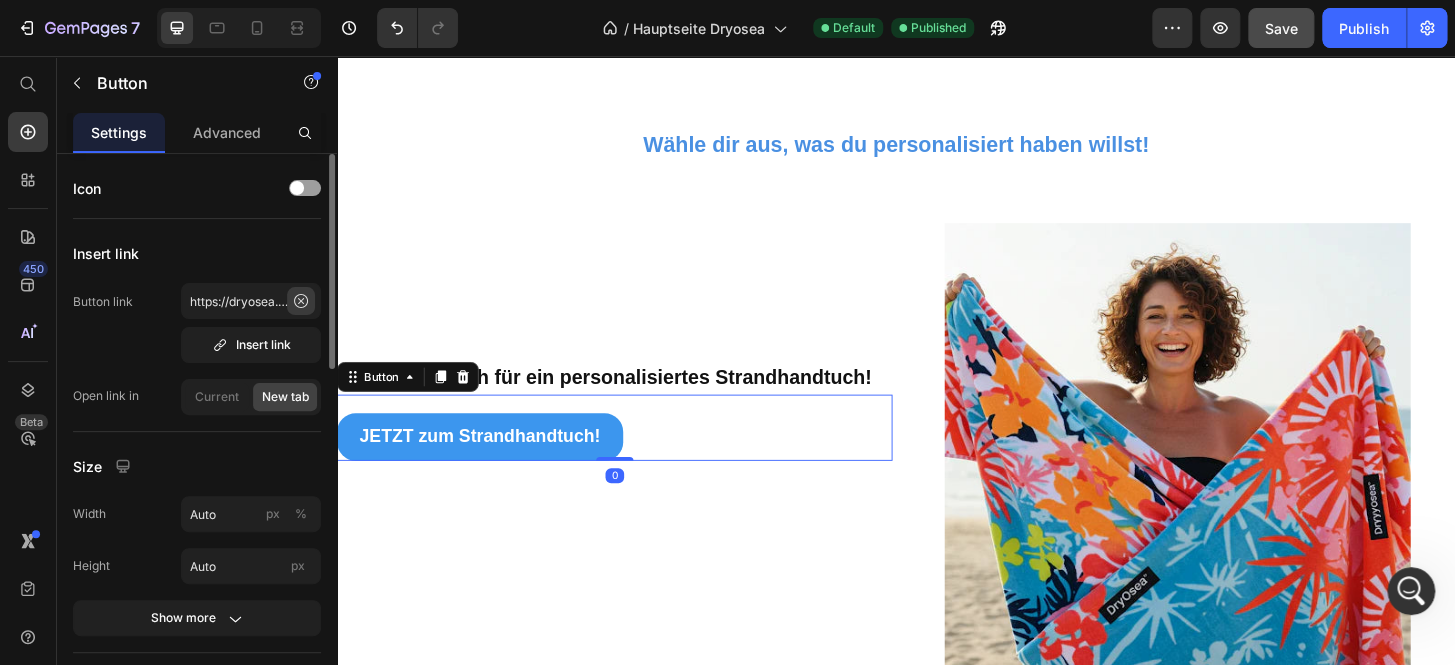 click 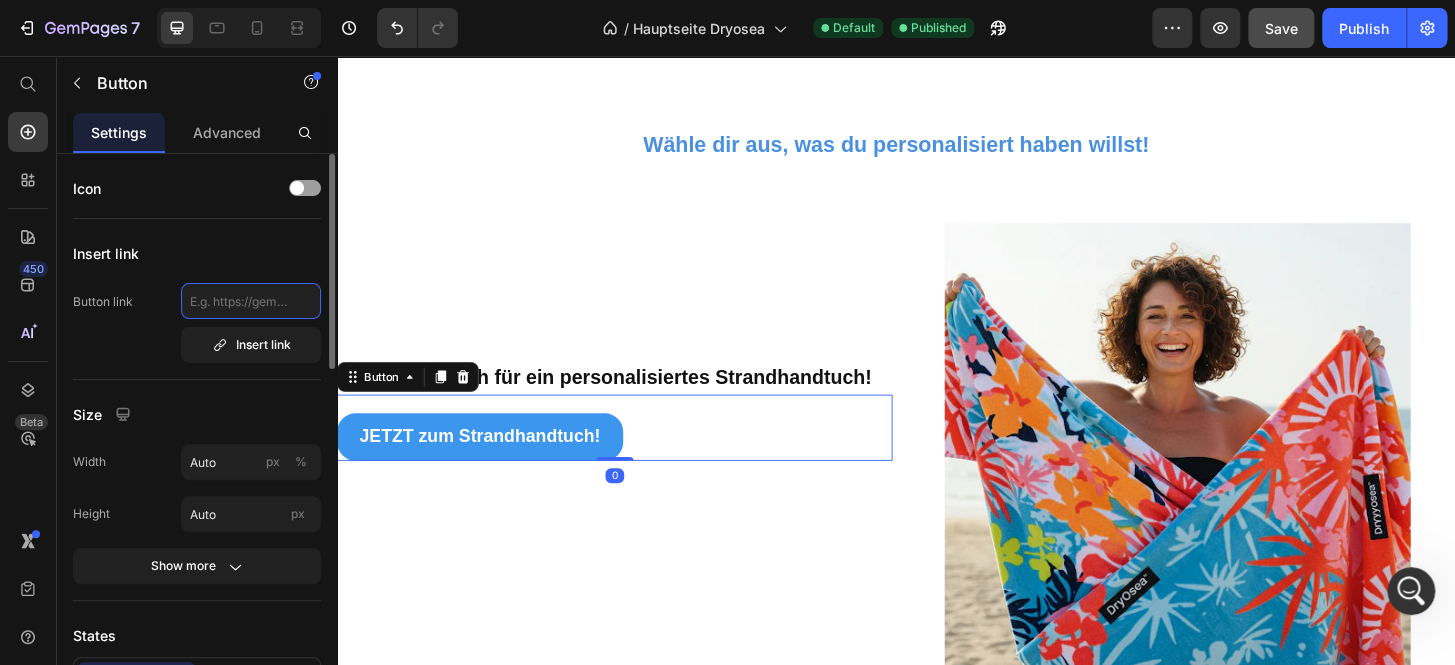 scroll, scrollTop: 0, scrollLeft: 0, axis: both 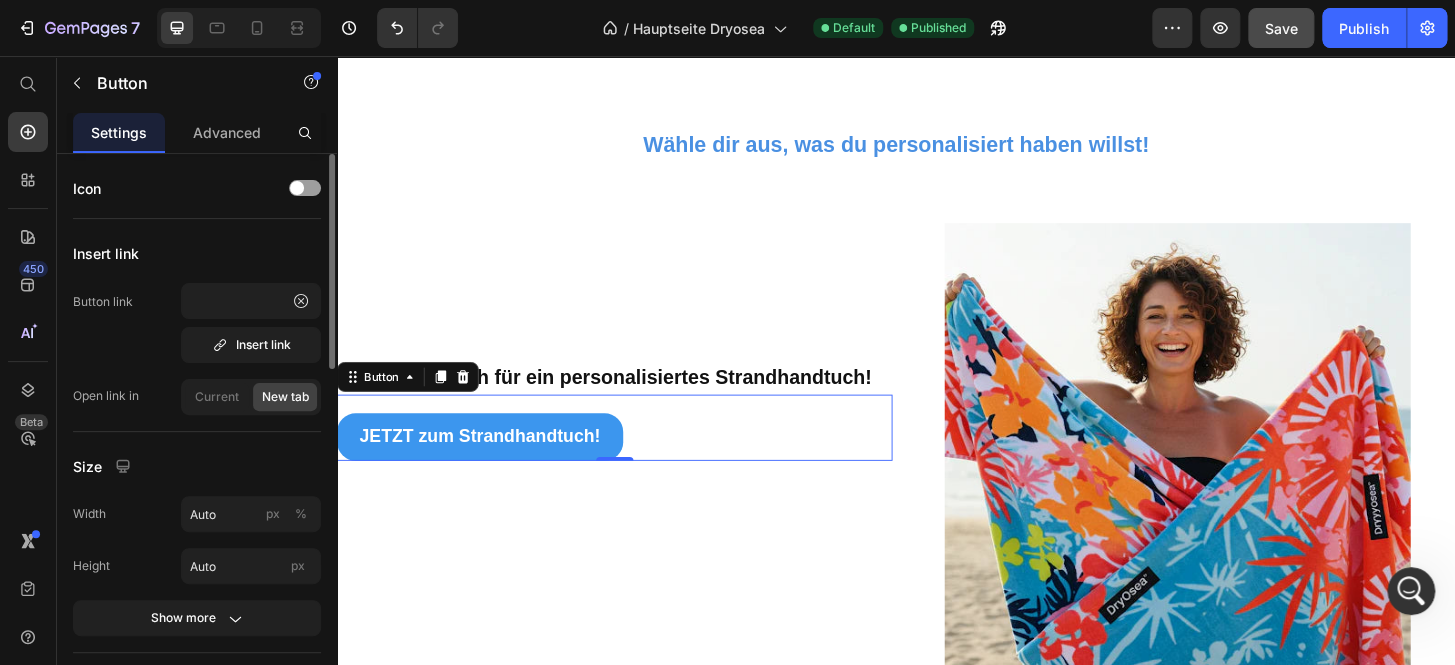 click on "Insert link" at bounding box center (197, 253) 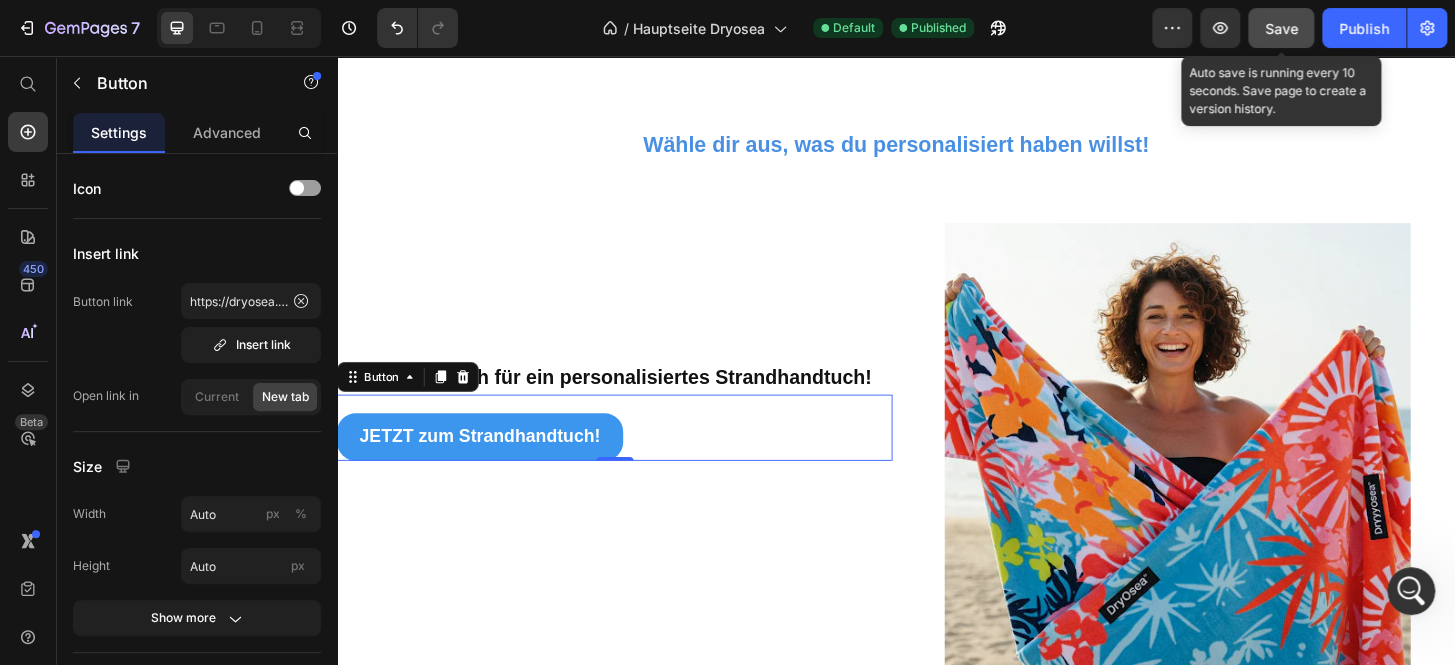 click on "Save" 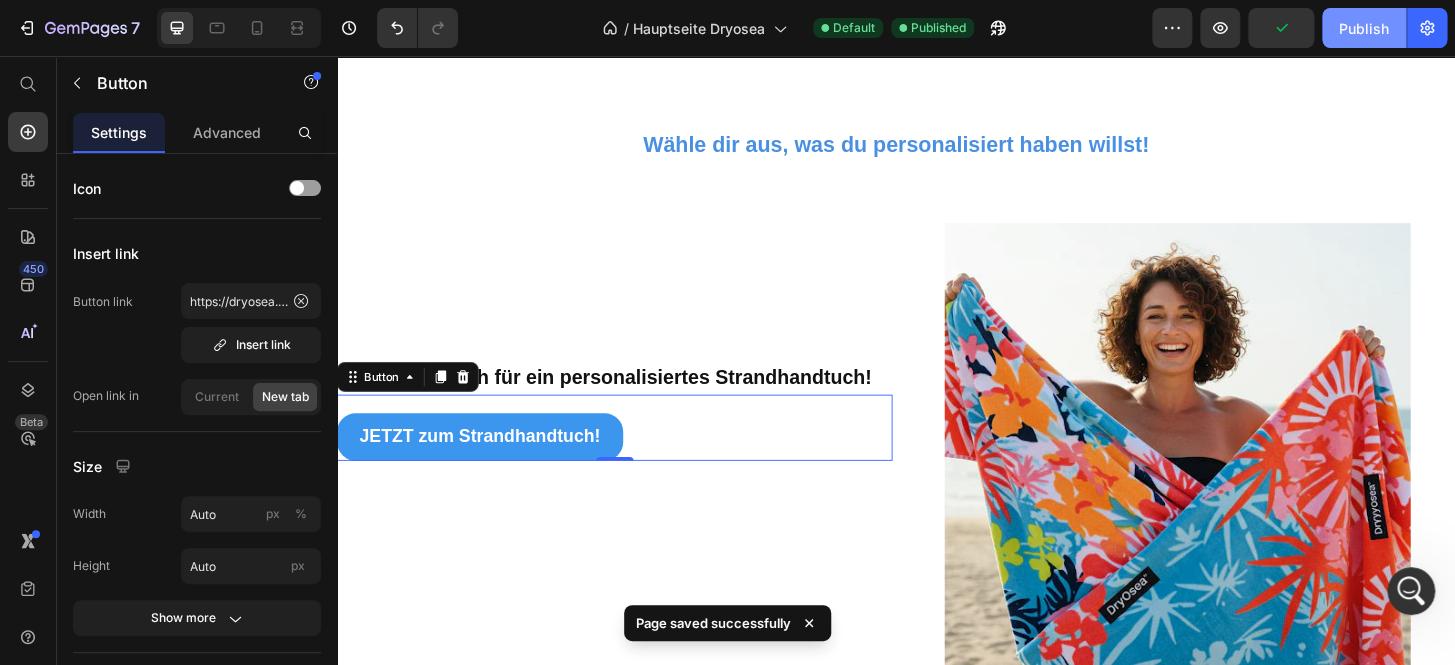 click on "Publish" at bounding box center [1364, 28] 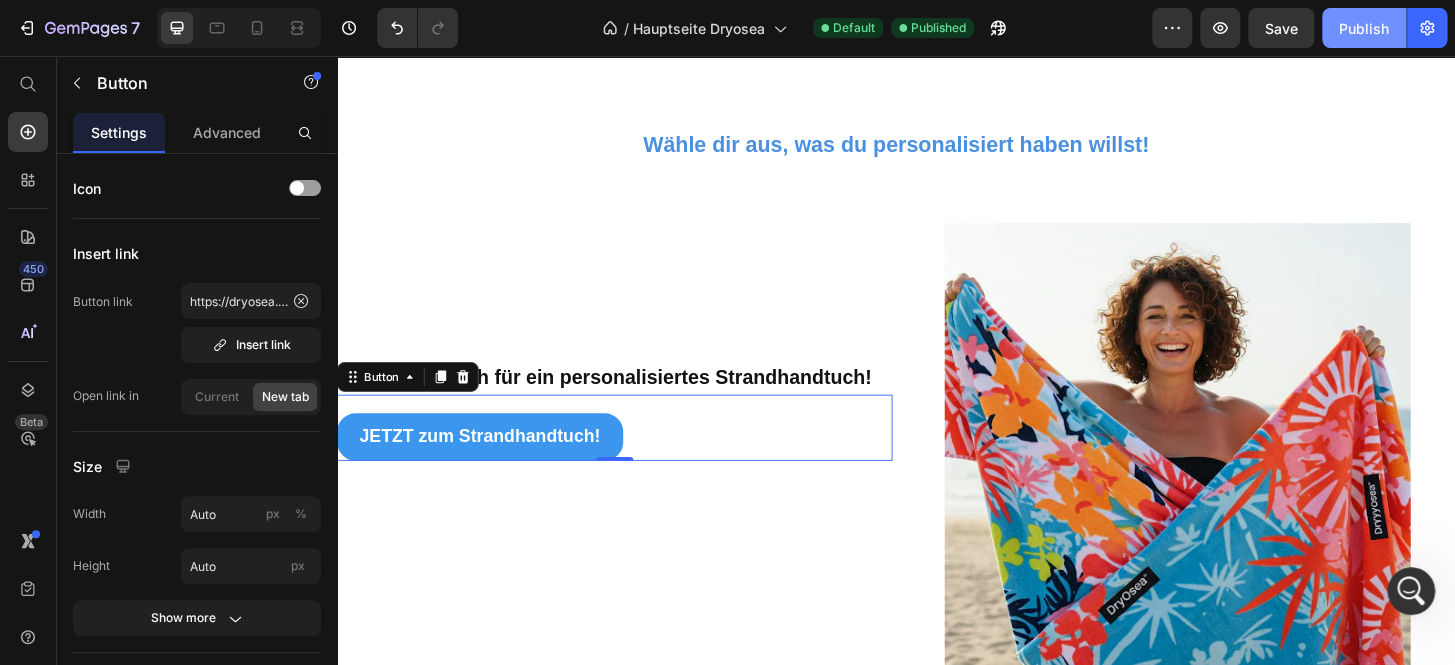 click on "Publish" at bounding box center [1364, 28] 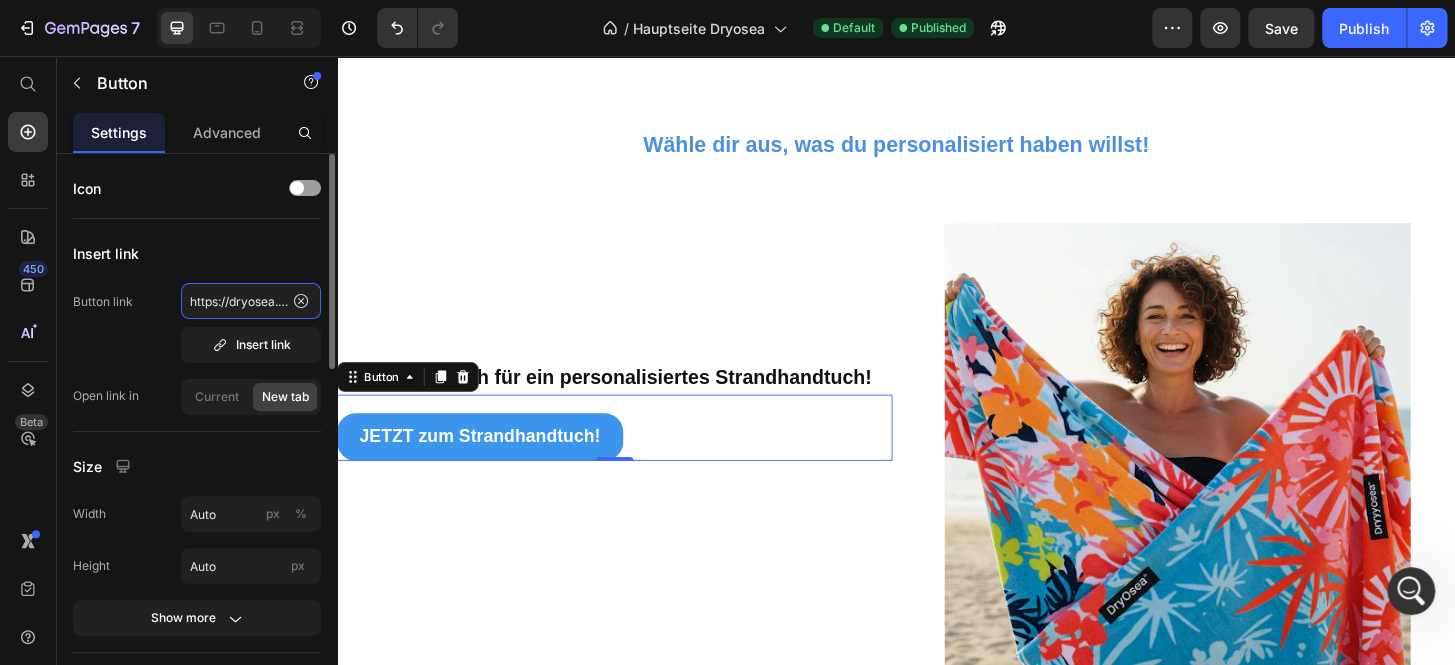 click on "https://dryosea.com/products/benutzerdefiniertes-foto-strandtuch-familien-haustier-foto-personalisierbar-leicht-mikrofaser-outdoor-schwimmgeschenke-schnell-trocknendes-badetuch-1" 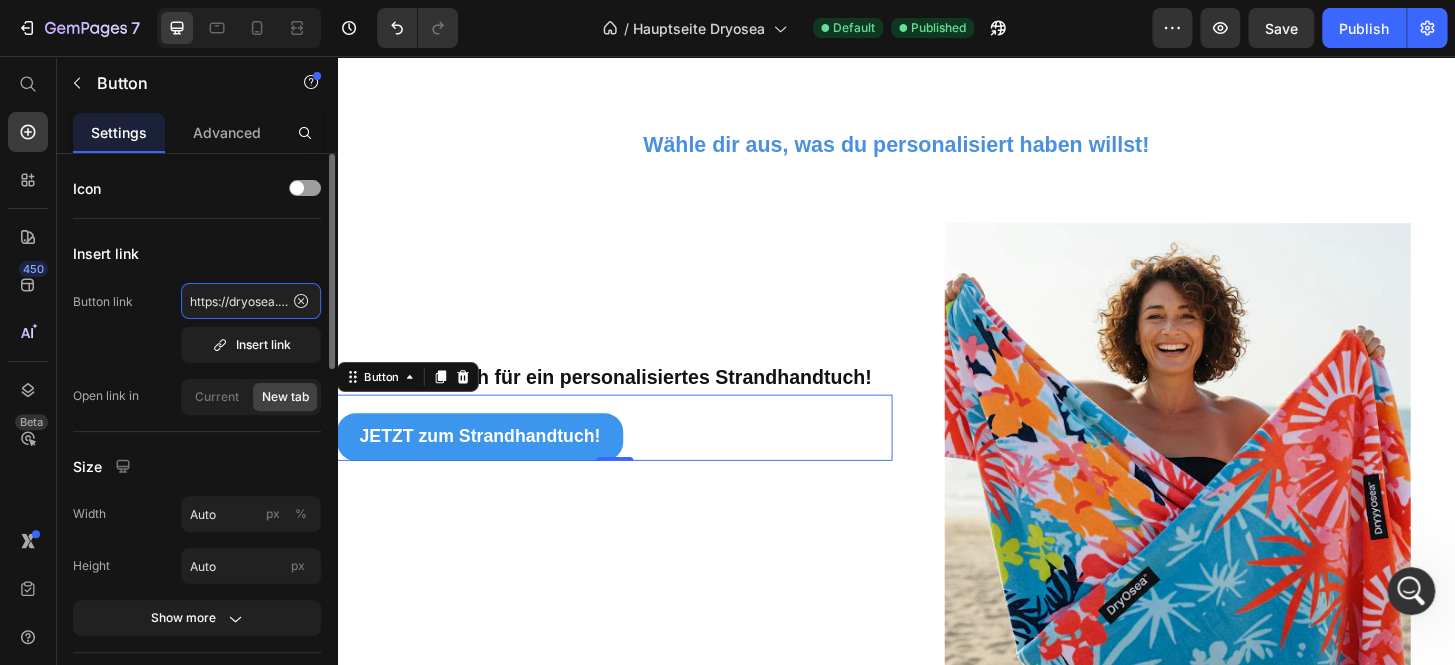 paste on "?_ab=0&key=1752349536676" 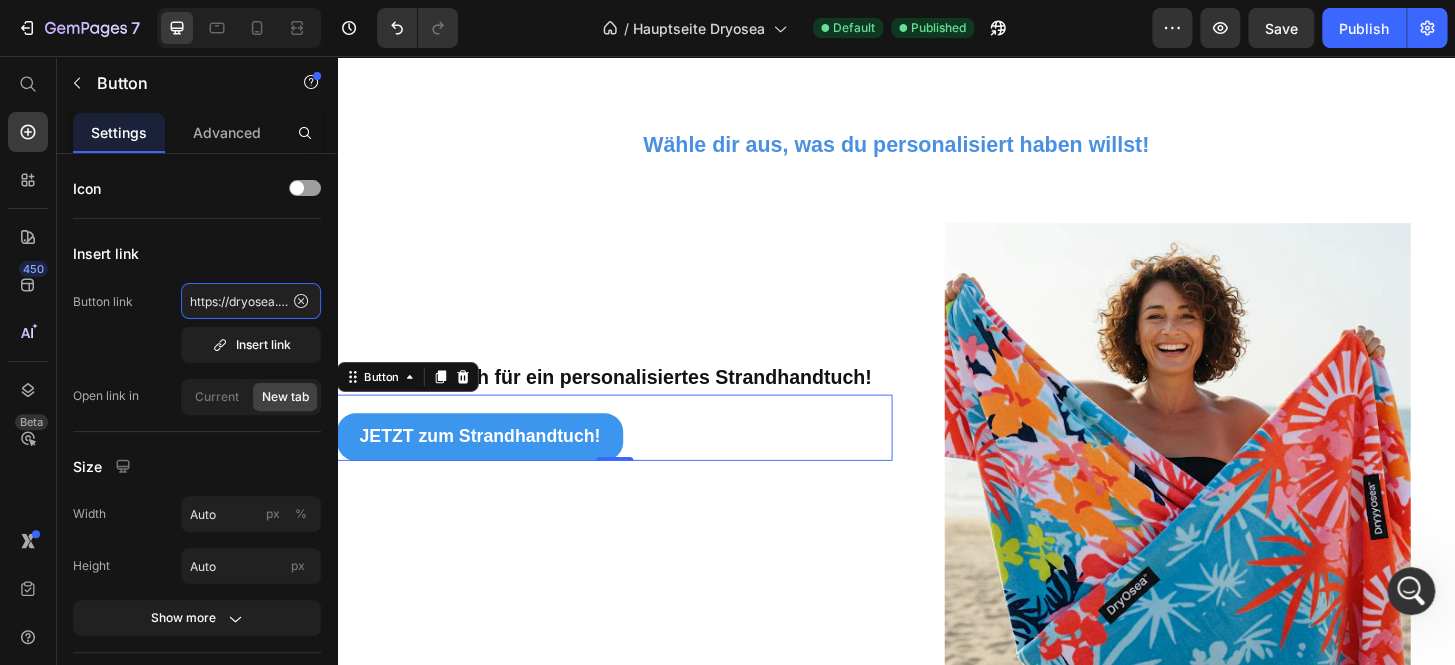 scroll, scrollTop: 0, scrollLeft: 1137, axis: horizontal 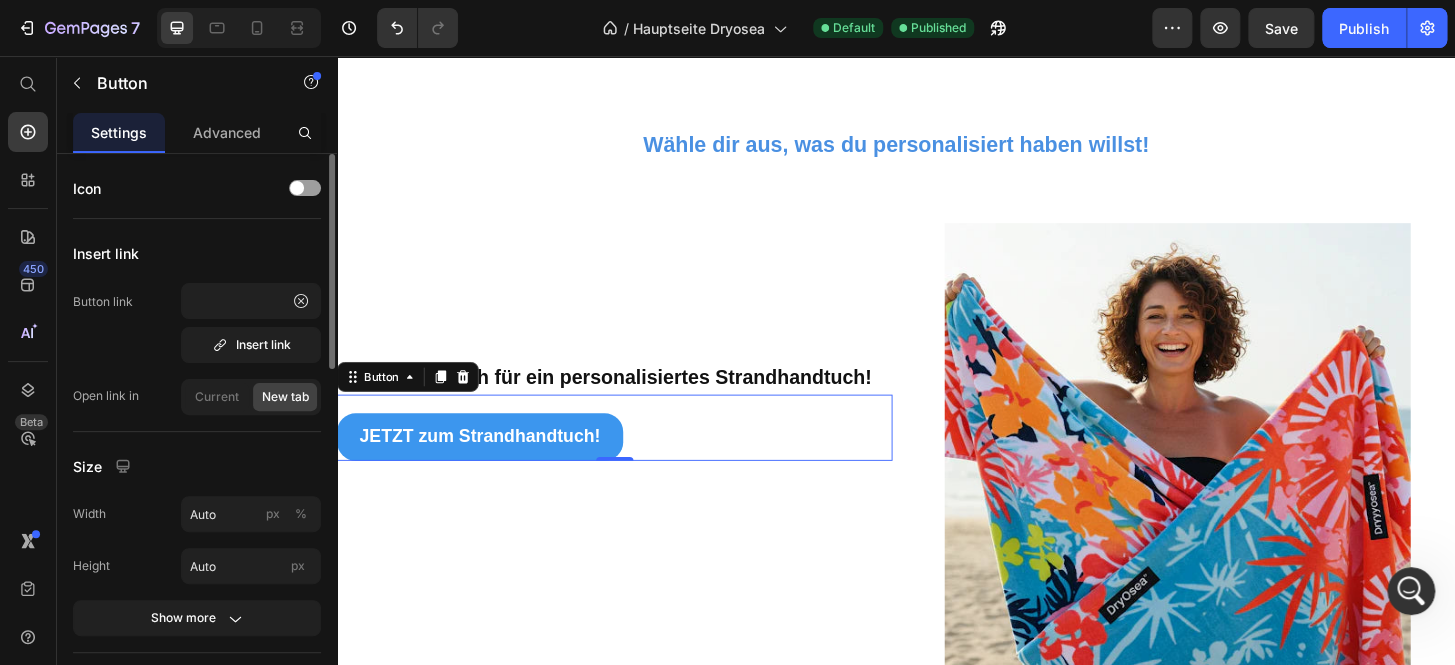 click on "Insert link" at bounding box center (197, 253) 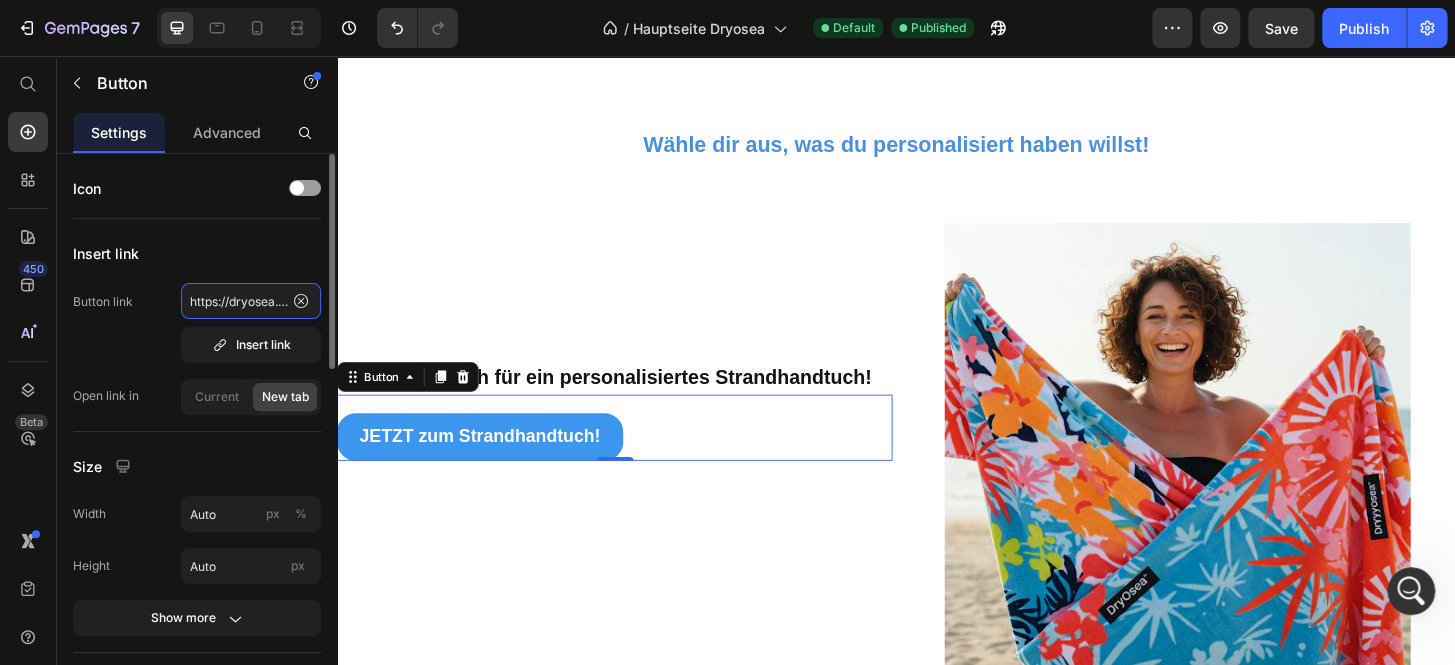 click on "https://dryosea.com/products/benutzerdefiniertes-foto-strandtuch-familien-haustier-foto-personalisierbar-leicht-mikrofaser-outdoor-schwimmgeschenke-schnell-trocknendes-badetuch-1?_ab=0&key=1752349536676" 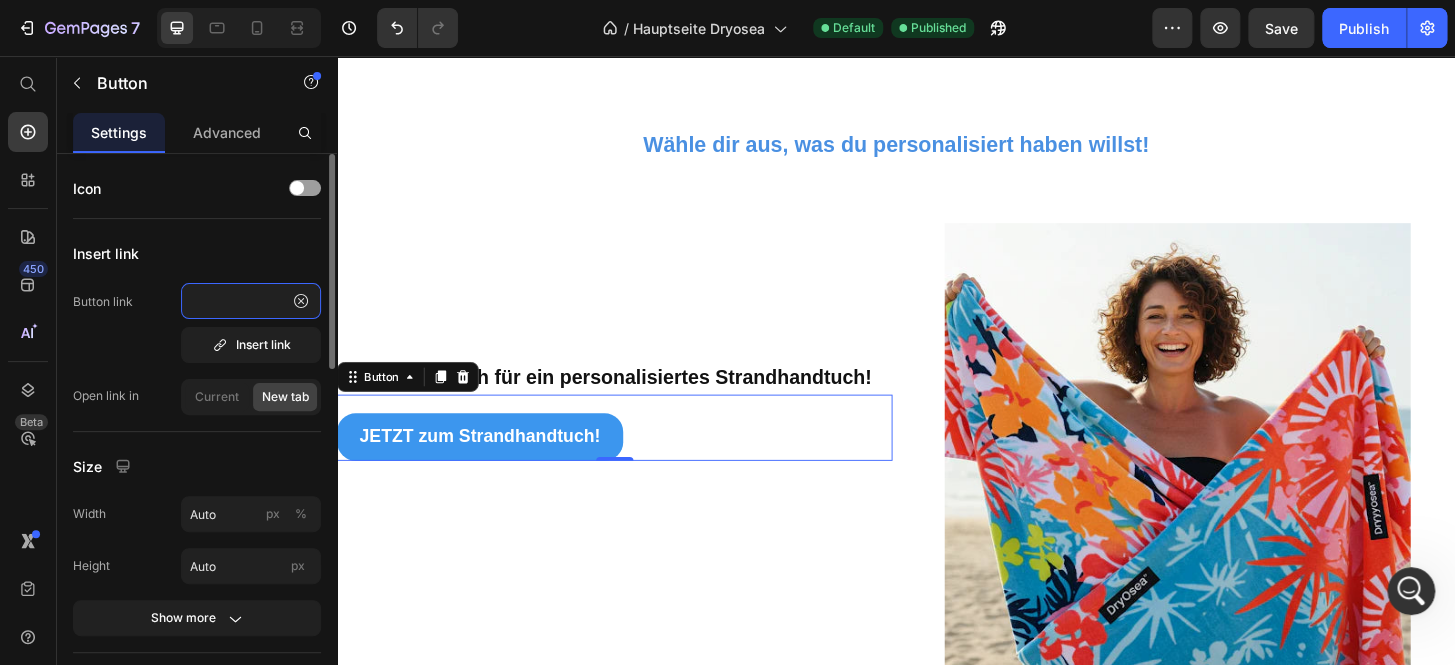 scroll, scrollTop: 0, scrollLeft: 279, axis: horizontal 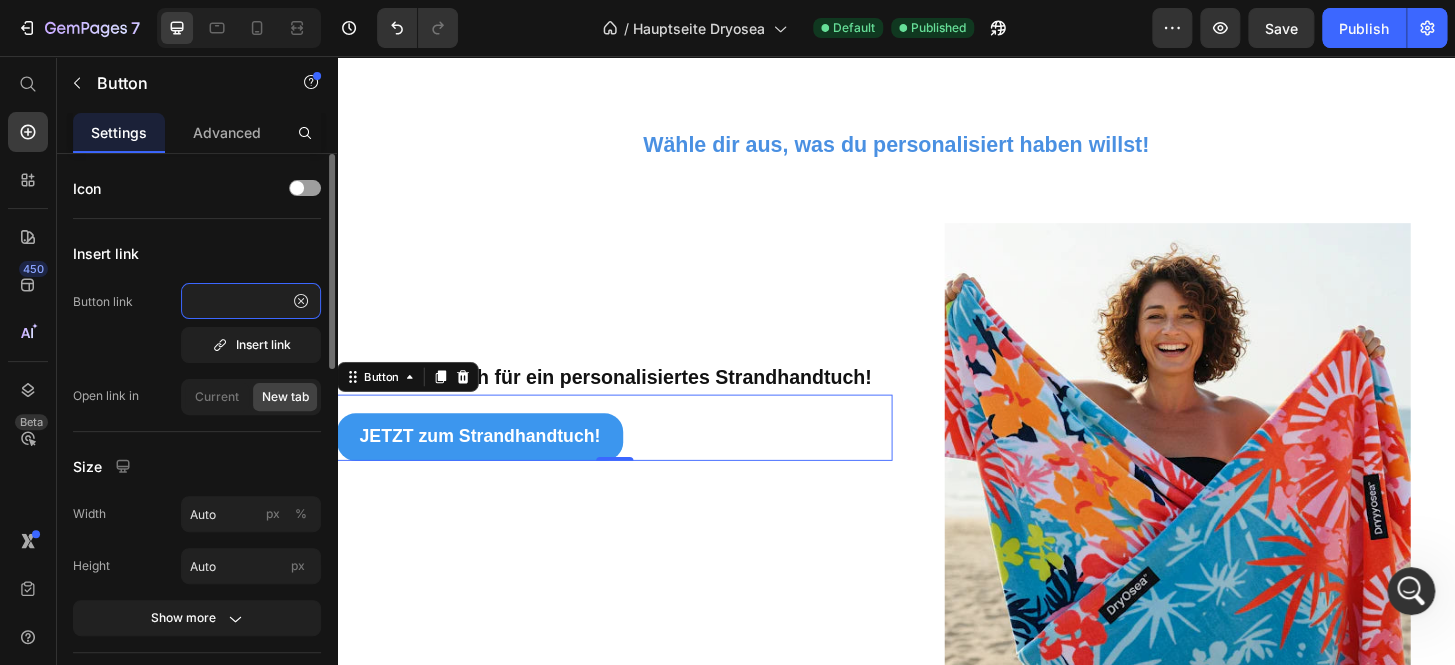 drag, startPoint x: 259, startPoint y: 304, endPoint x: 252, endPoint y: 314, distance: 12.206555 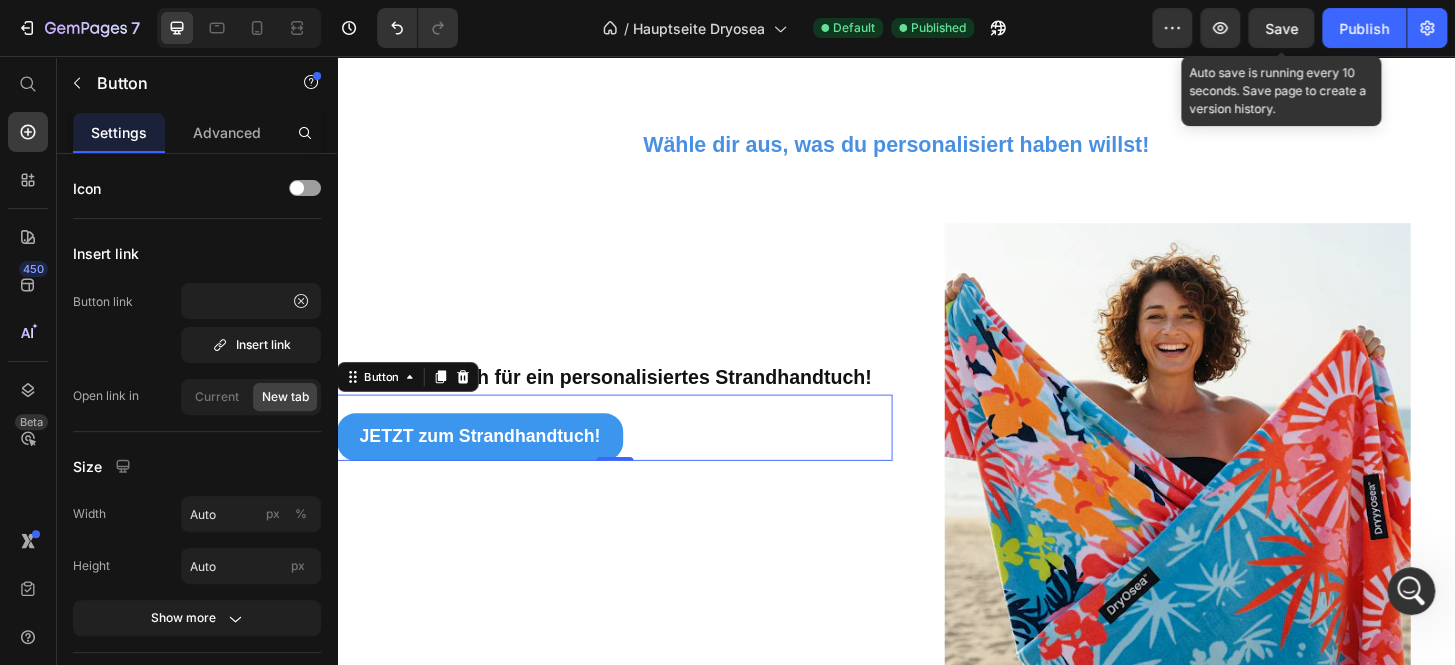 click on "Save" at bounding box center [1281, 28] 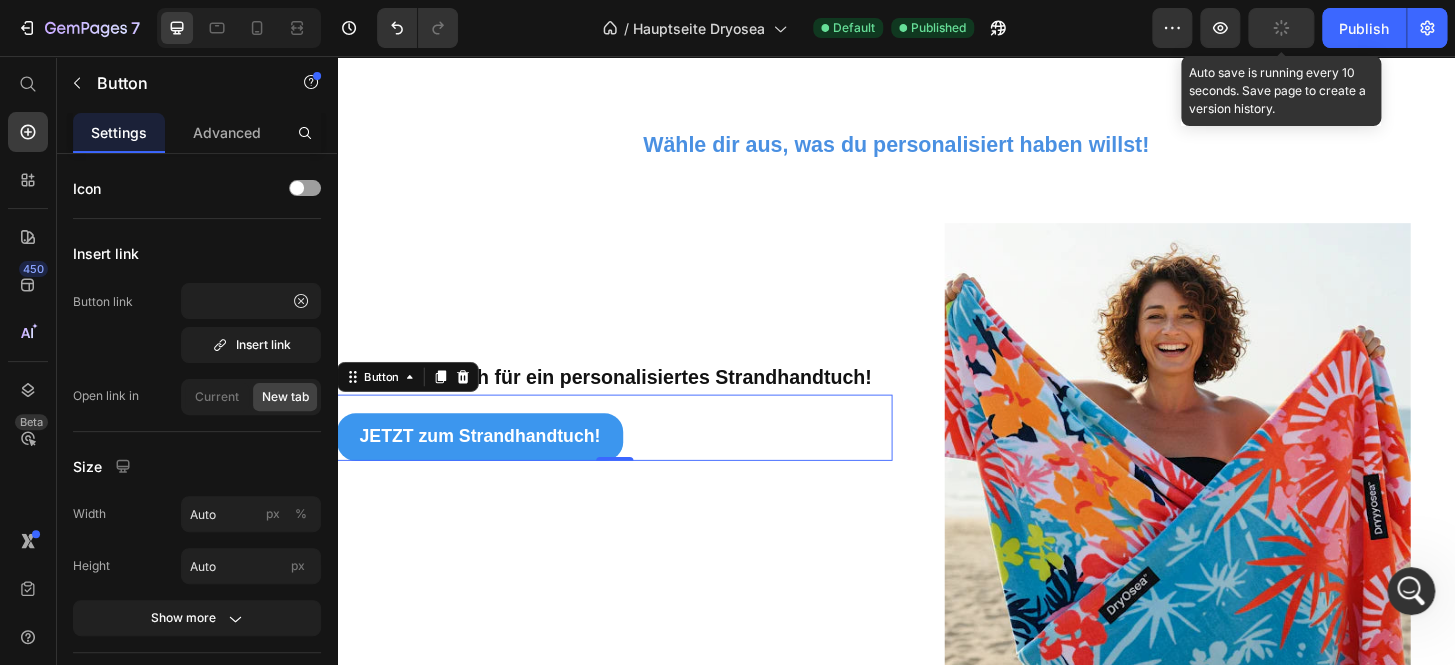 scroll, scrollTop: 0, scrollLeft: 0, axis: both 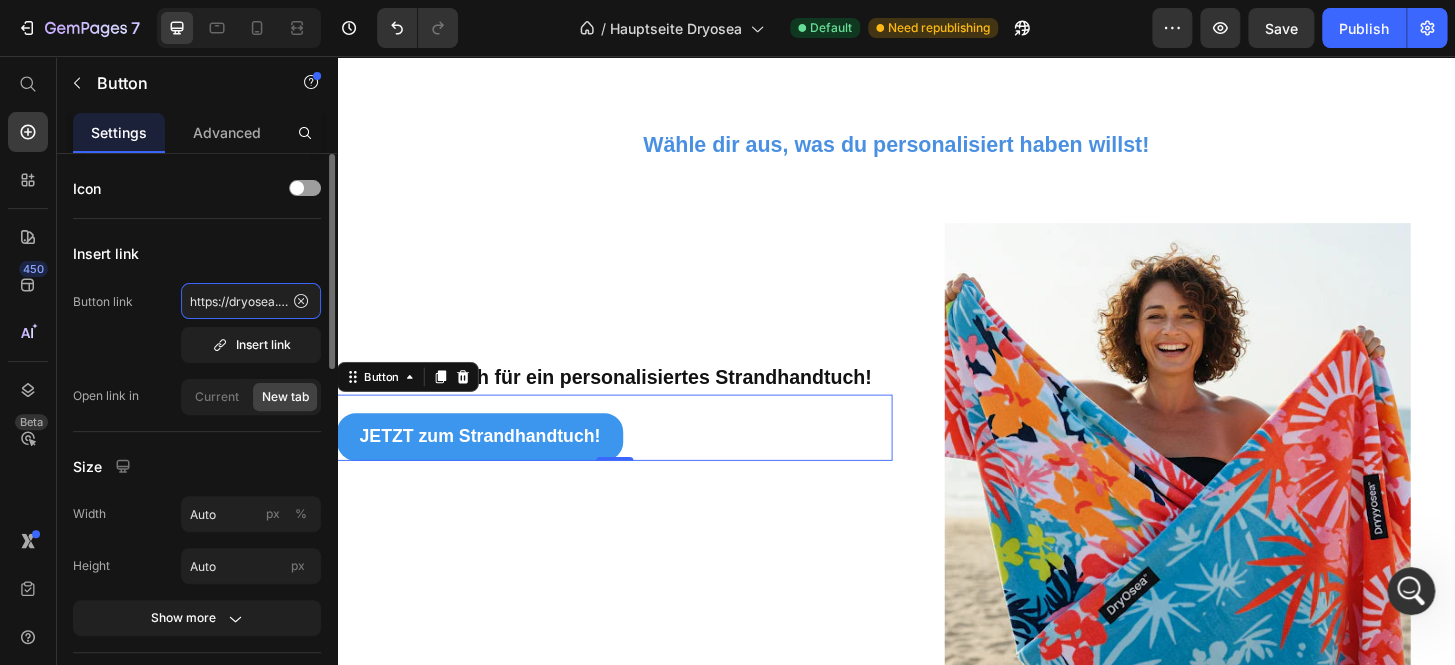 click on "https://dryosea.com/products/benutzerdefiniertes-foto-strandtuch-familien-haustier-foto-personalisierbar-leicht-mikrofaser-outdoor-schwimmgeschenke-schnell-trocknendes-badetuch-1?_ab=0&key=1752349536676" 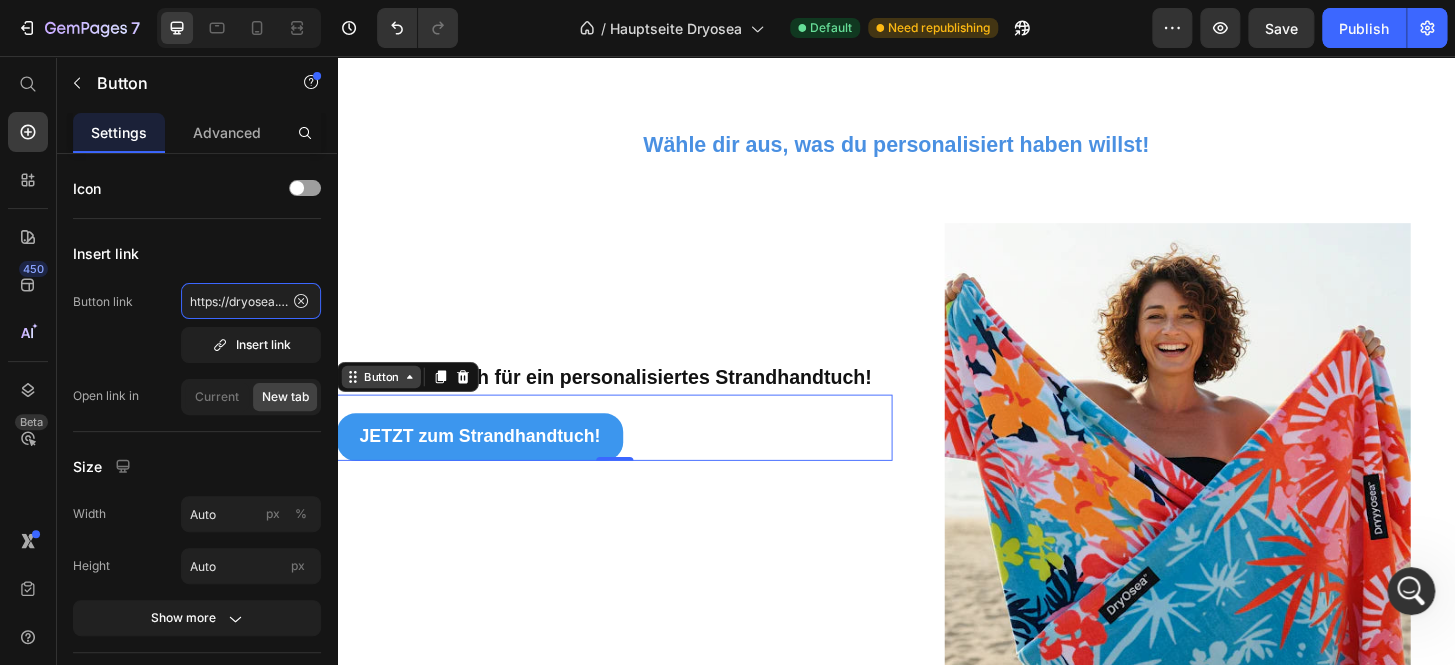 scroll, scrollTop: 0, scrollLeft: 730, axis: horizontal 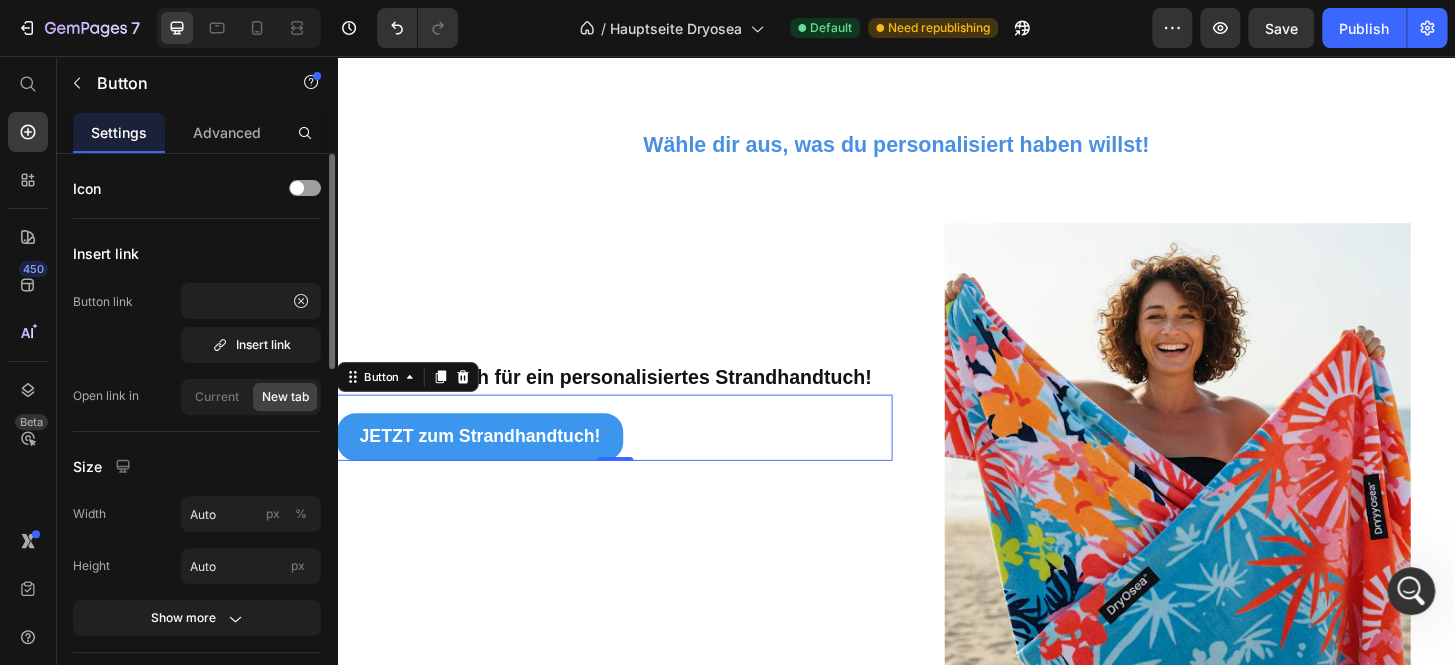 click on "Icon" 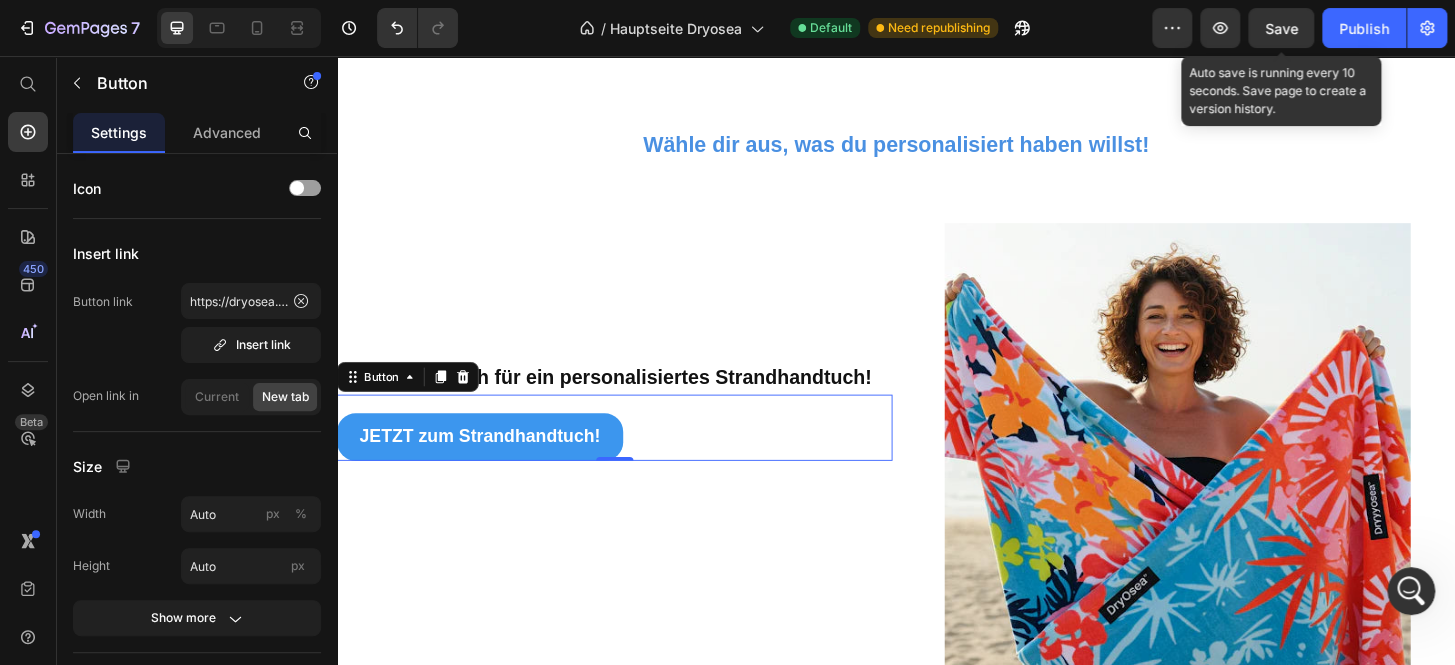 click on "Save" at bounding box center (1281, 28) 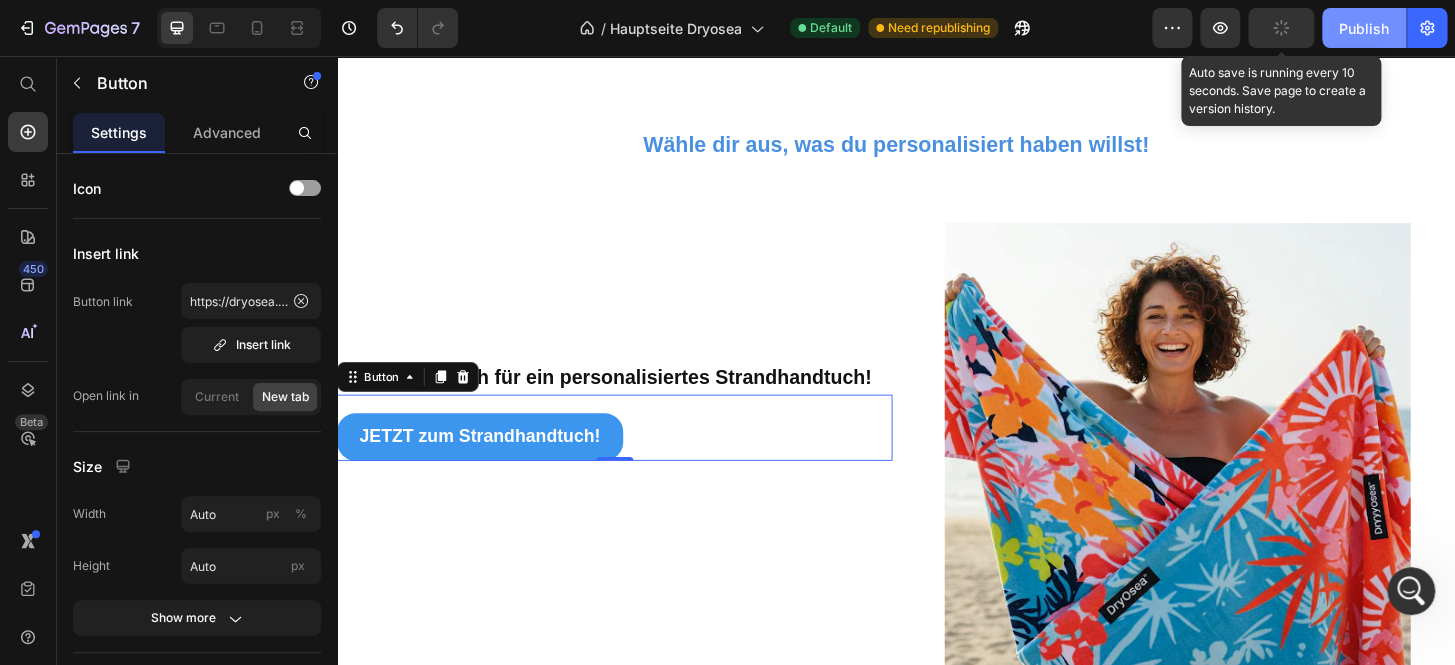 click on "Publish" at bounding box center [1364, 28] 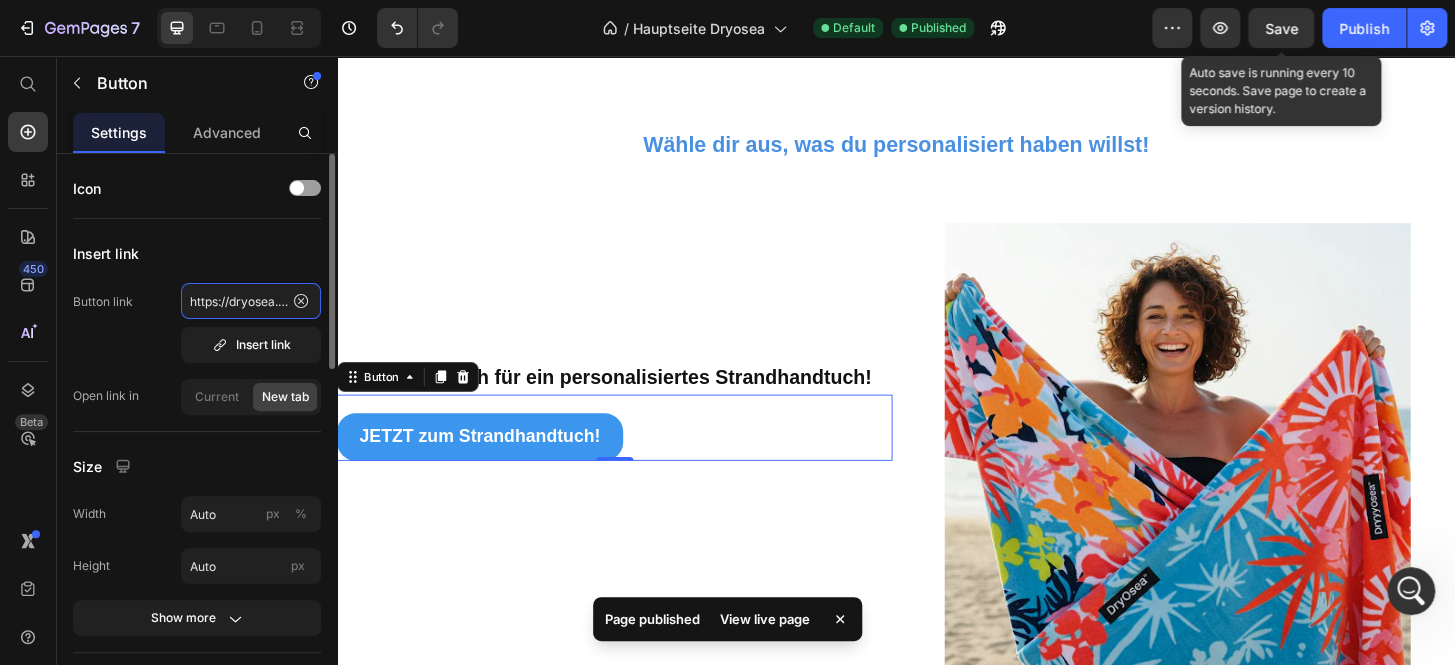 click on "https://dryosea.com/a/gempages?version=v7&shop_id=568345621715485777&theme_page_id=569061047688758142&page_type=GP_PRODUCT" 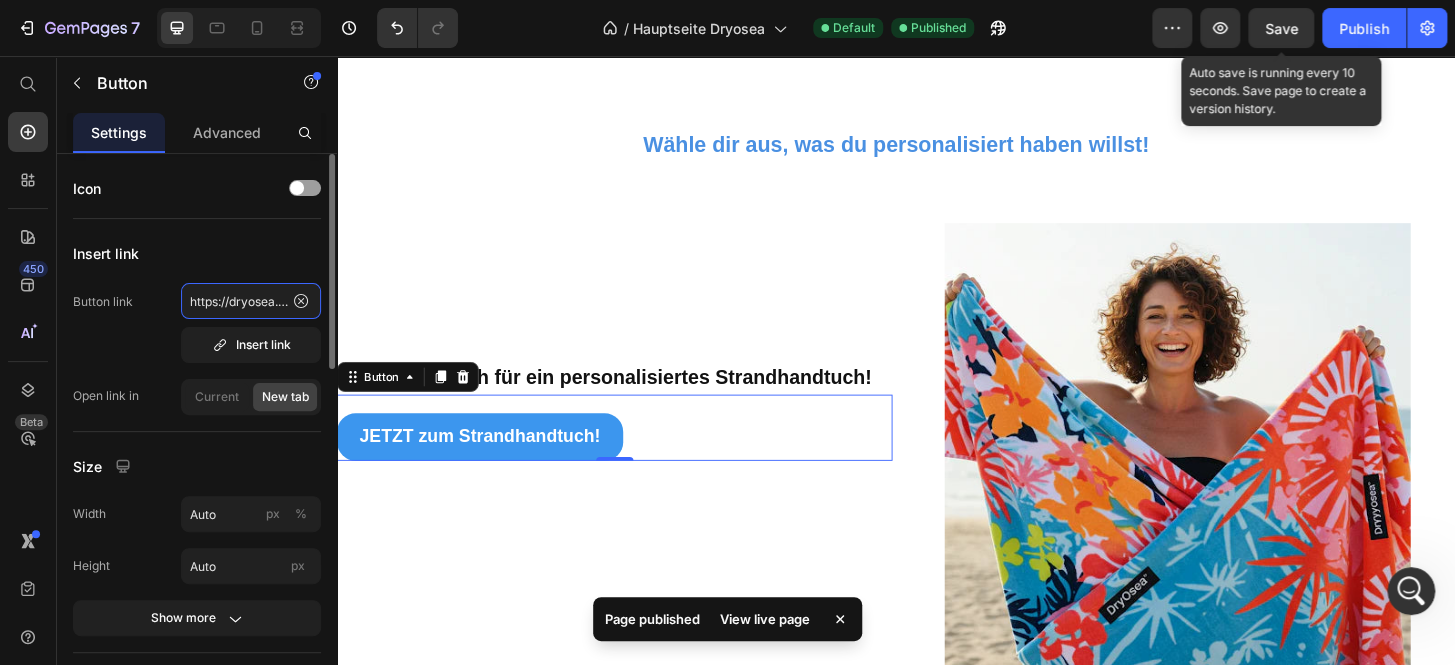 paste on "products/benutzerdefiniertes-foto-strandtuch-familien-haustier-foto-personalisierbar-leicht-mikrofaser-outdoor-schwimmgeschenke-schnell-trocknendes-badetuch-1?_ab=0&key=1752349808867" 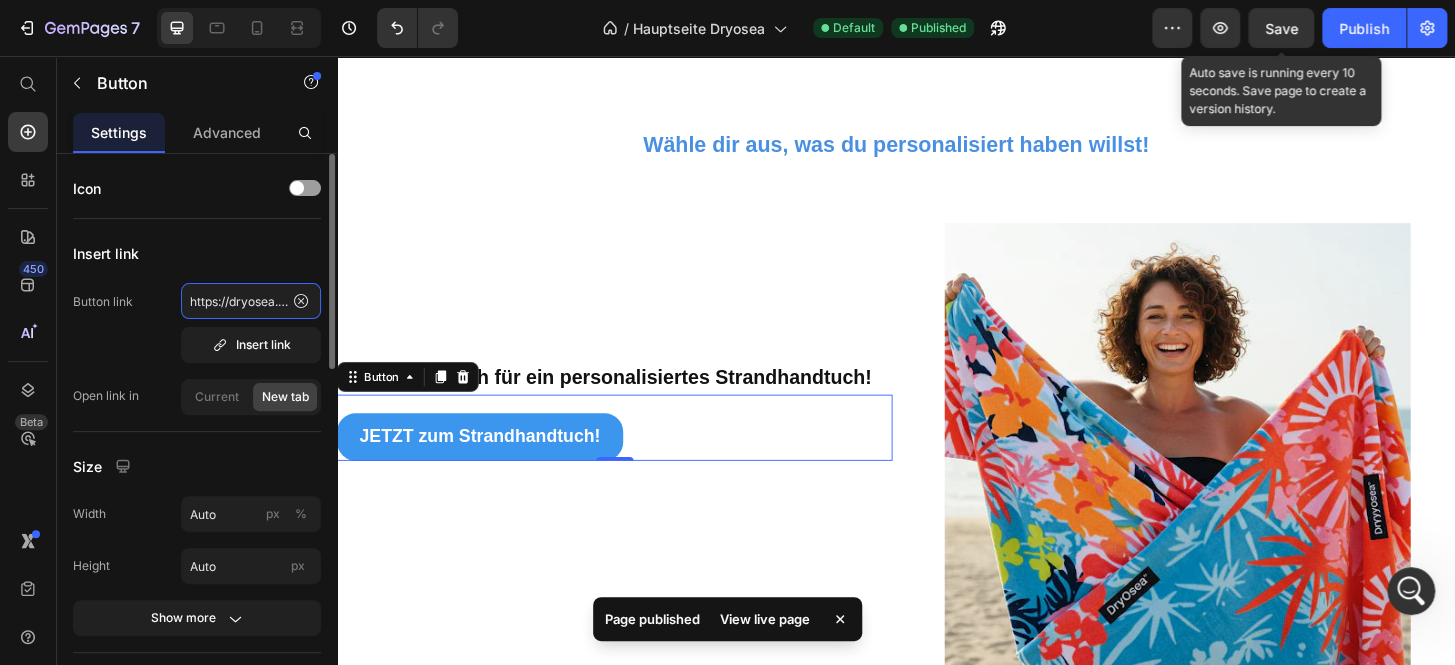 scroll, scrollTop: 0, scrollLeft: 1138, axis: horizontal 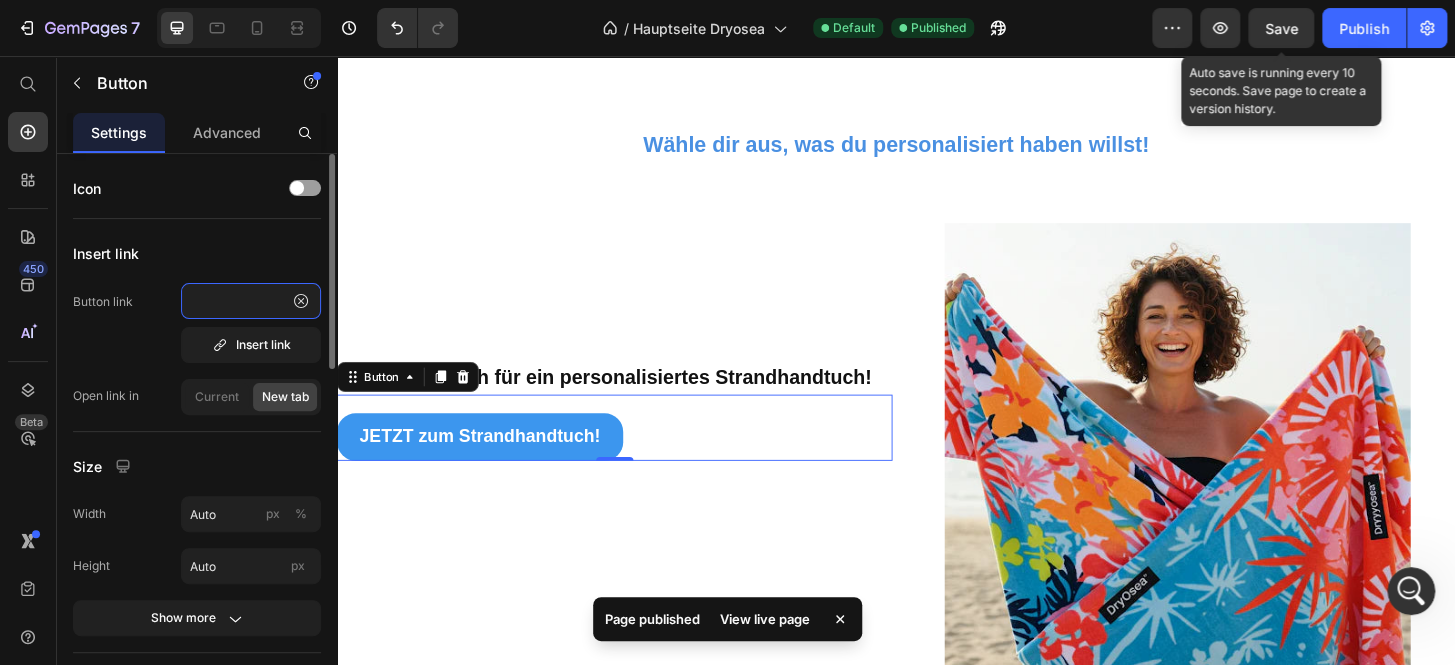 type on "https://dryosea.com/products/benutzerdefiniertes-foto-strandtuch-familien-haustier-foto-personalisierbar-leicht-mikrofaser-outdoor-schwimmgeschenke-schnell-trocknendes-badetuch-1?_ab=0&key=1752349808867" 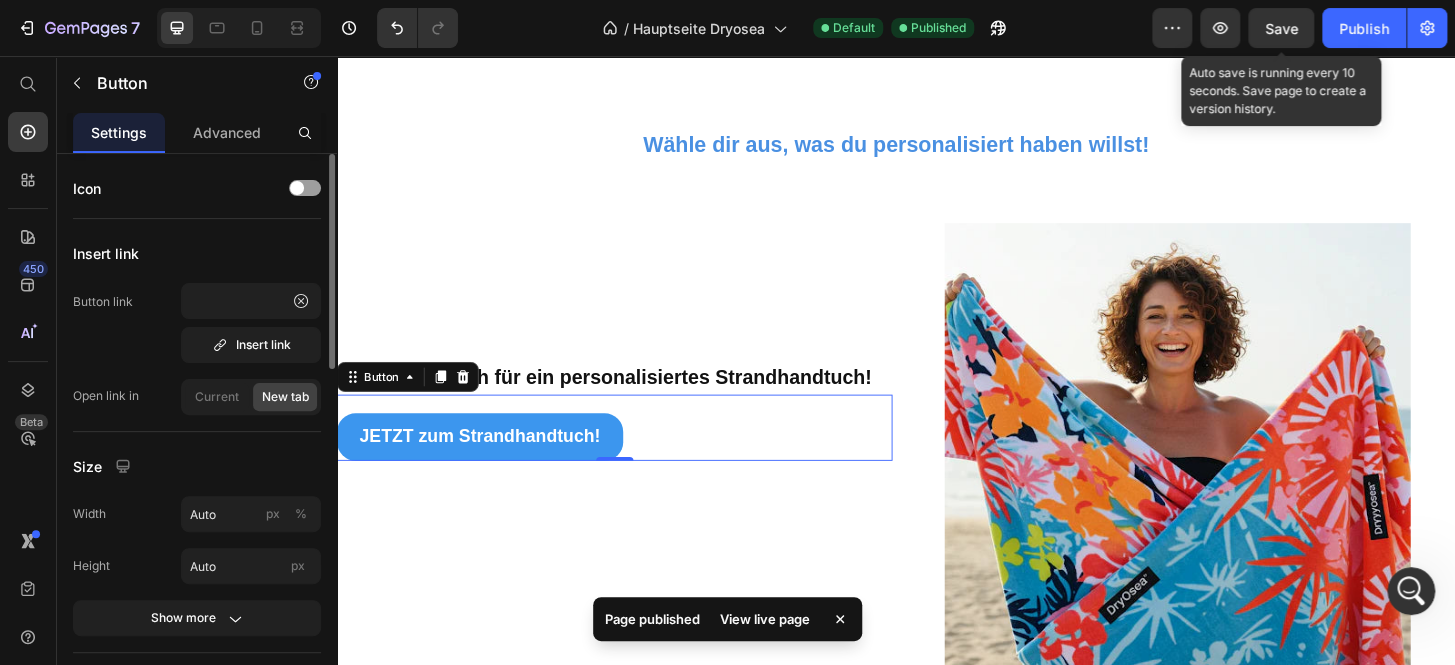 click on "Insert link" at bounding box center (197, 253) 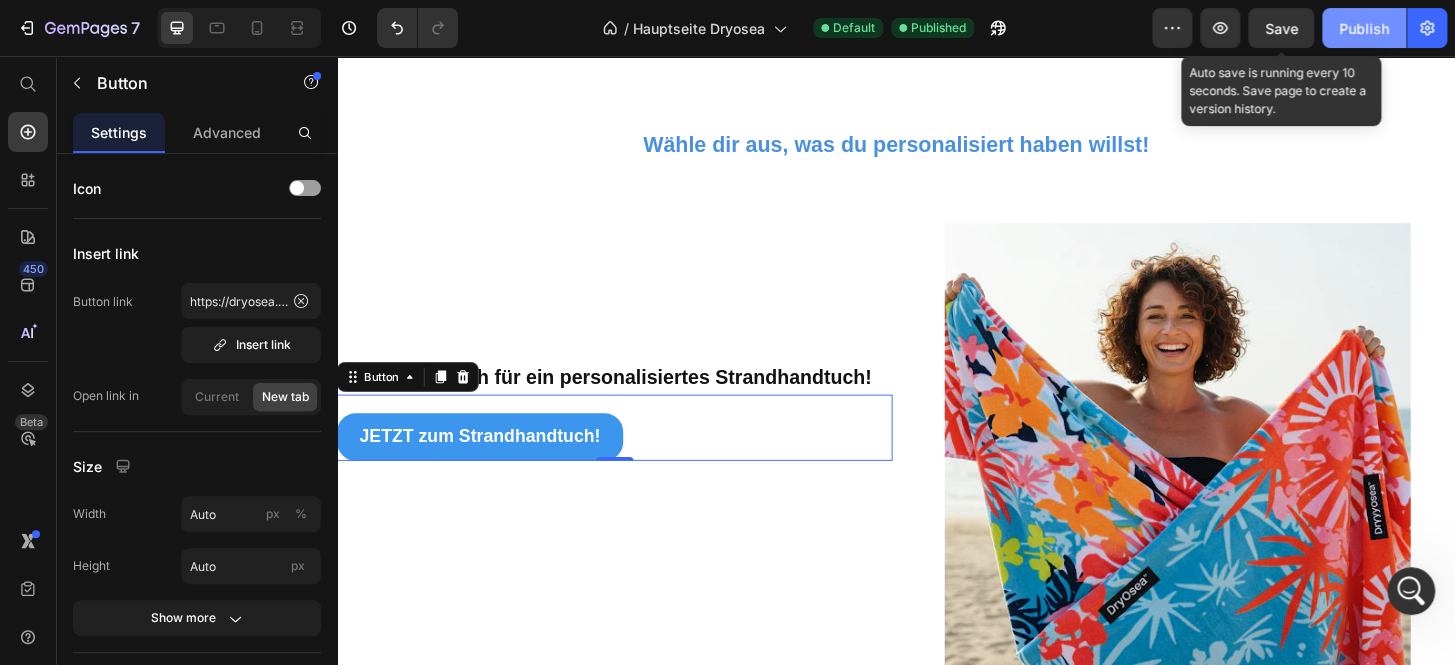 click on "Save" at bounding box center (1281, 28) 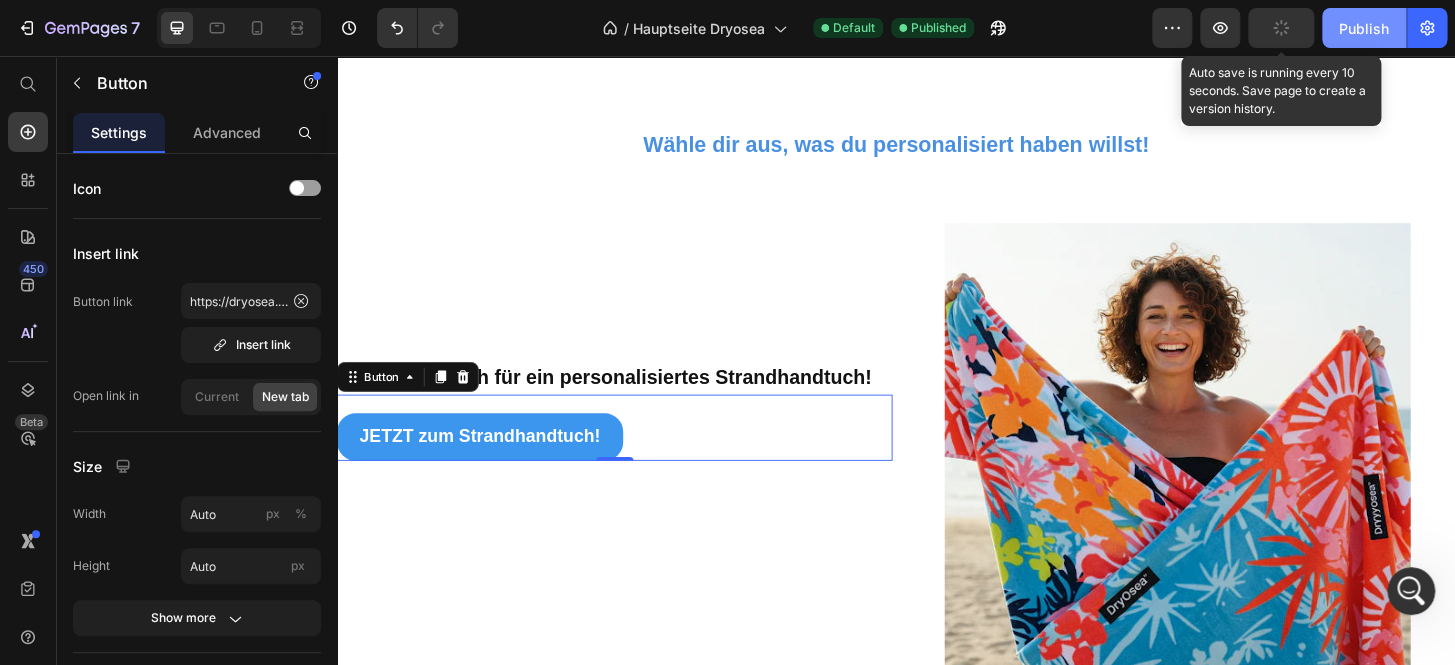 click on "Publish" at bounding box center (1364, 28) 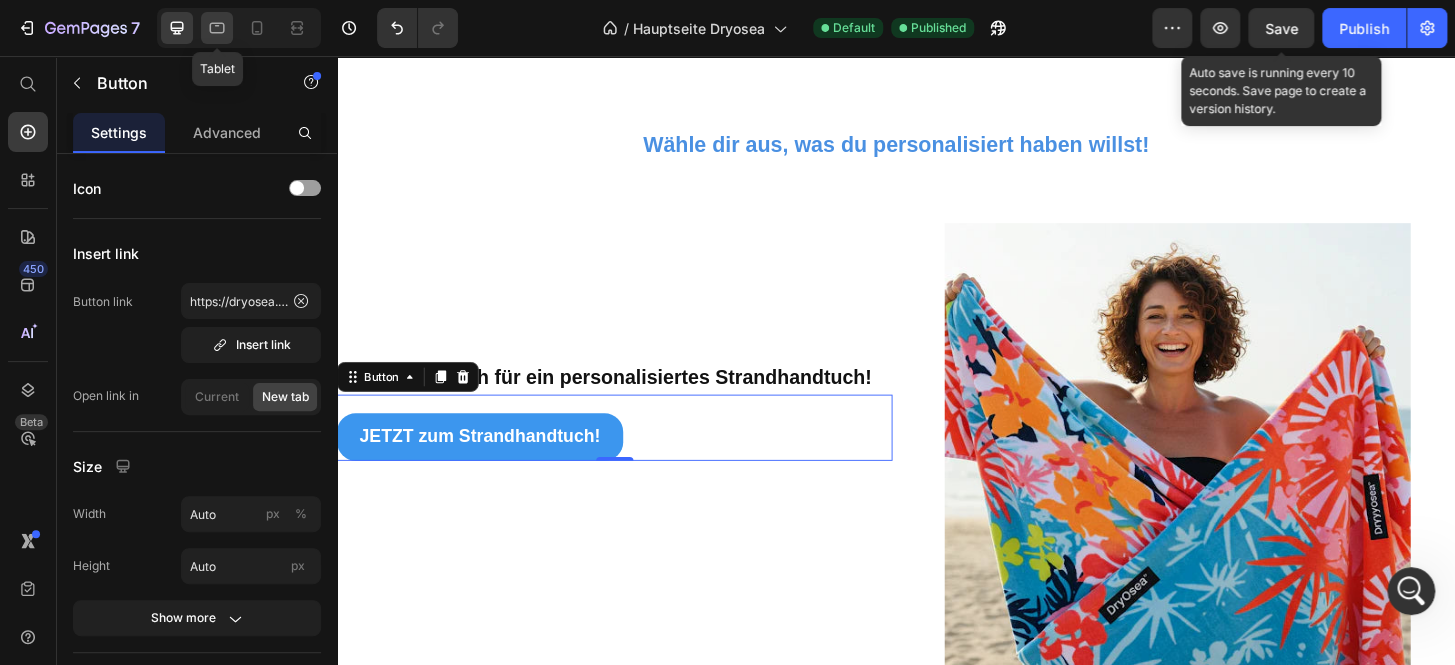 click 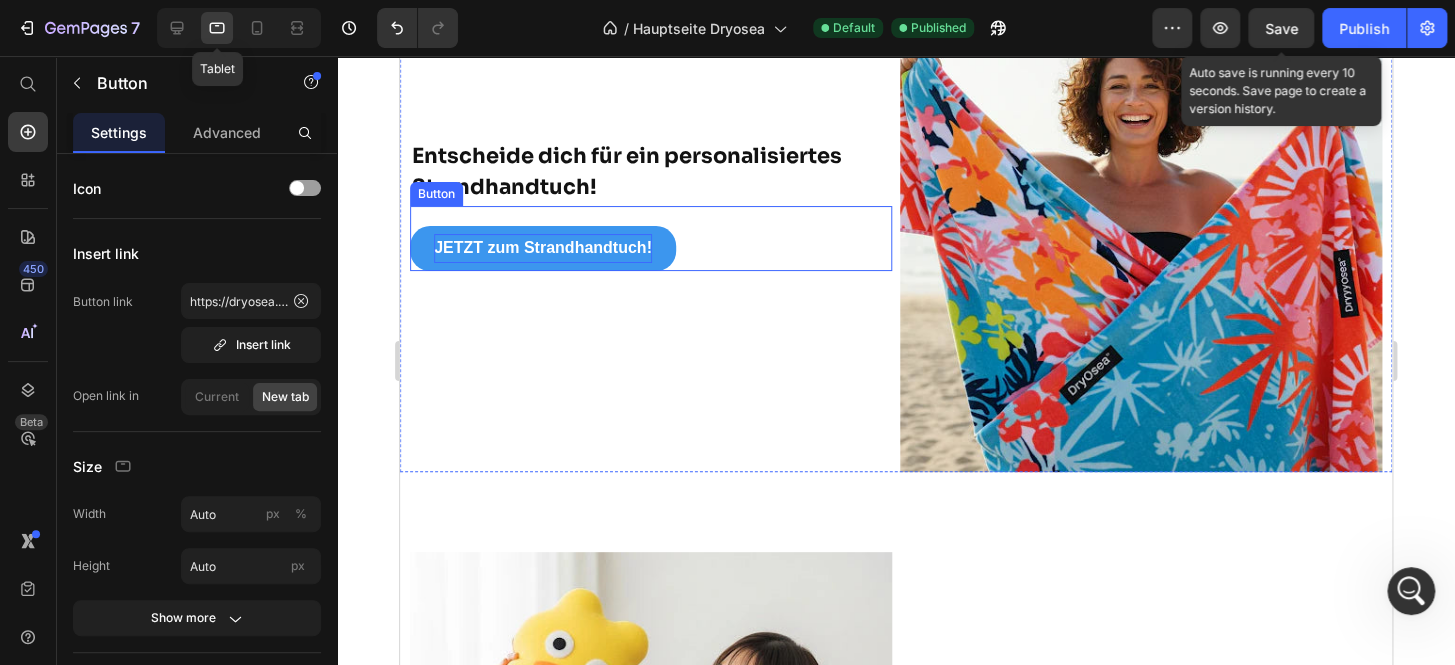 click on "JETZT zum Strandhandtuch!" at bounding box center (543, 248) 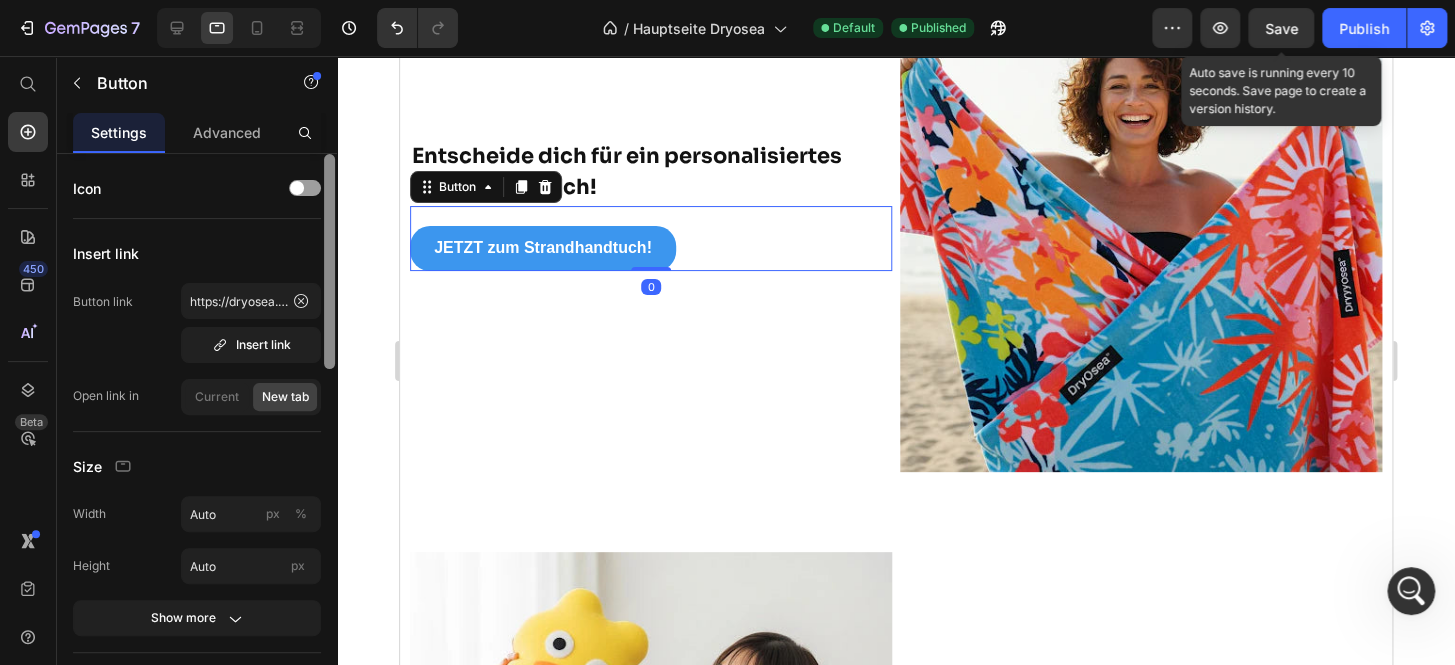 scroll, scrollTop: 2590, scrollLeft: 0, axis: vertical 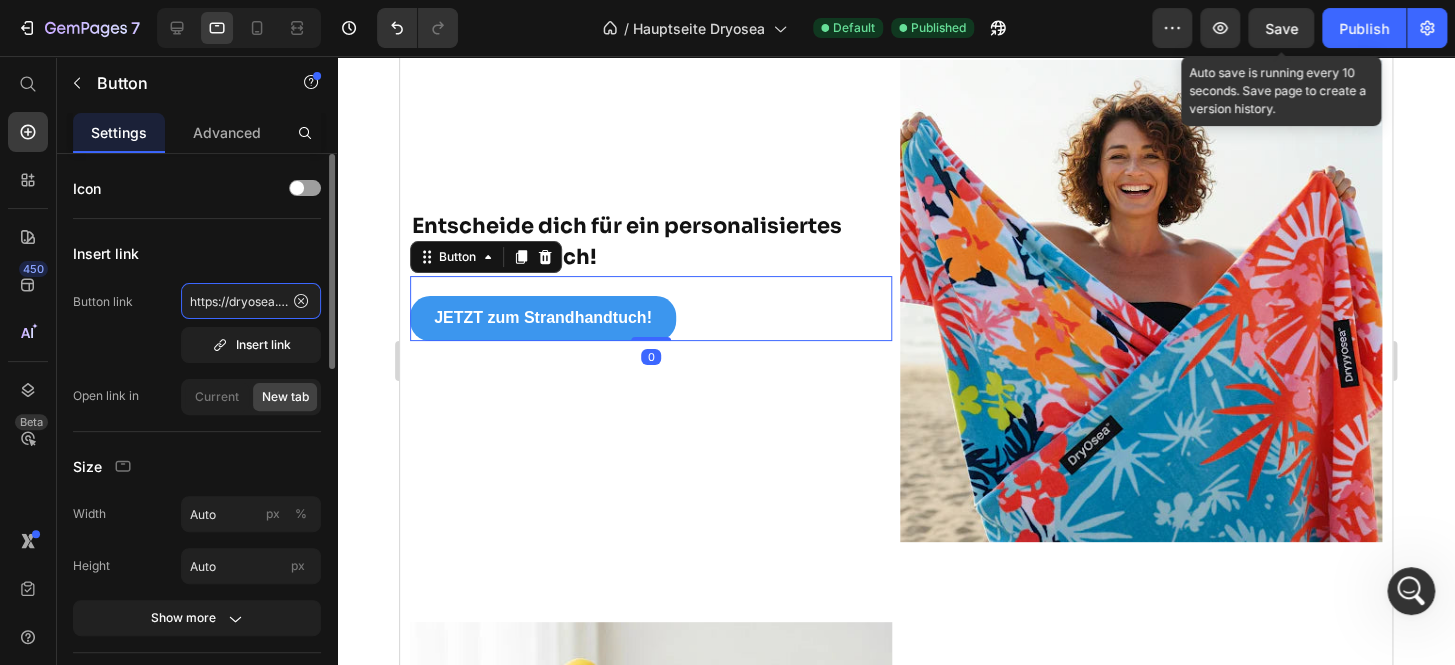 click on "https://dryosea.com/products/benutzerdefiniertes-foto-strandtuch-familien-haustier-foto-personalisierbar-leicht-mikrofaser-outdoor-schwimmgeschenke-schnell-trocknendes-badetuch-1?_ab=0&key=1748717346741" 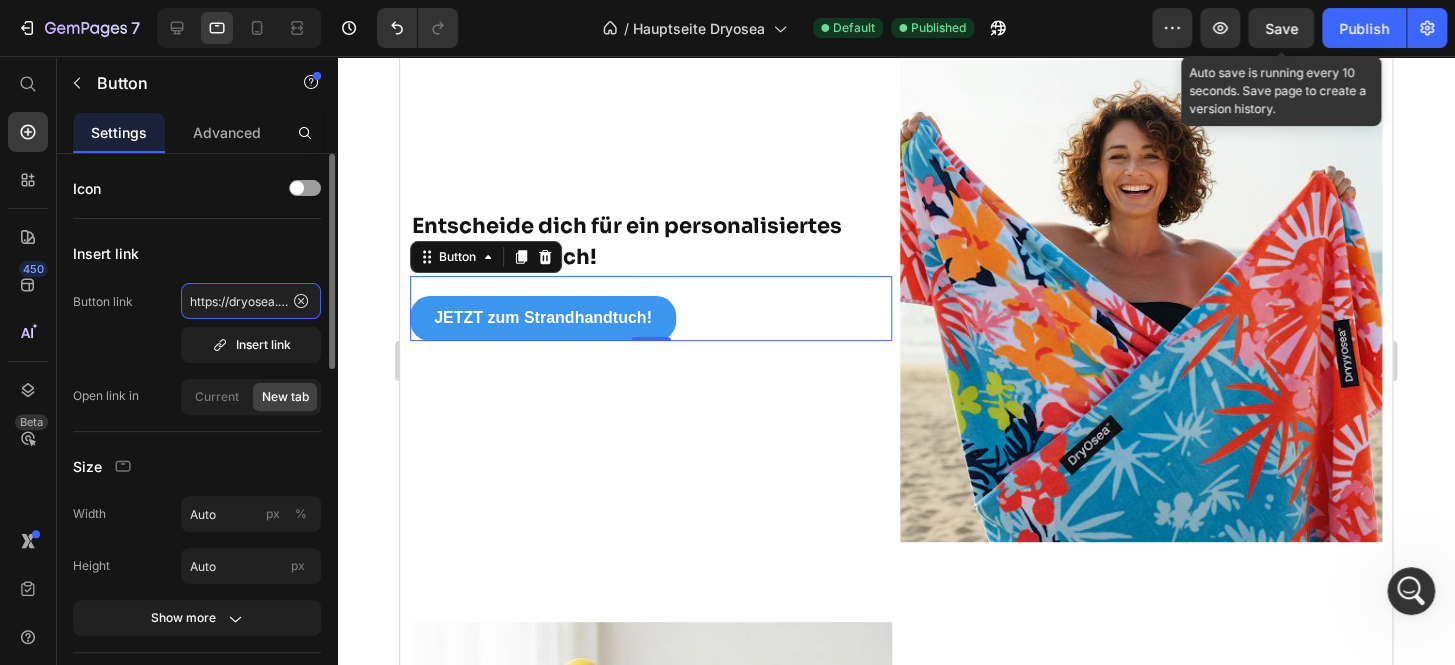 paste on "52349808867" 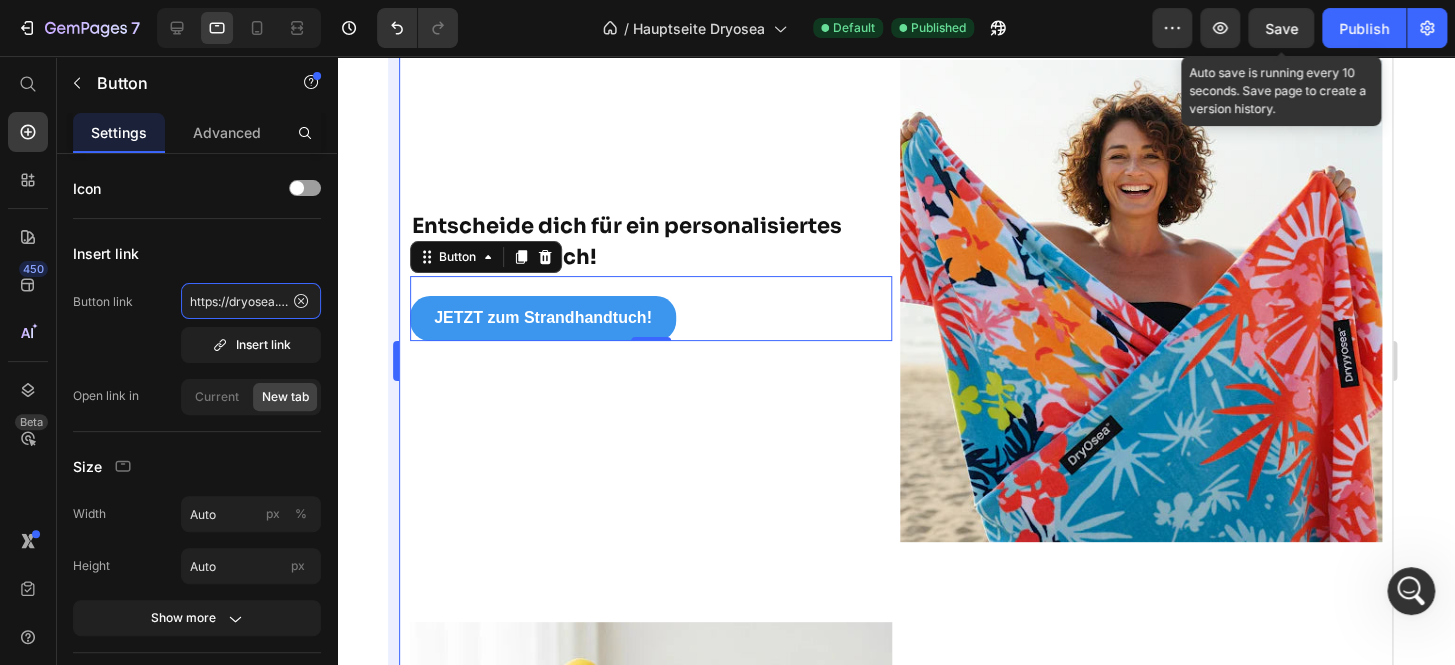 scroll, scrollTop: 0, scrollLeft: 1138, axis: horizontal 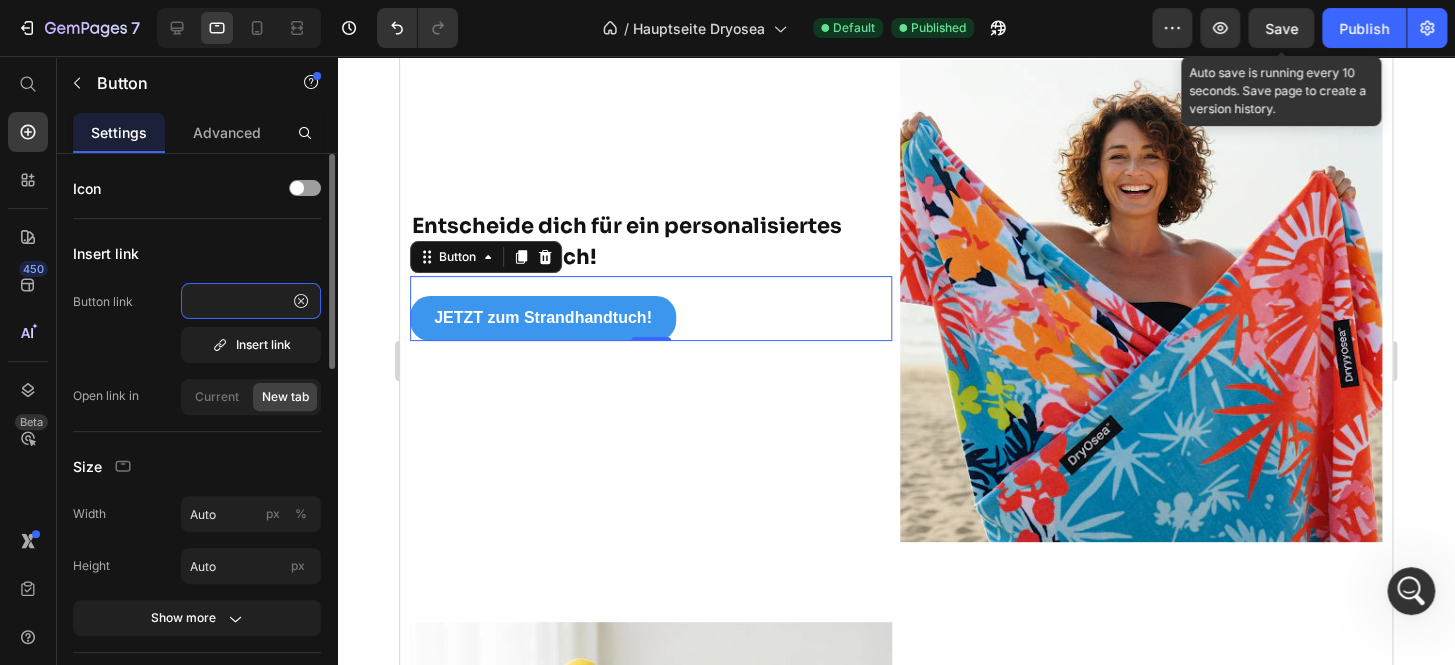 type on "https://dryosea.com/products/benutzerdefiniertes-foto-strandtuch-familien-haustier-foto-personalisierbar-leicht-mikrofaser-outdoor-schwimmgeschenke-schnell-trocknendes-badetuch-1?_ab=0&key=1752349808867" 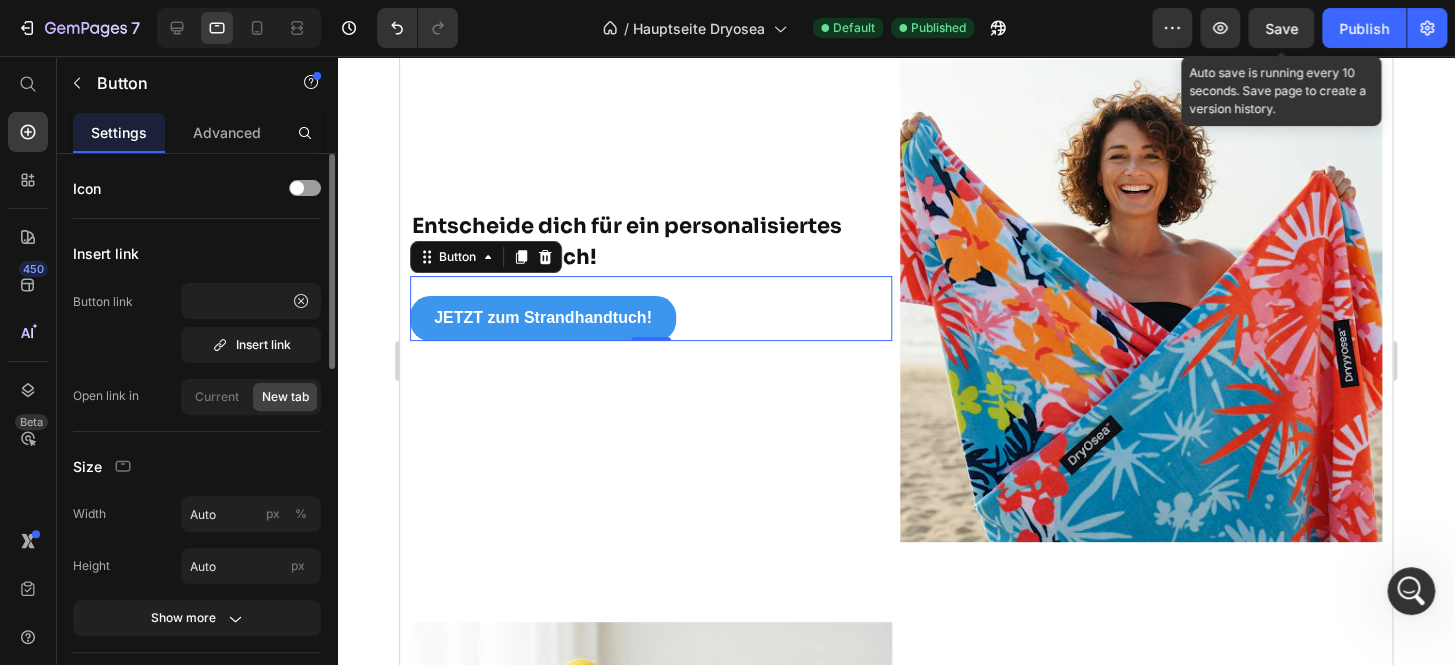 click on "Insert link" at bounding box center [197, 253] 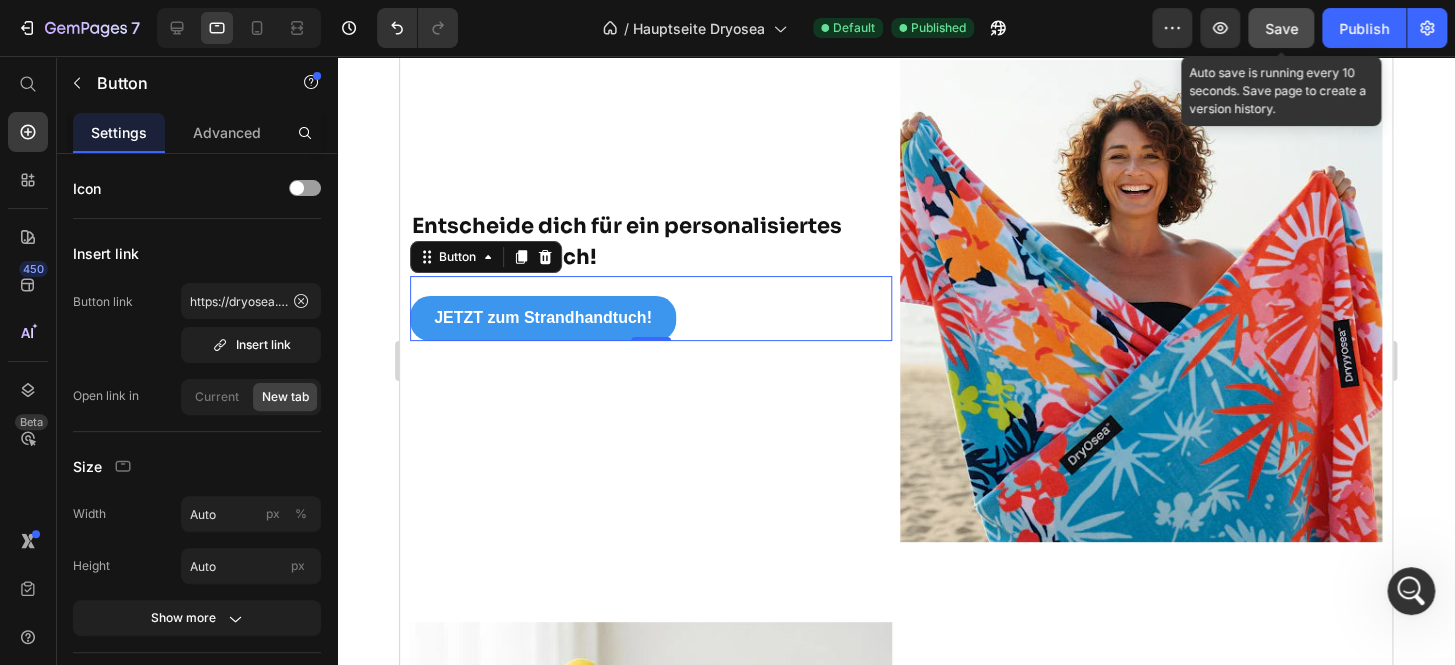click on "Save" 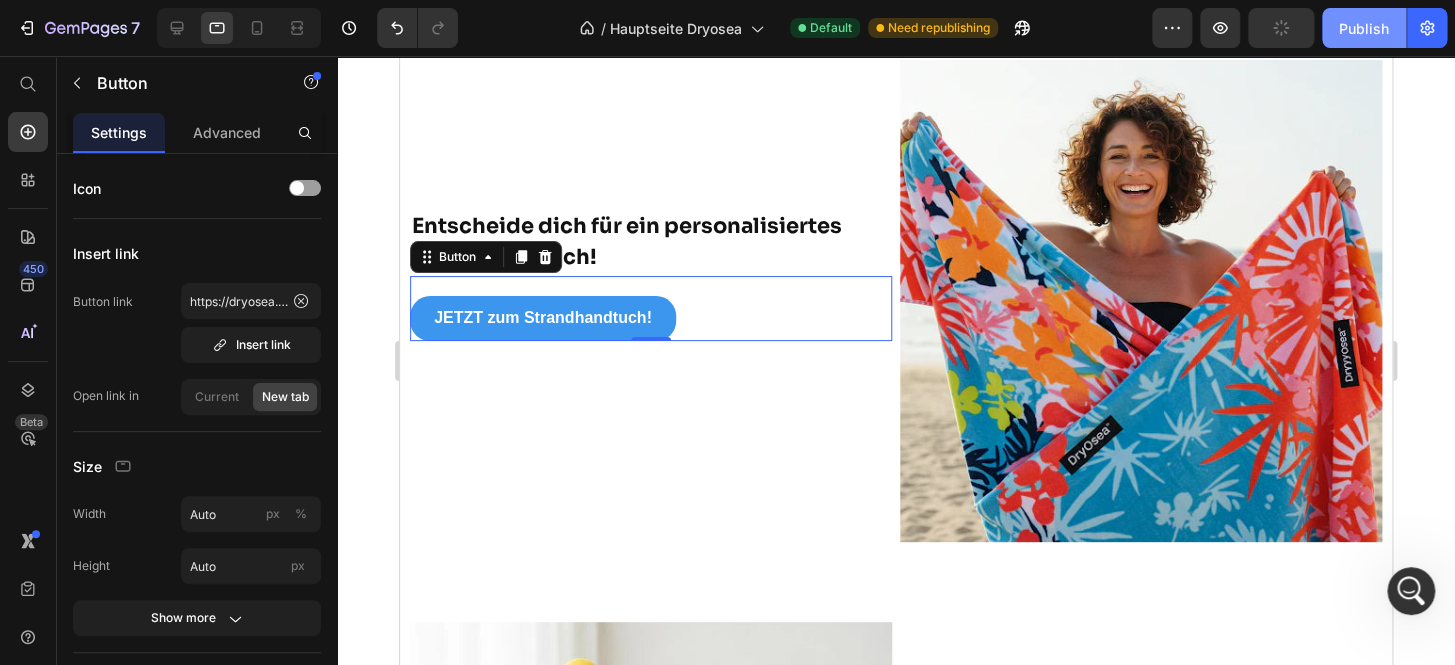 click on "Publish" at bounding box center (1364, 28) 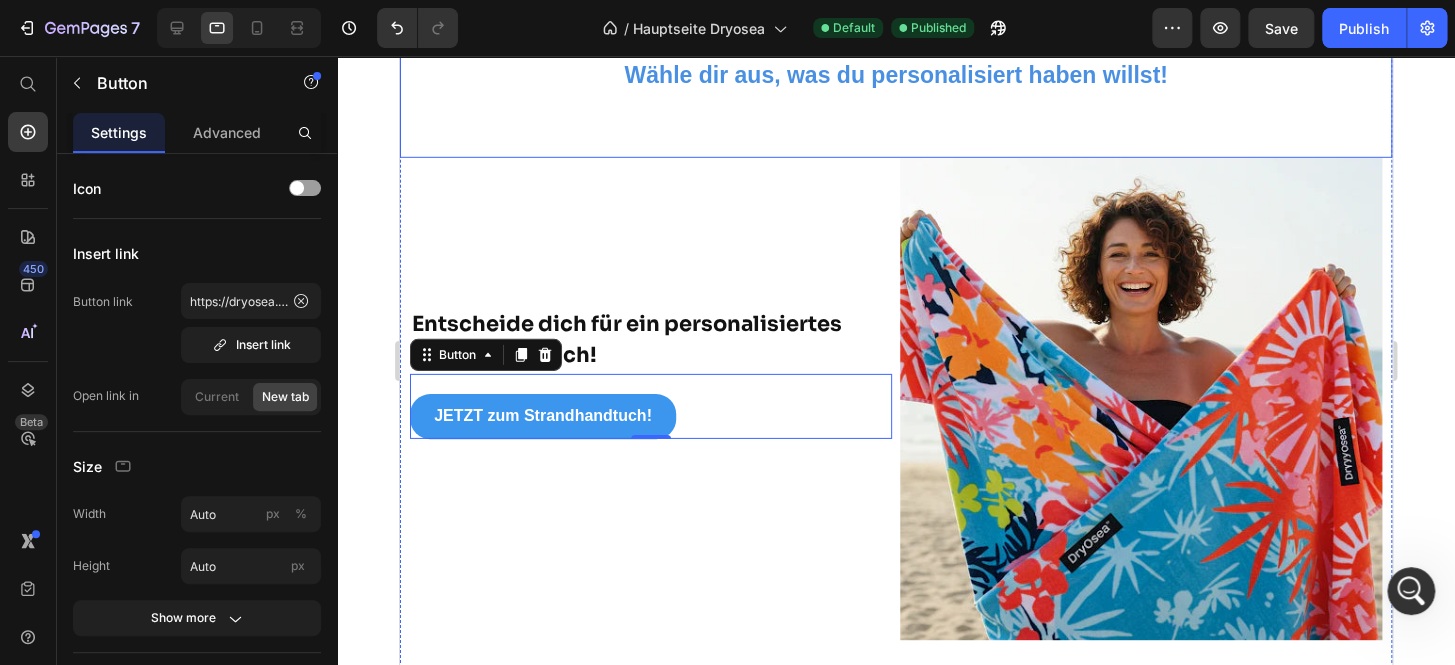 scroll, scrollTop: 2468, scrollLeft: 0, axis: vertical 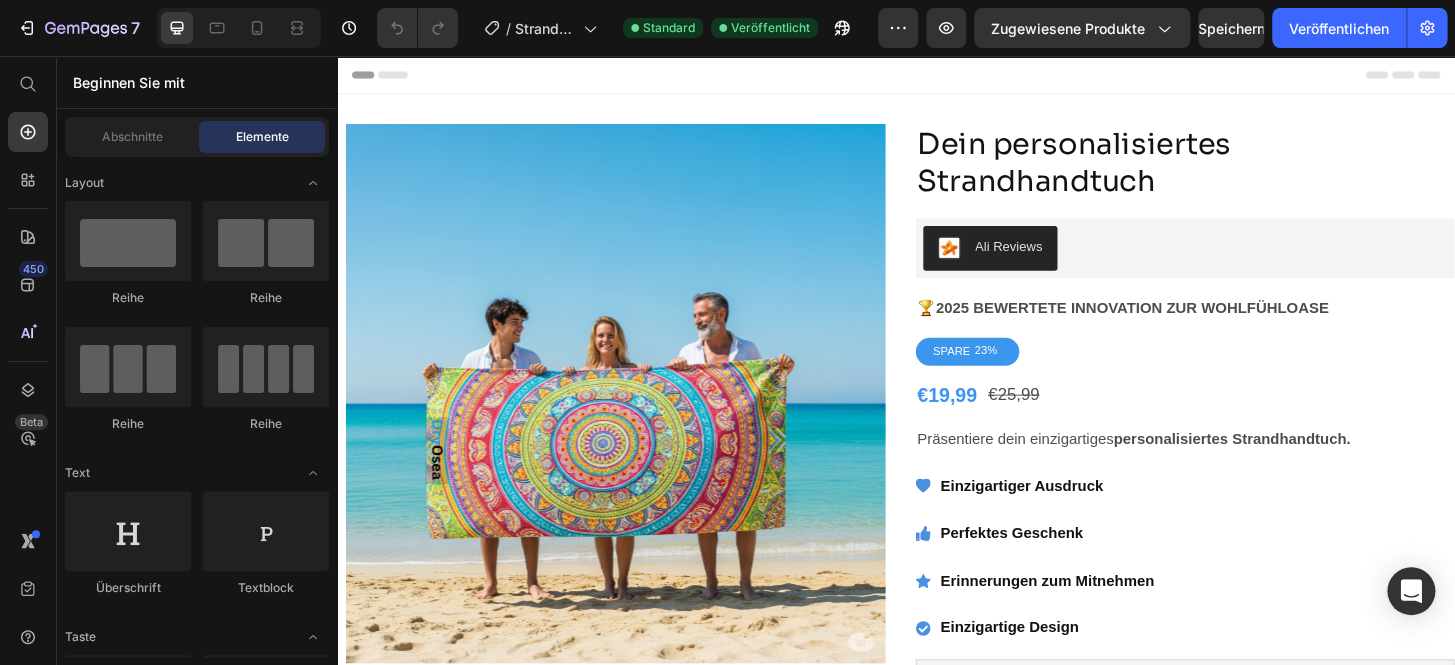 radio on "false" 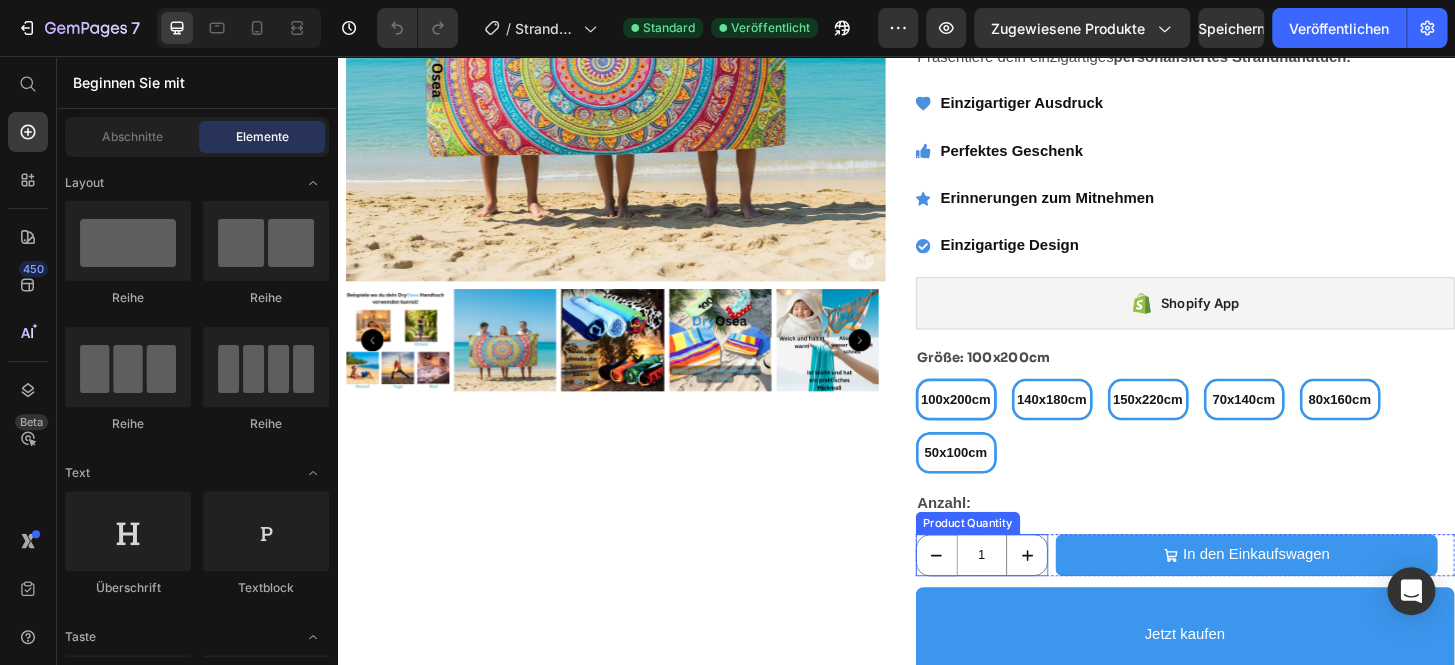 scroll, scrollTop: 666, scrollLeft: 0, axis: vertical 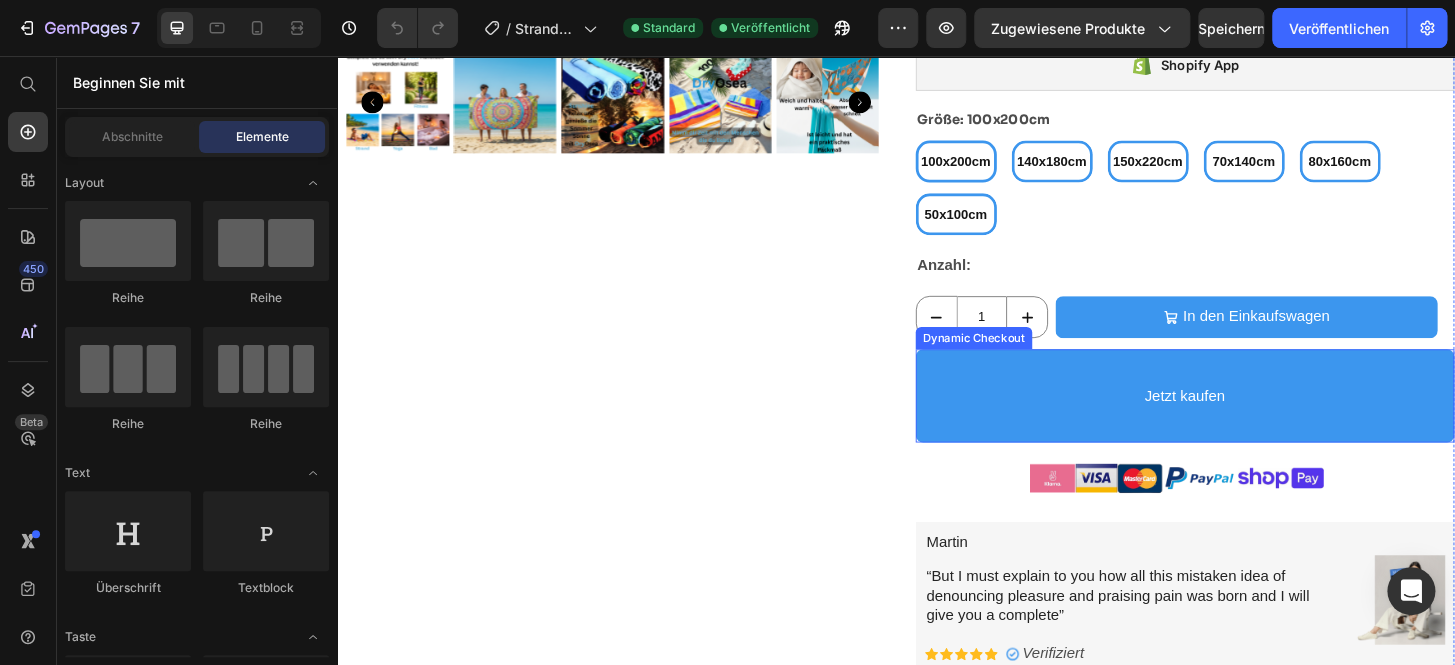 click on "Jetzt kaufen" at bounding box center [1247, 420] 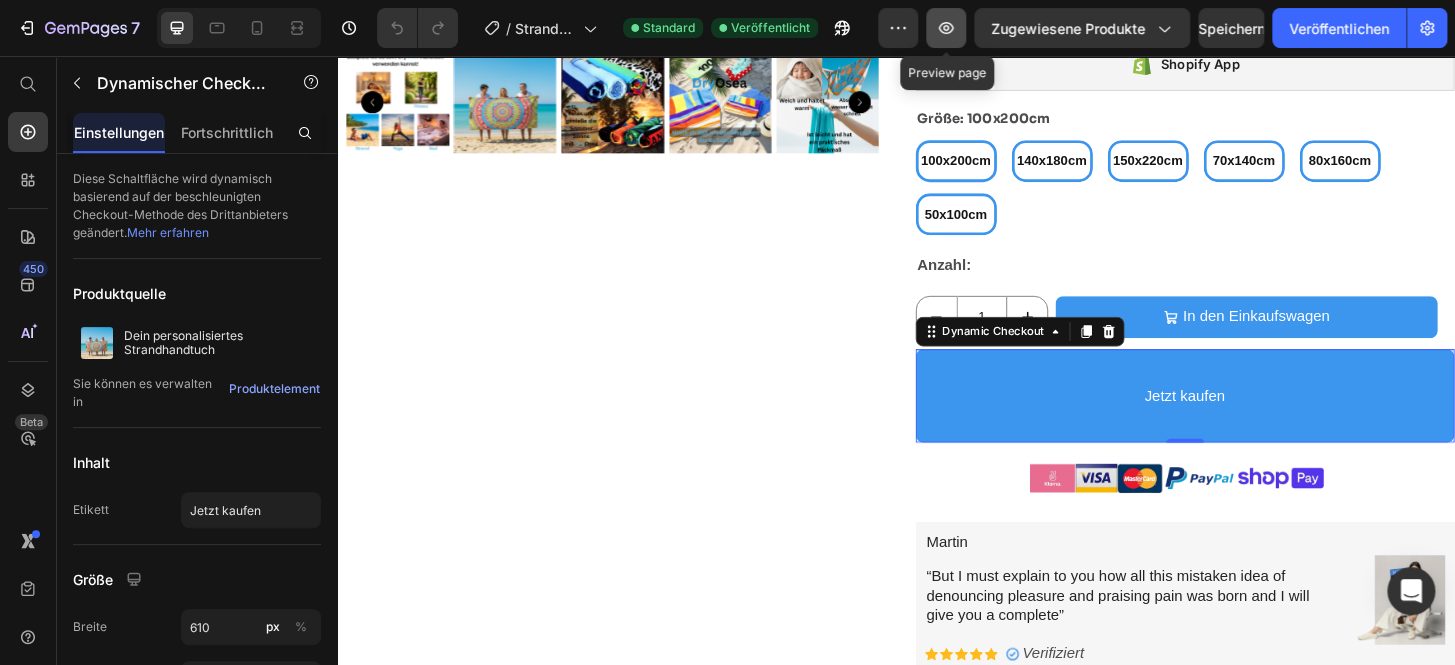click 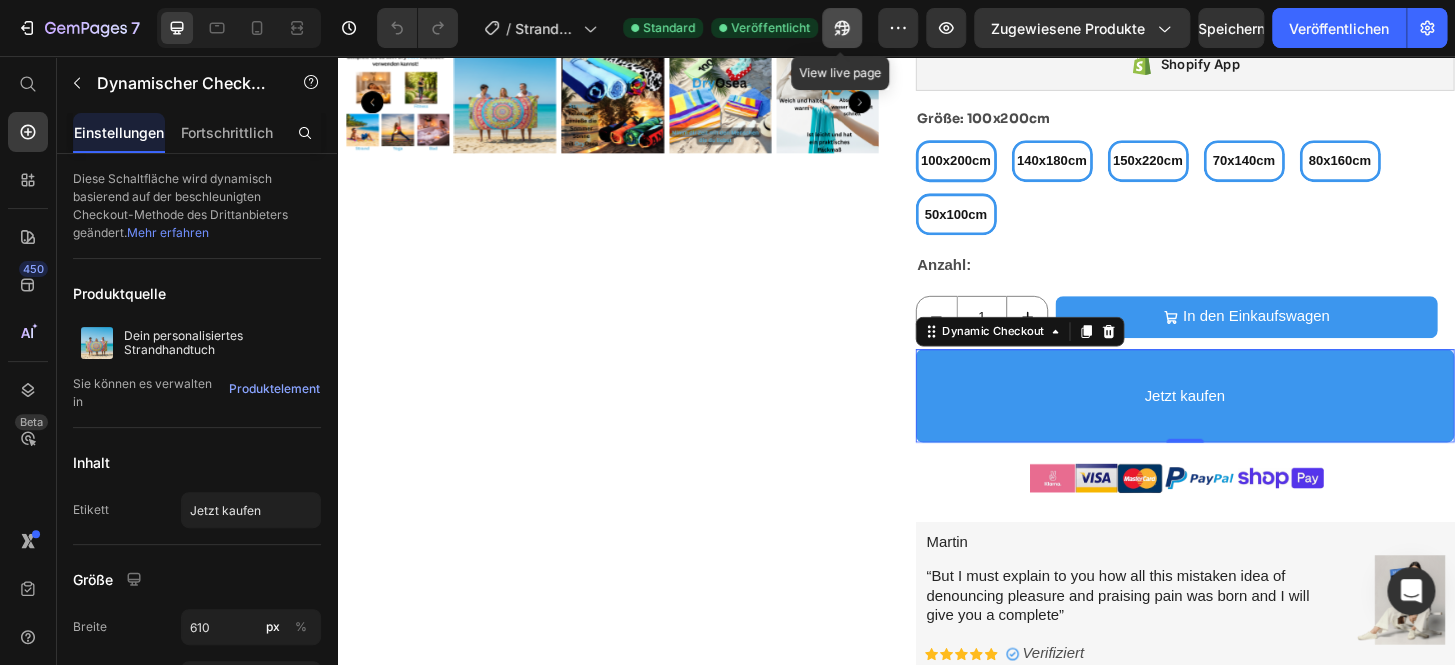 click 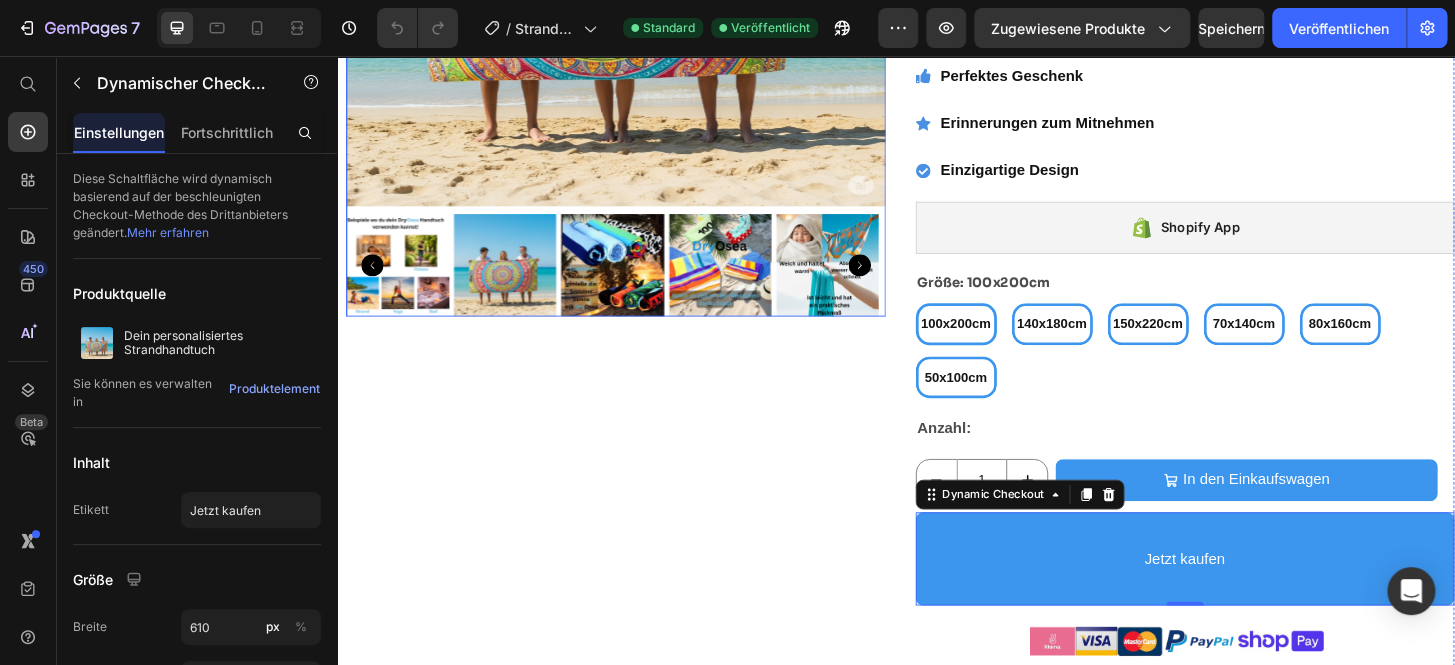 scroll, scrollTop: 454, scrollLeft: 0, axis: vertical 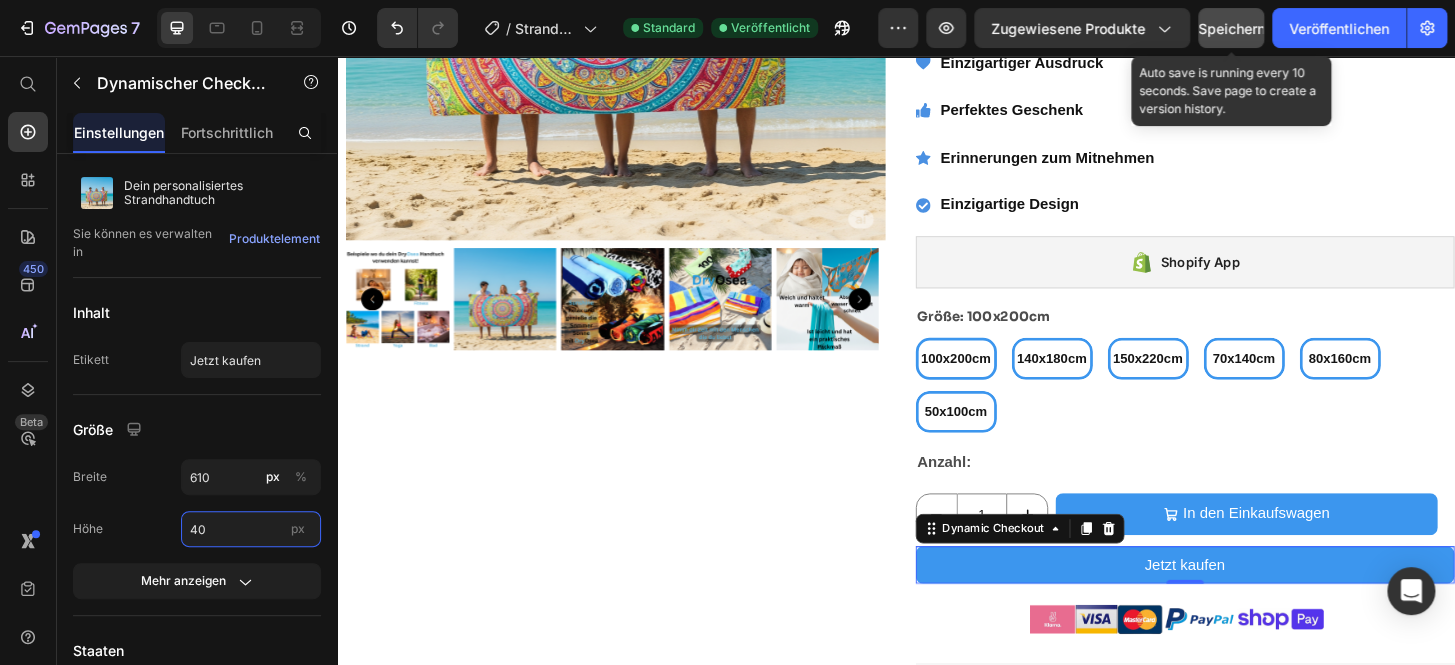type on "40" 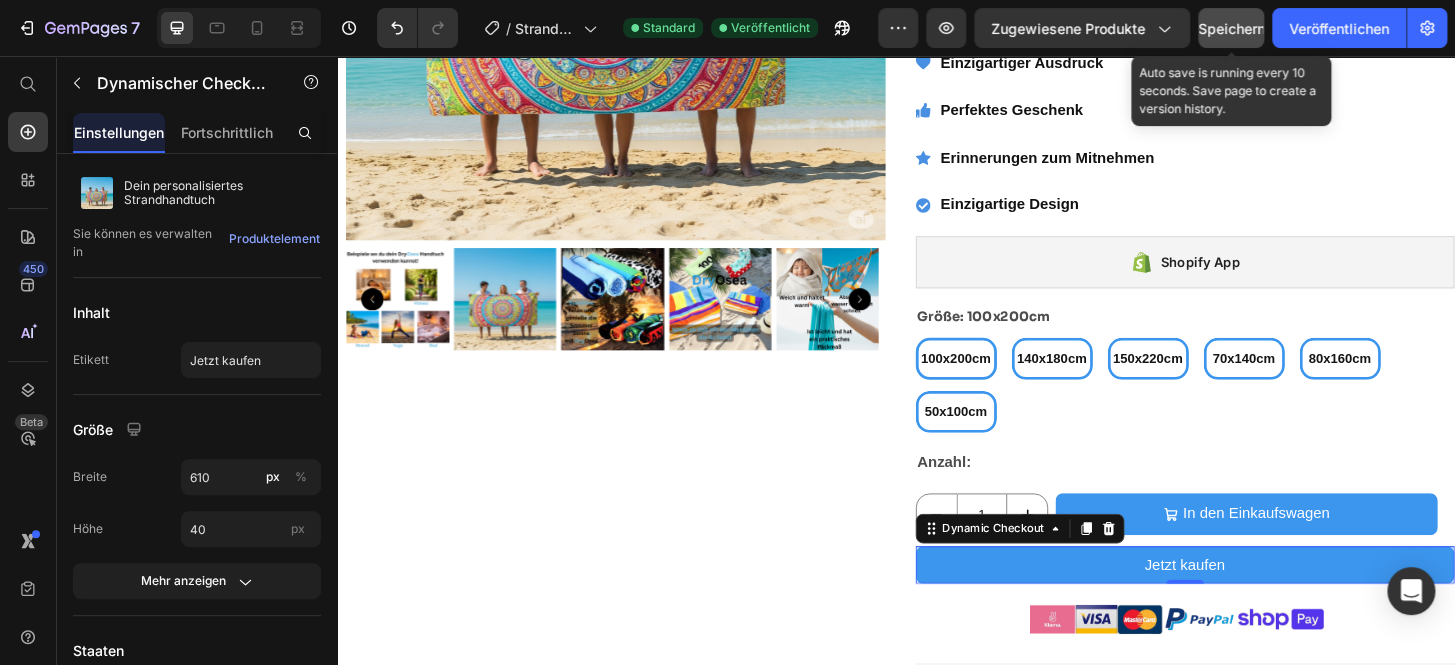 click on "Speichern" 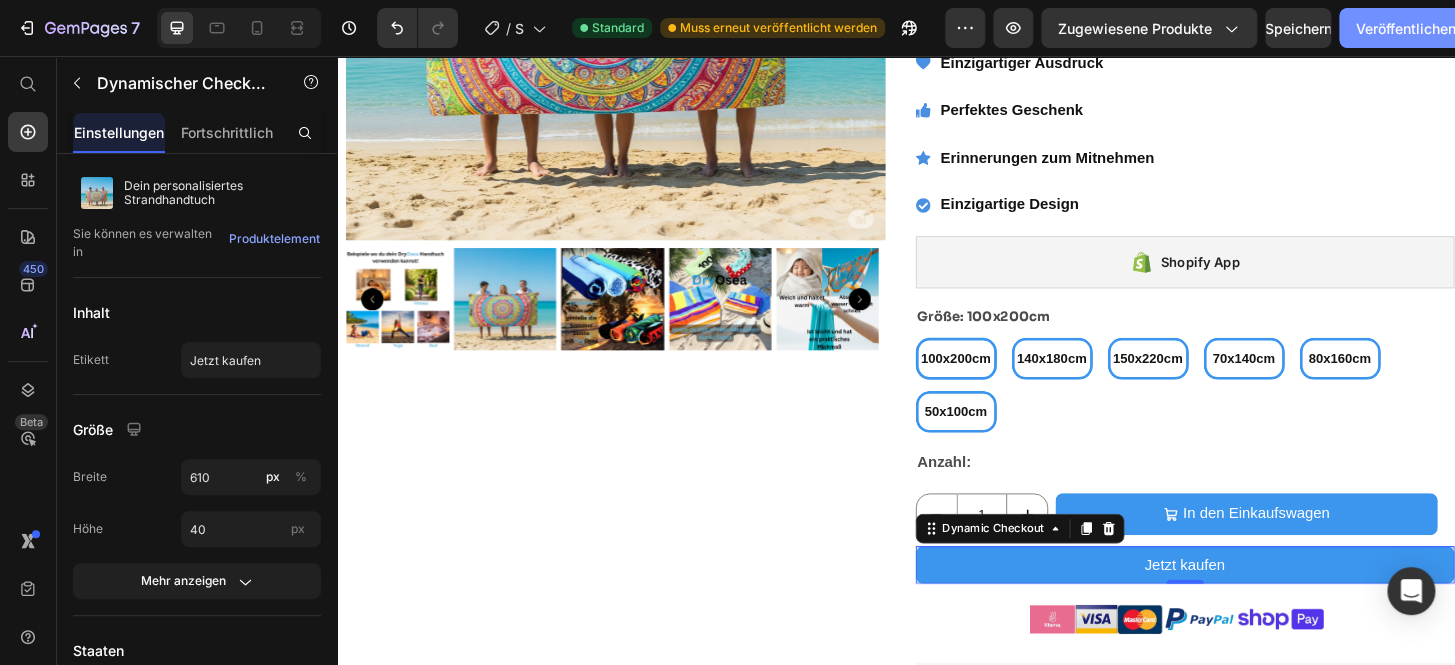 click on "Veröffentlichen" 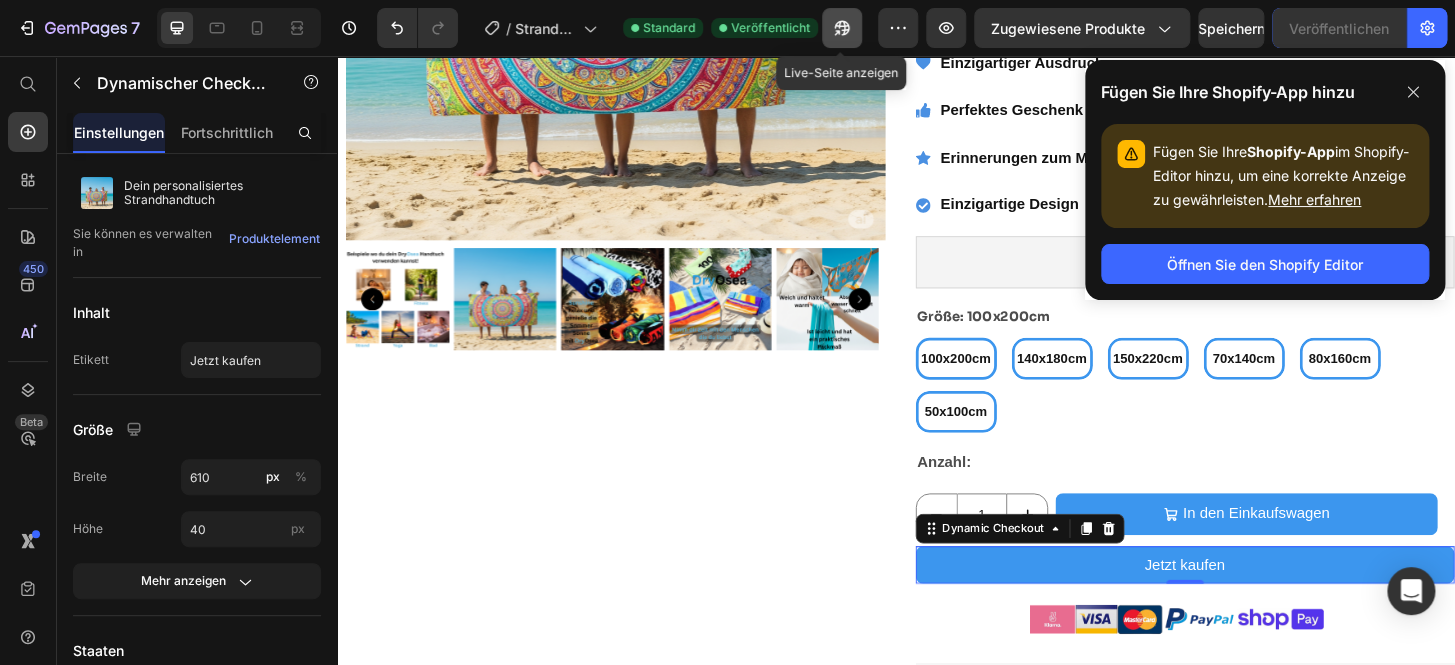 click 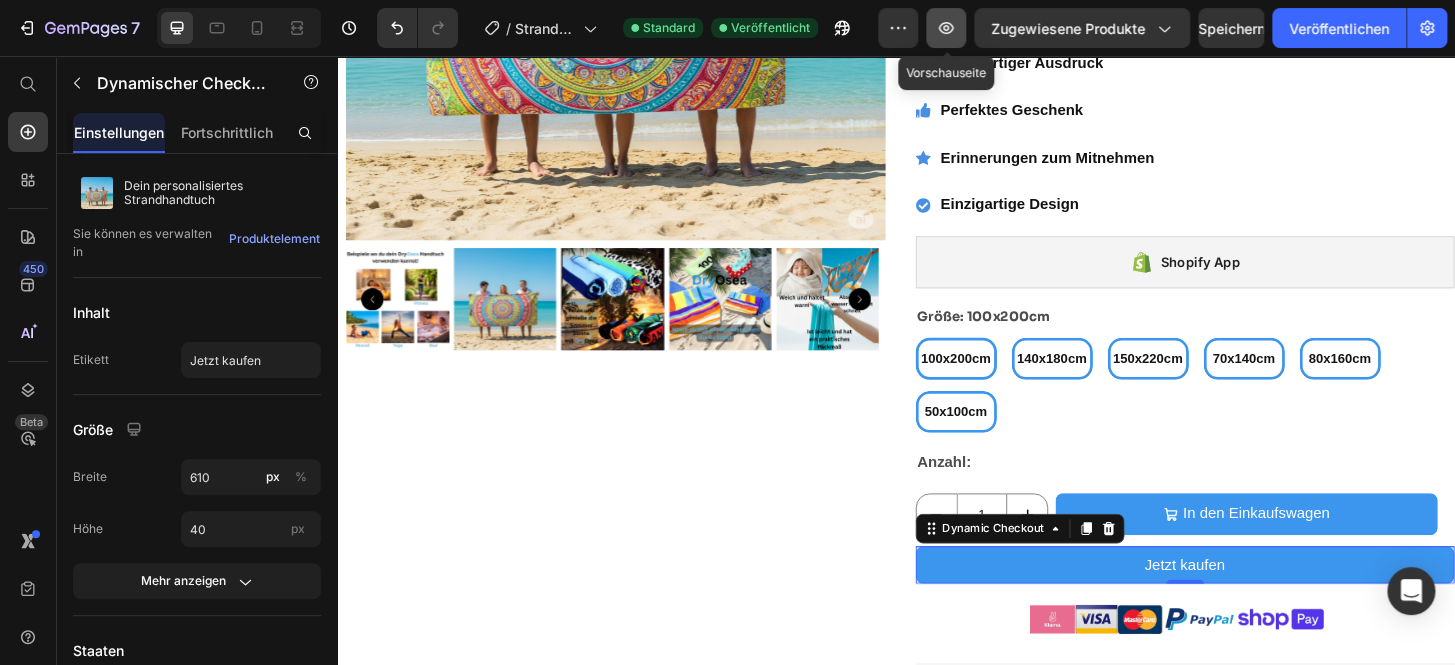 click 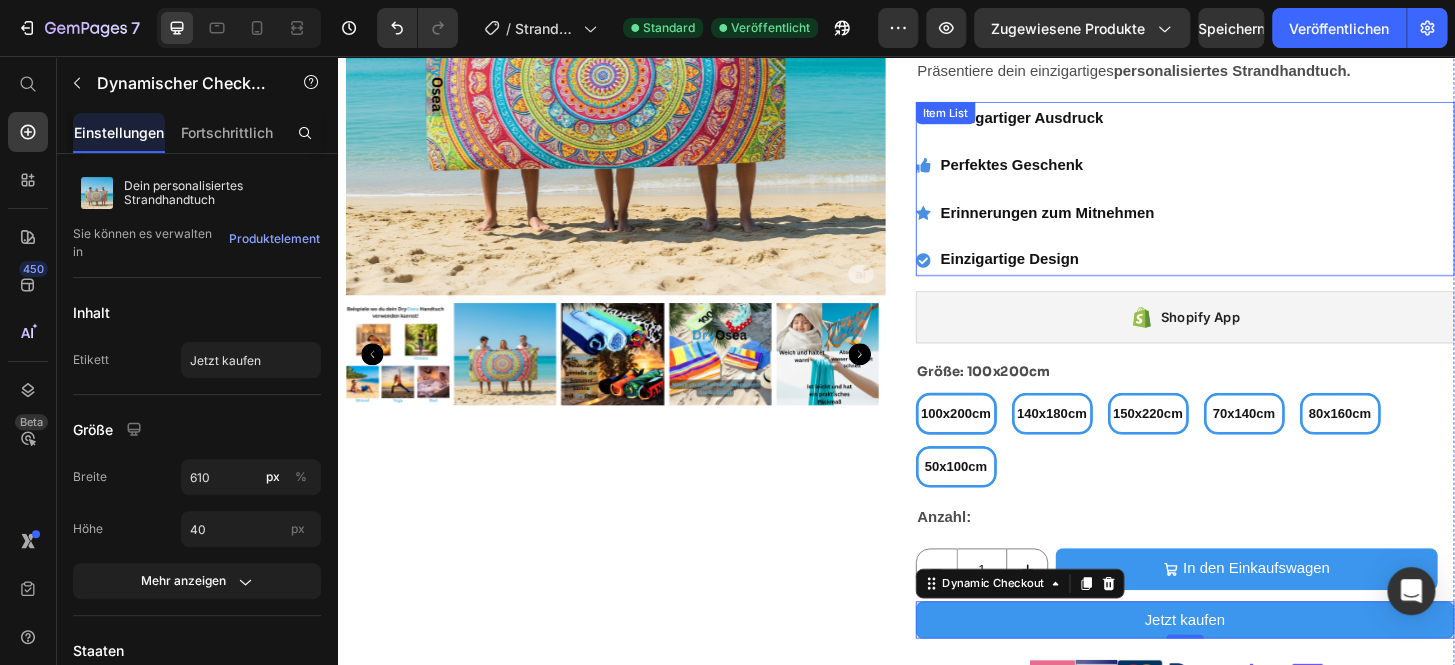 scroll, scrollTop: 393, scrollLeft: 0, axis: vertical 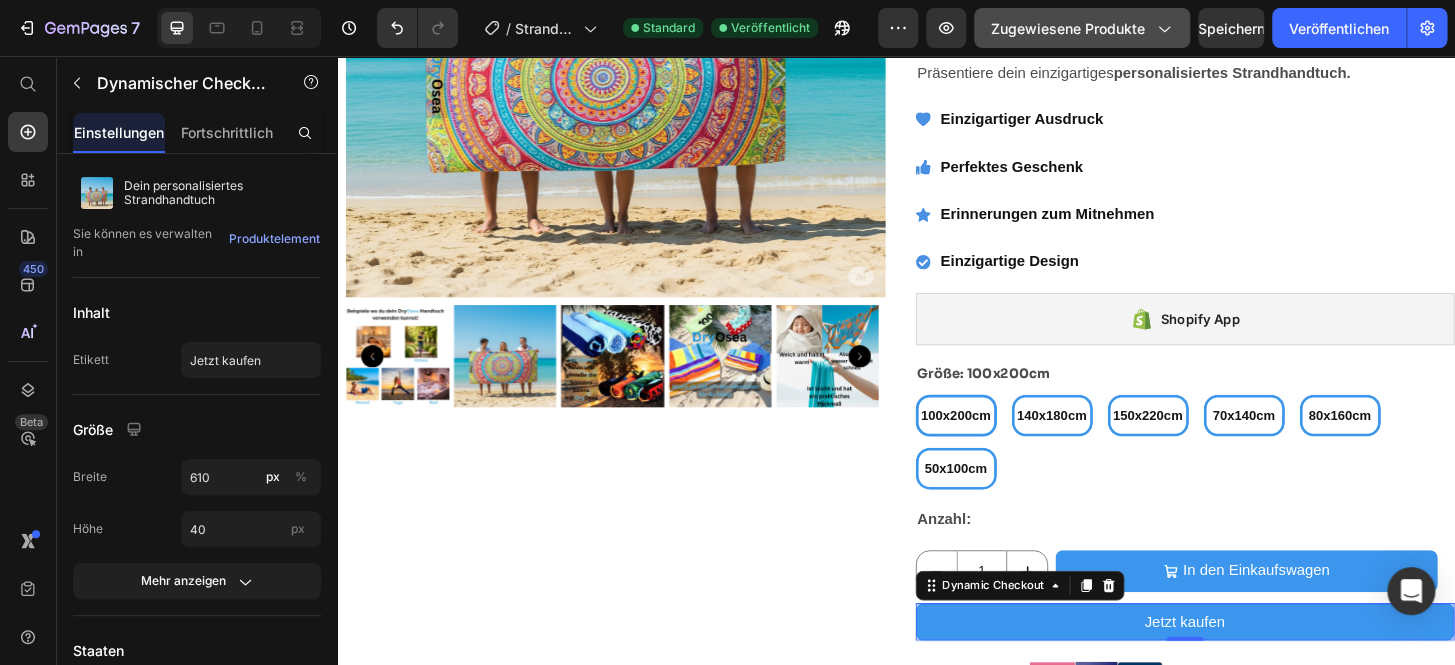 click on "Zugewiesene Produkte" at bounding box center (1068, 28) 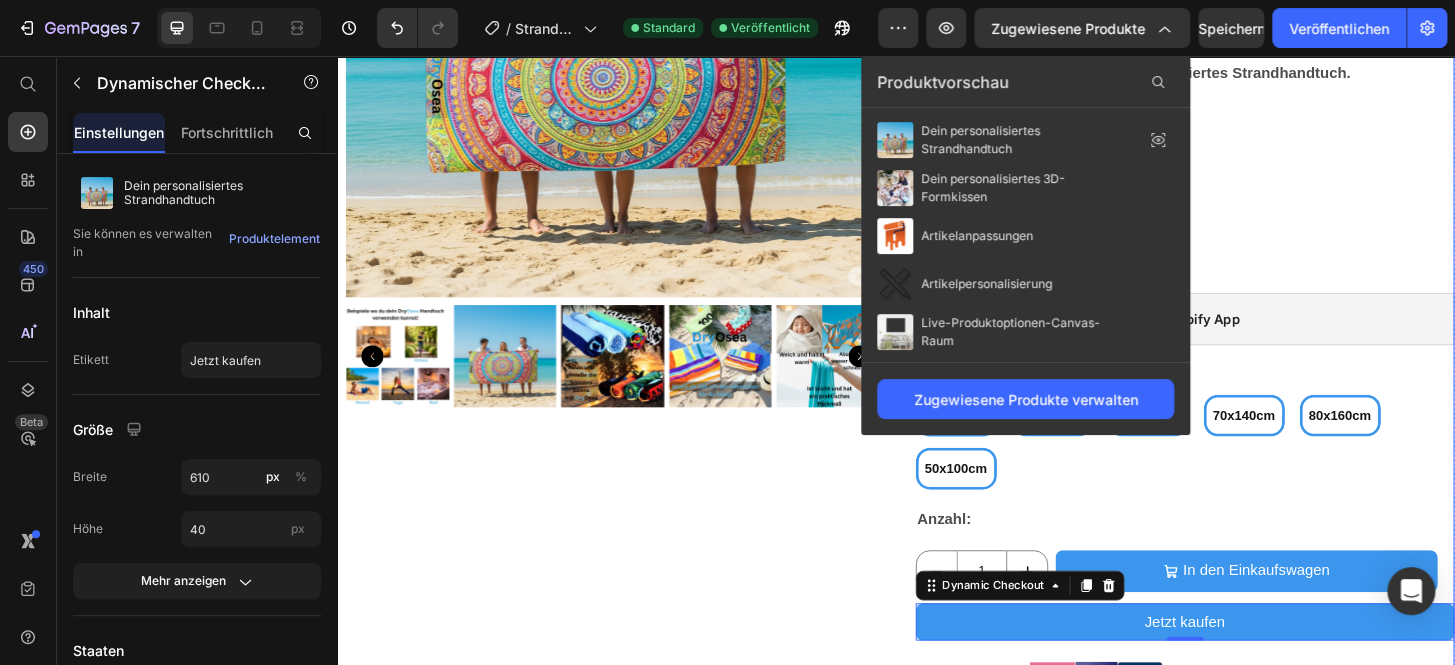 click on "Product Images" at bounding box center [636, 454] 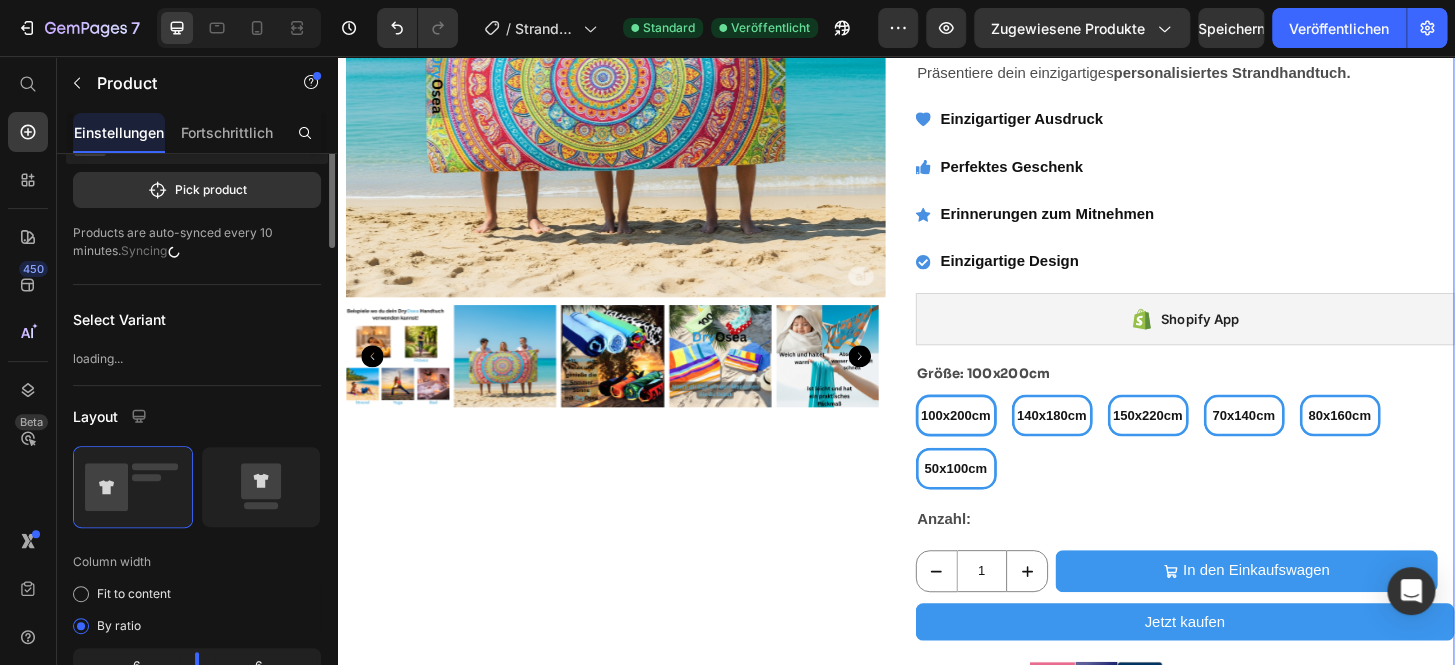 scroll, scrollTop: 0, scrollLeft: 0, axis: both 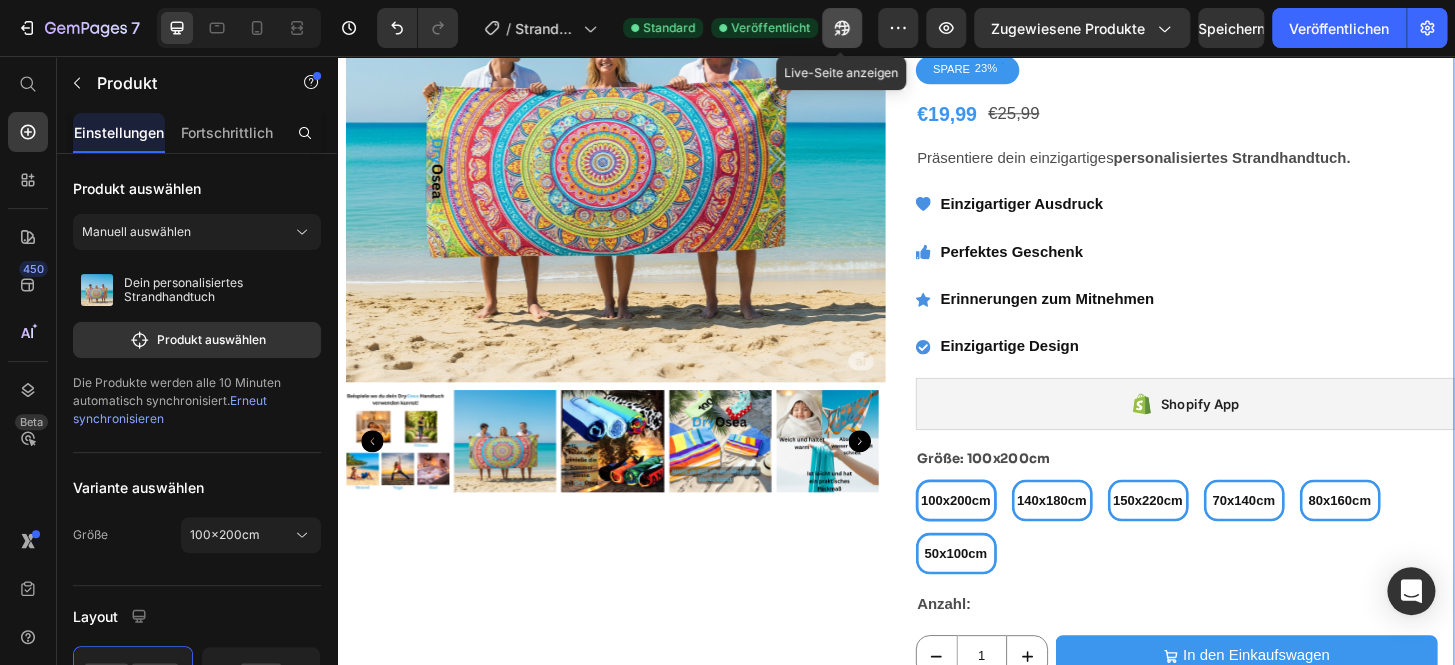 click 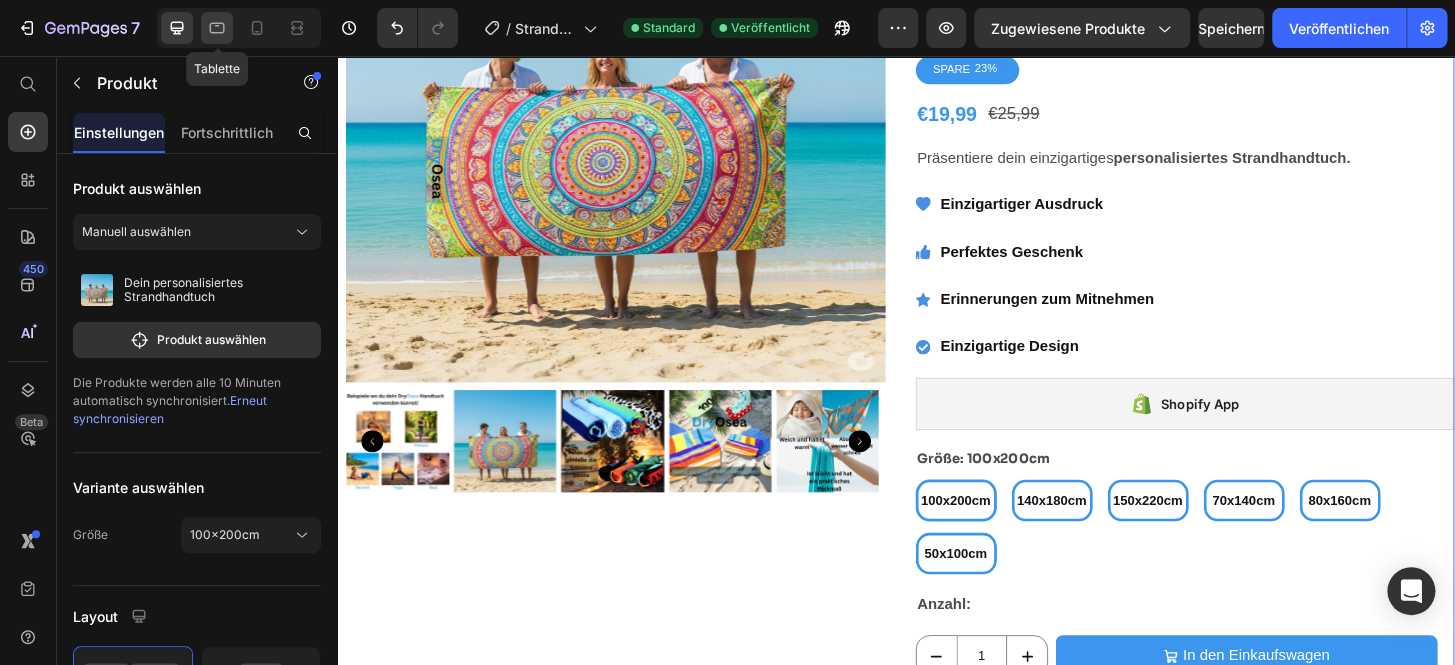 click 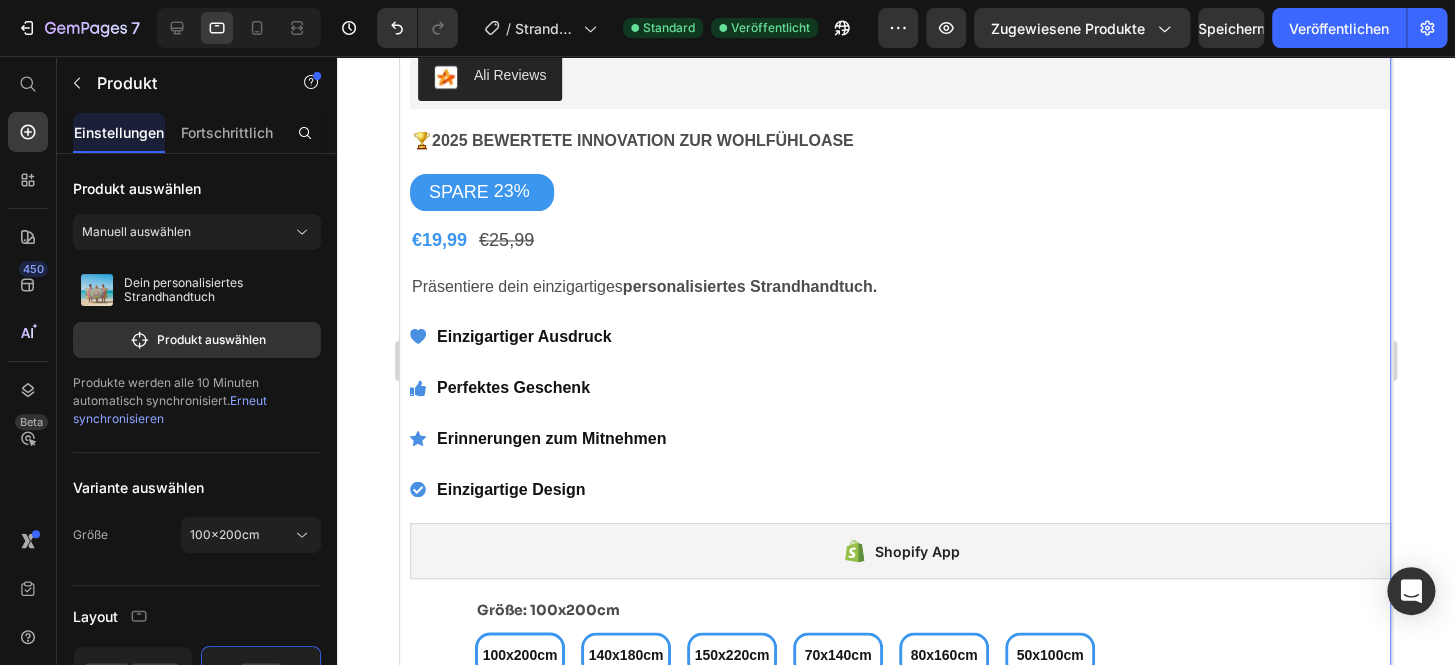 scroll, scrollTop: 1553, scrollLeft: 0, axis: vertical 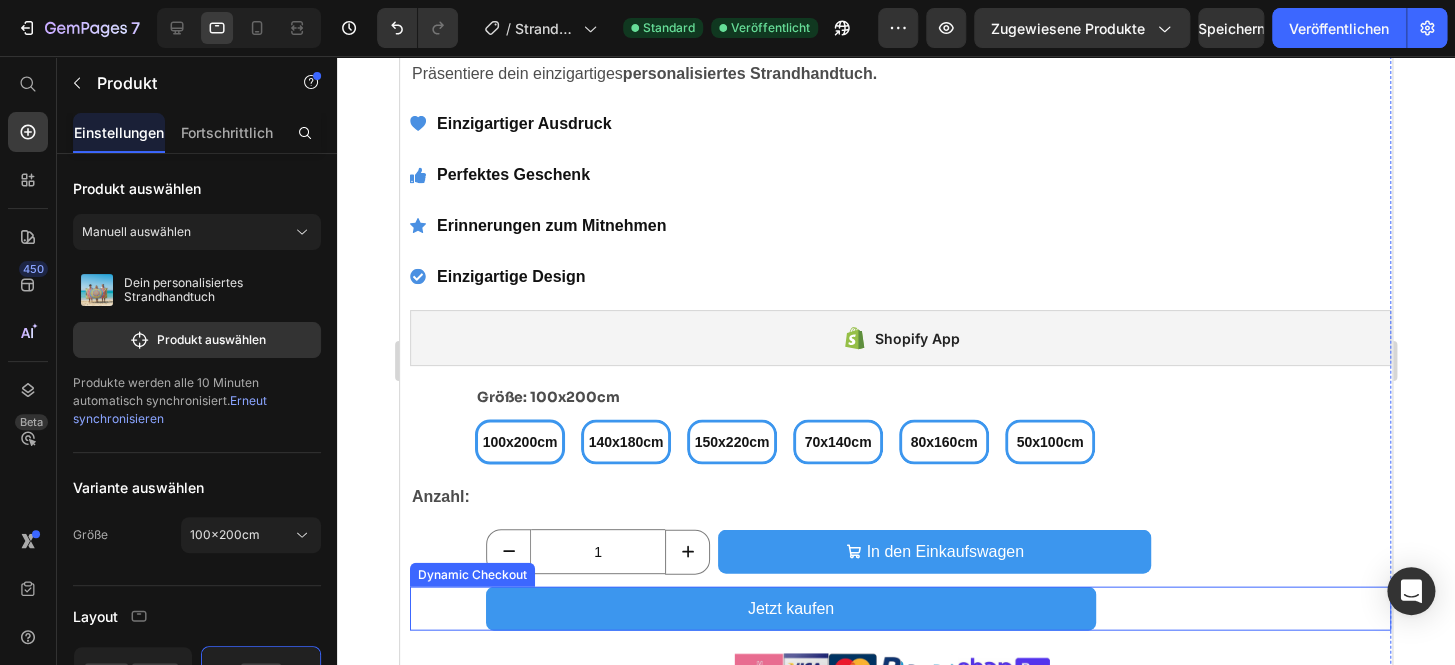 click on "Jetzt kaufen" at bounding box center (791, 608) 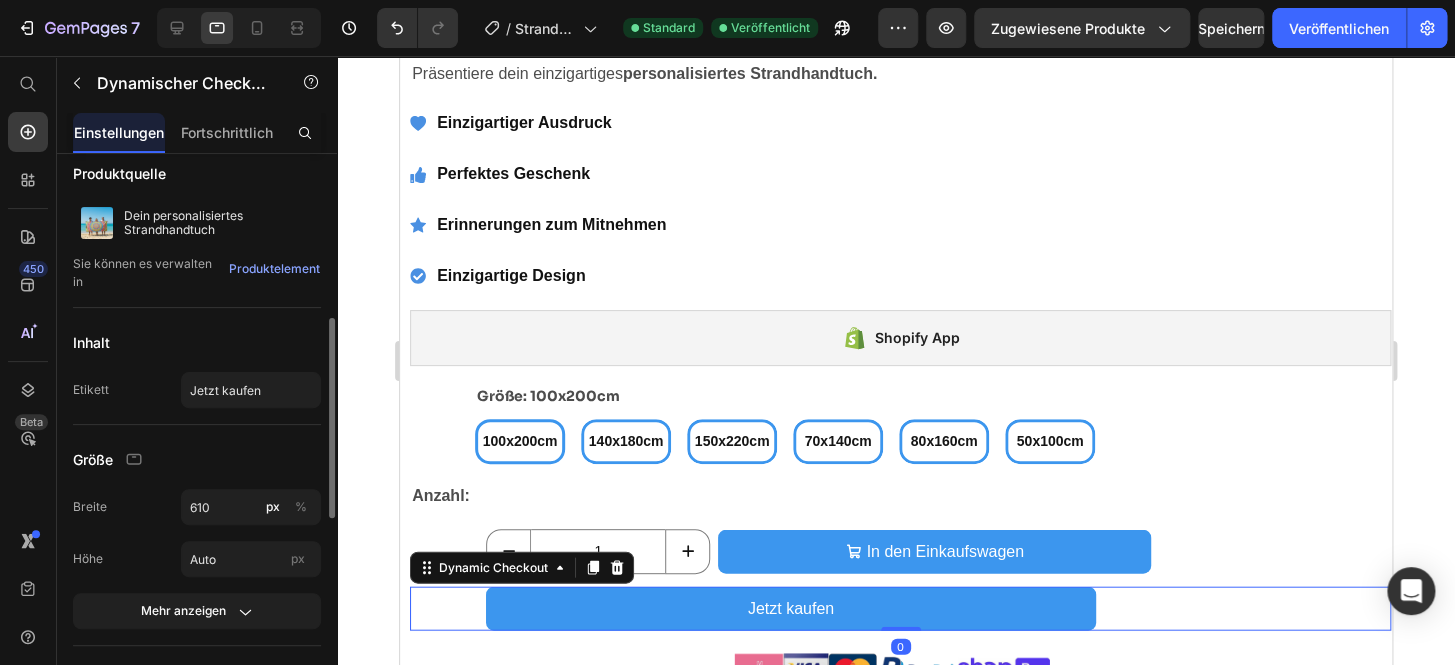 scroll, scrollTop: 210, scrollLeft: 0, axis: vertical 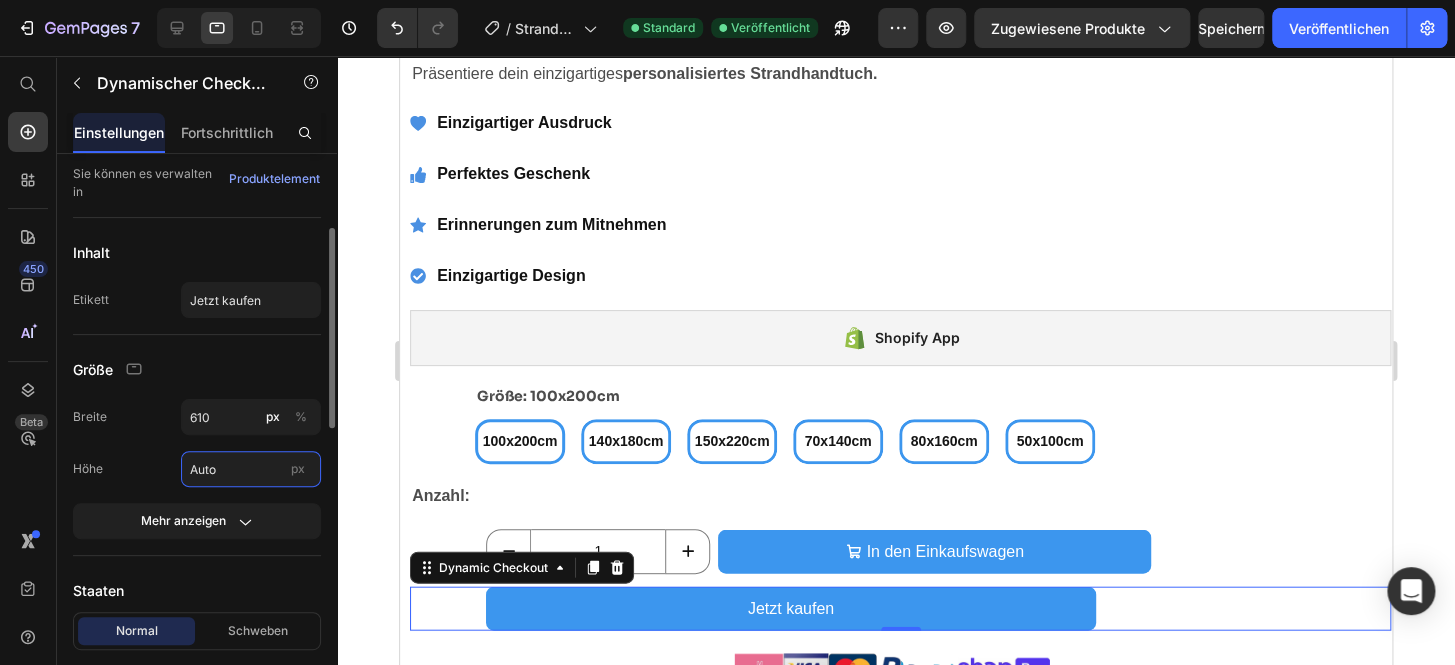 click on "Auto" at bounding box center (251, 469) 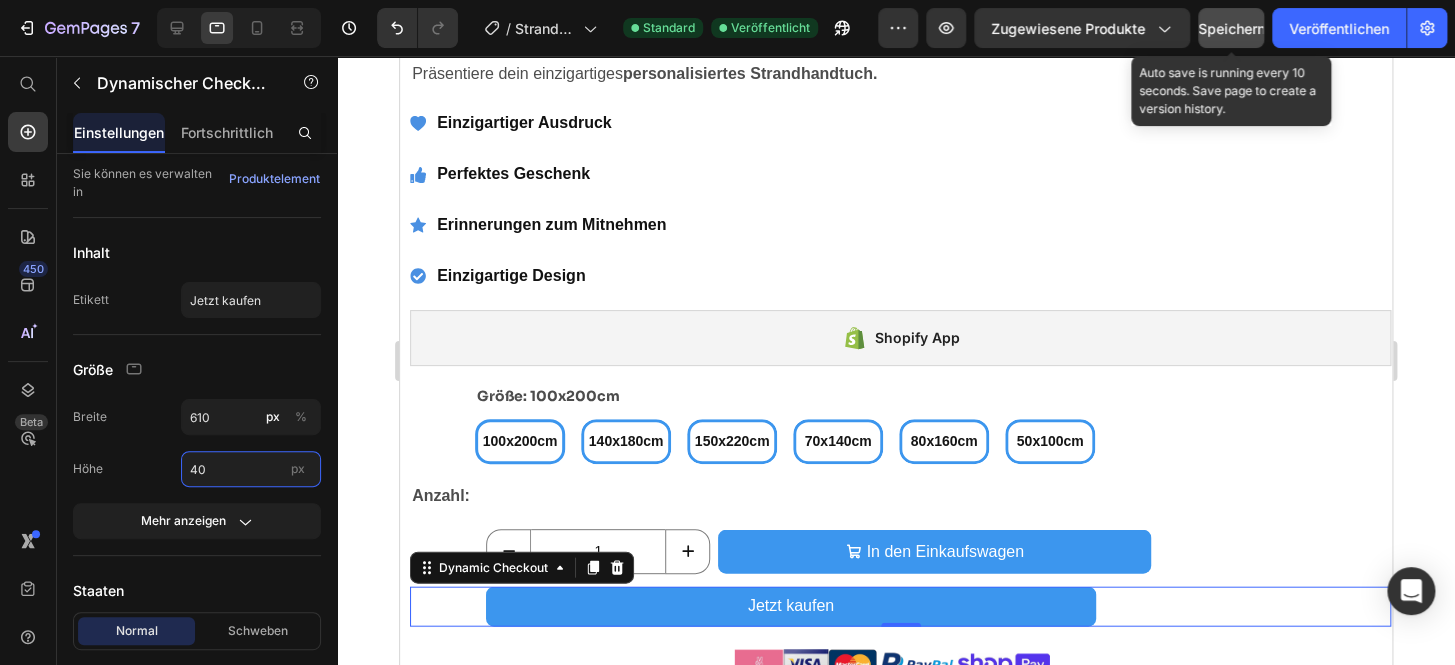 type on "40" 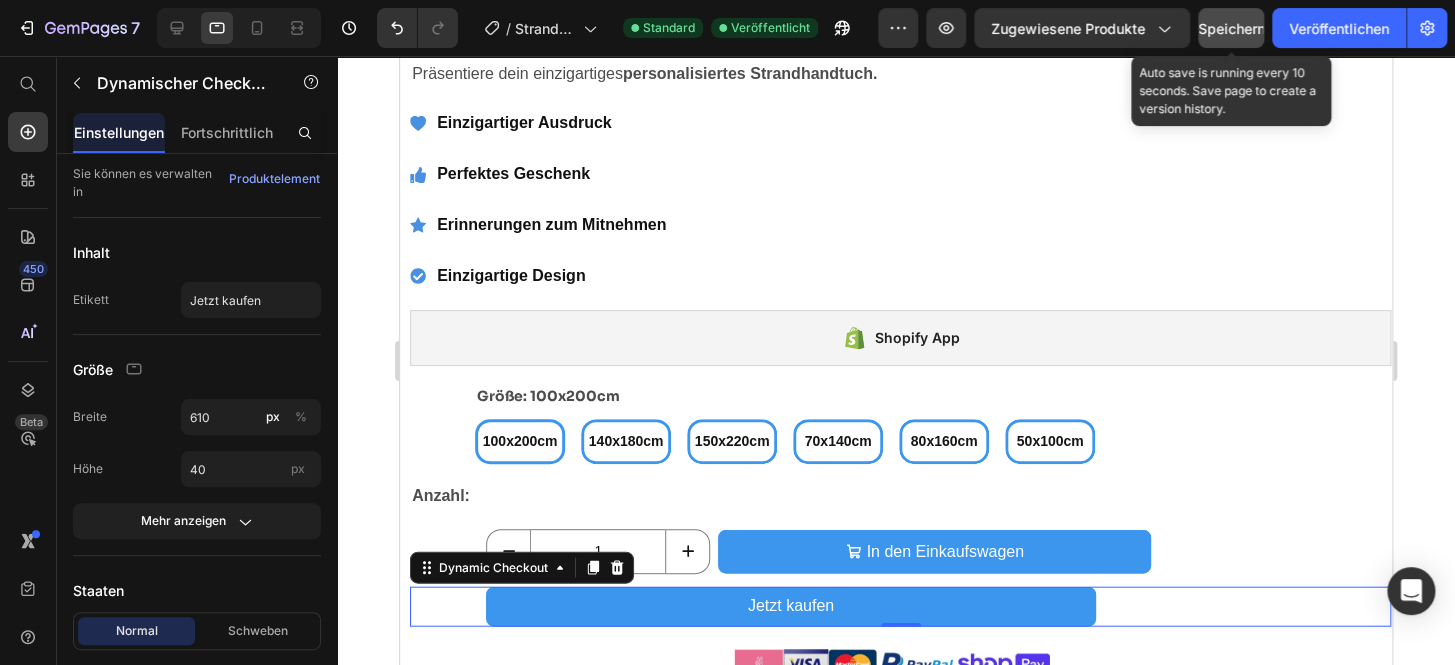 click on "Speichern" at bounding box center [1231, 28] 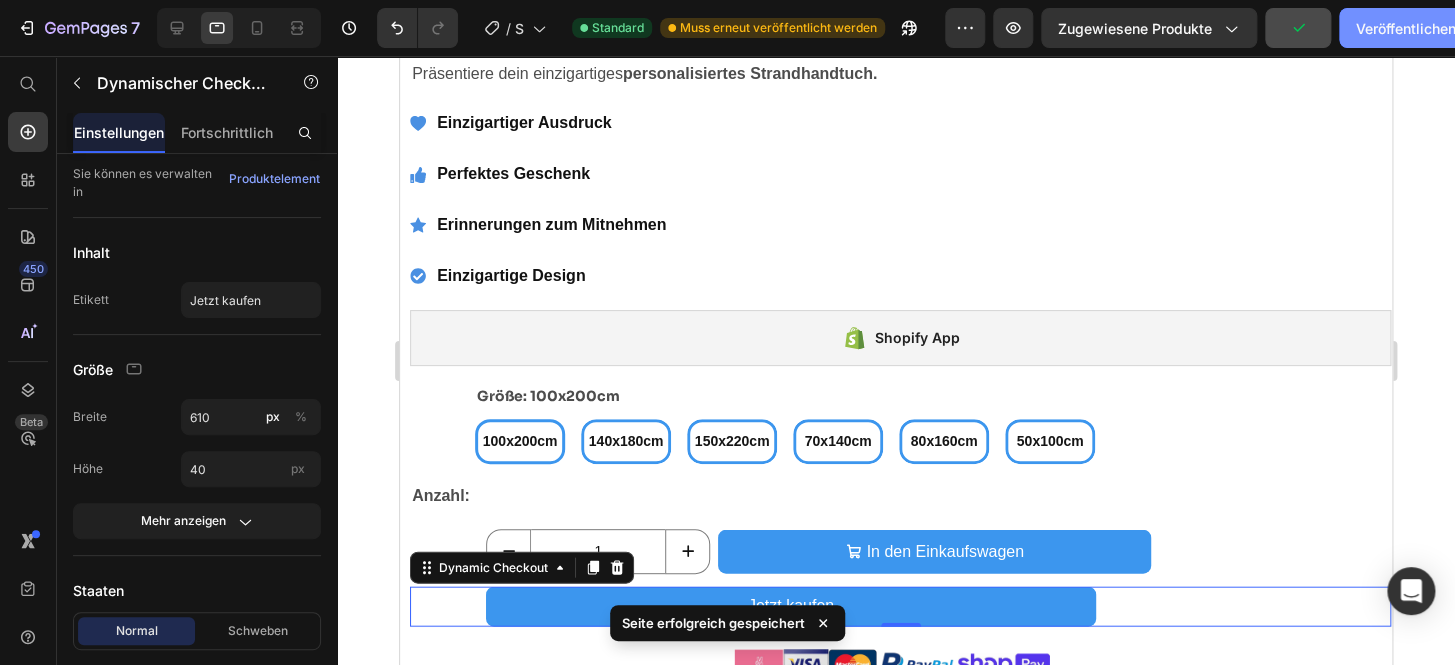 click on "Veröffentlichen" 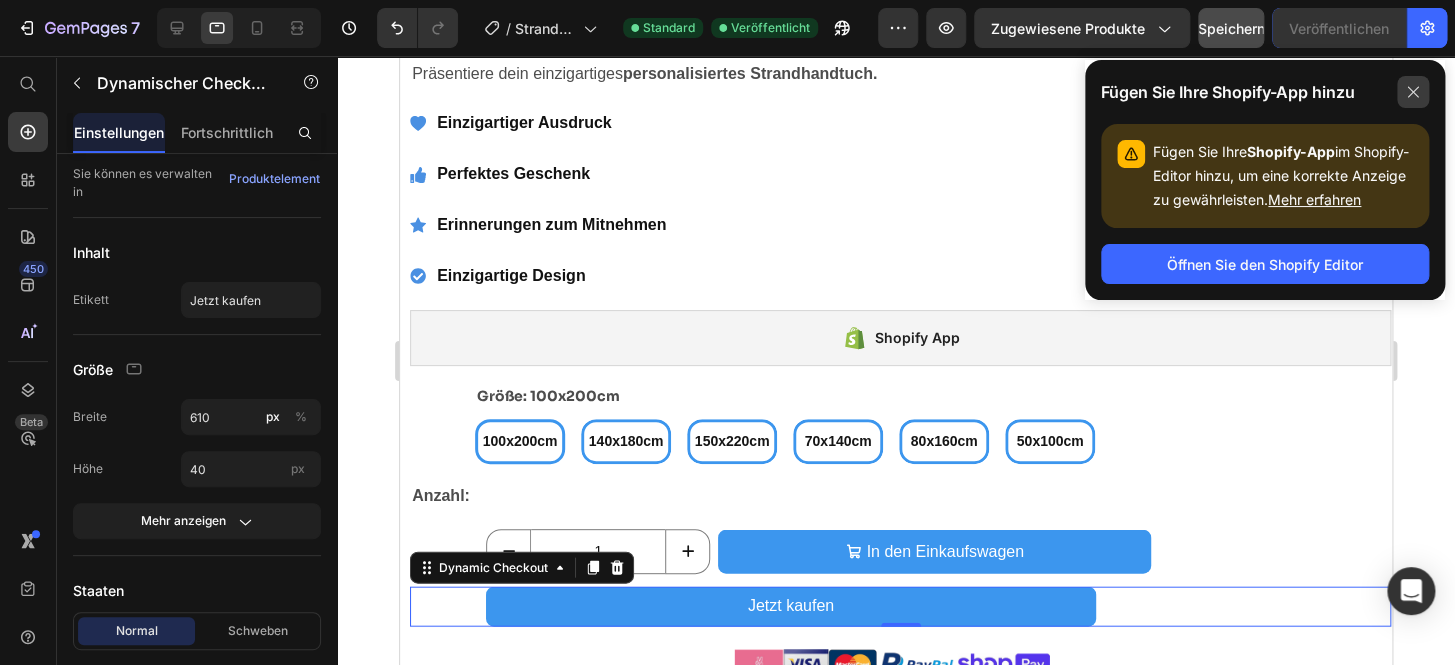 click 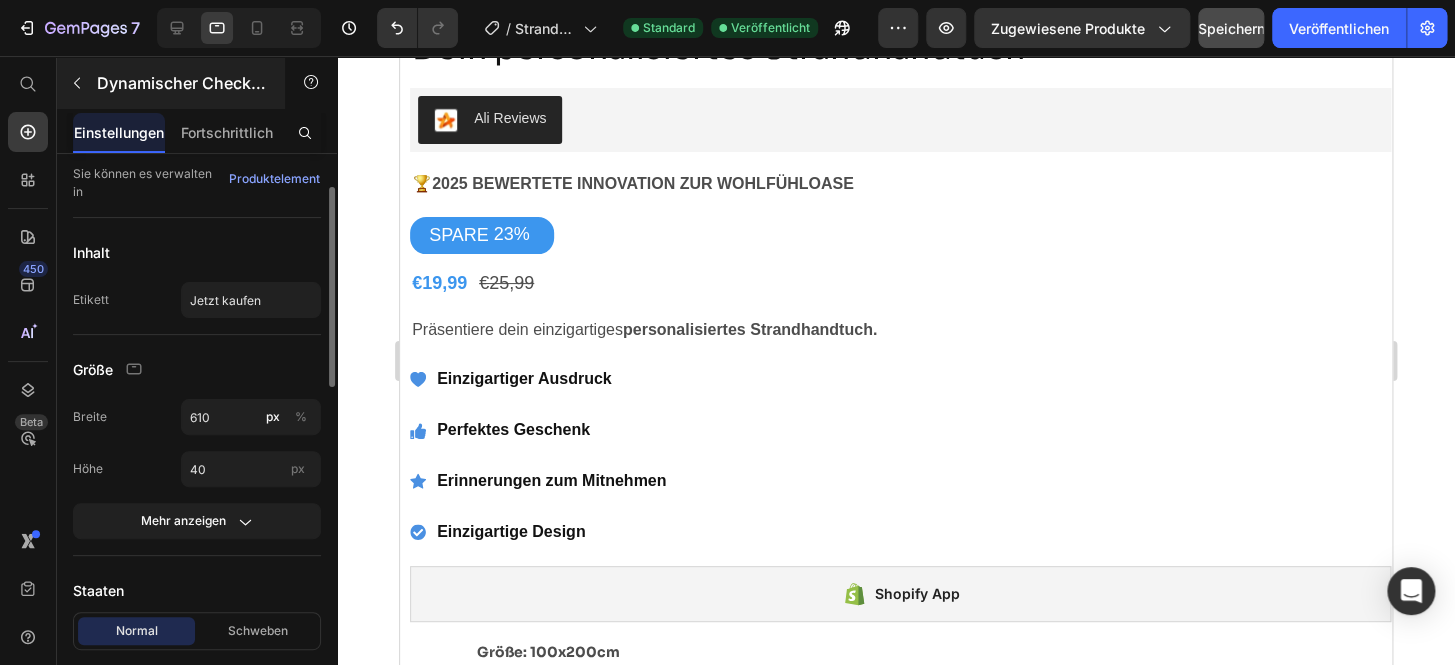 scroll, scrollTop: 1250, scrollLeft: 0, axis: vertical 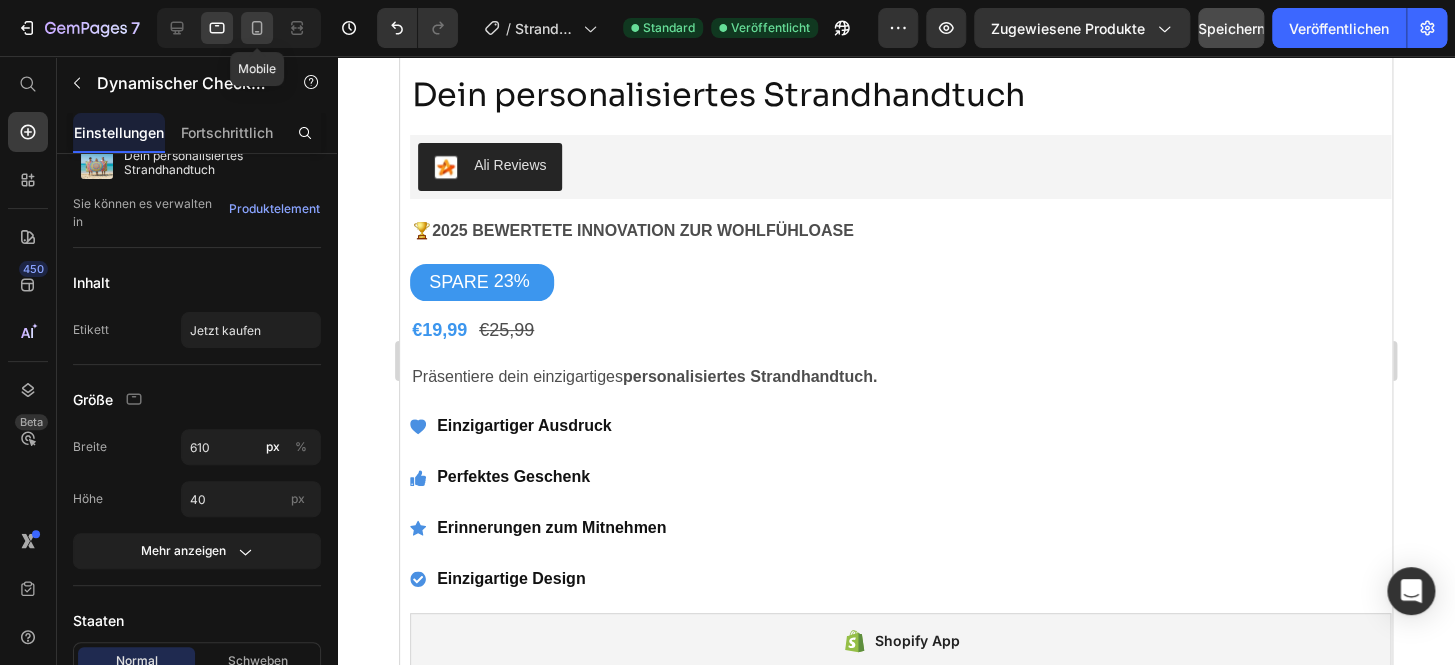 click 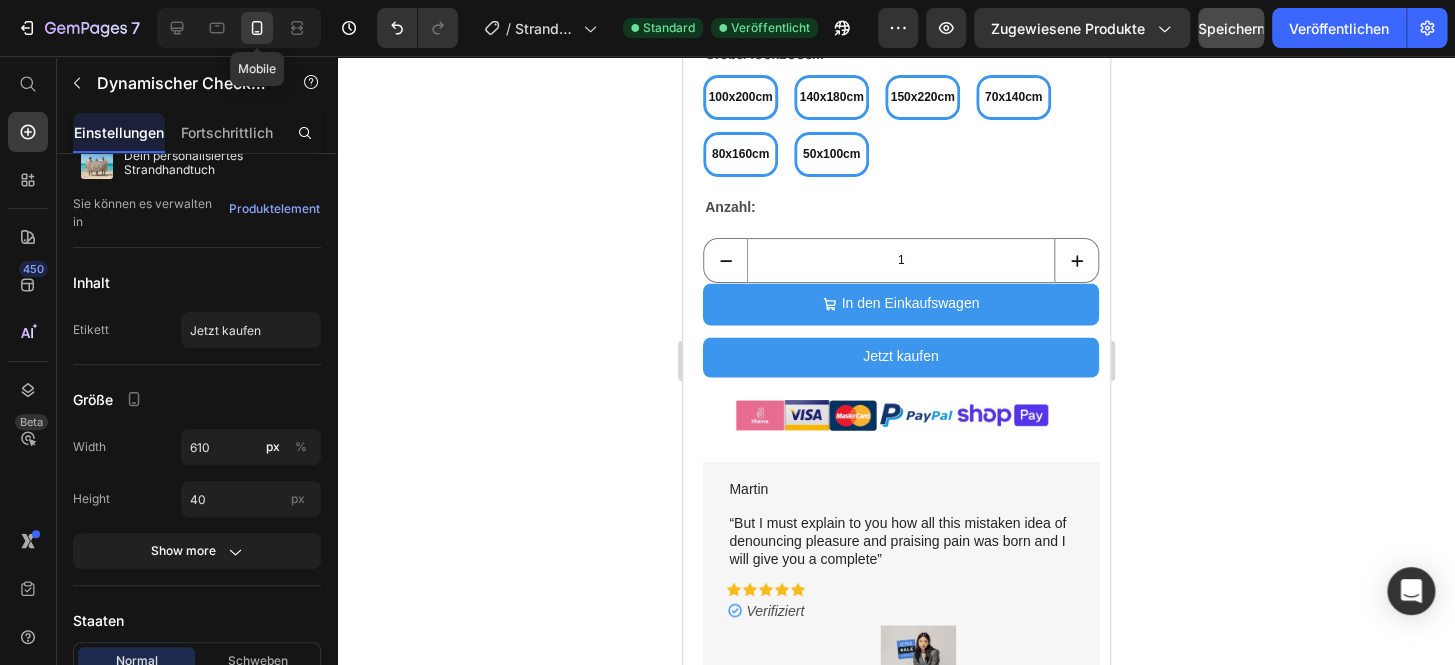 radio on "false" 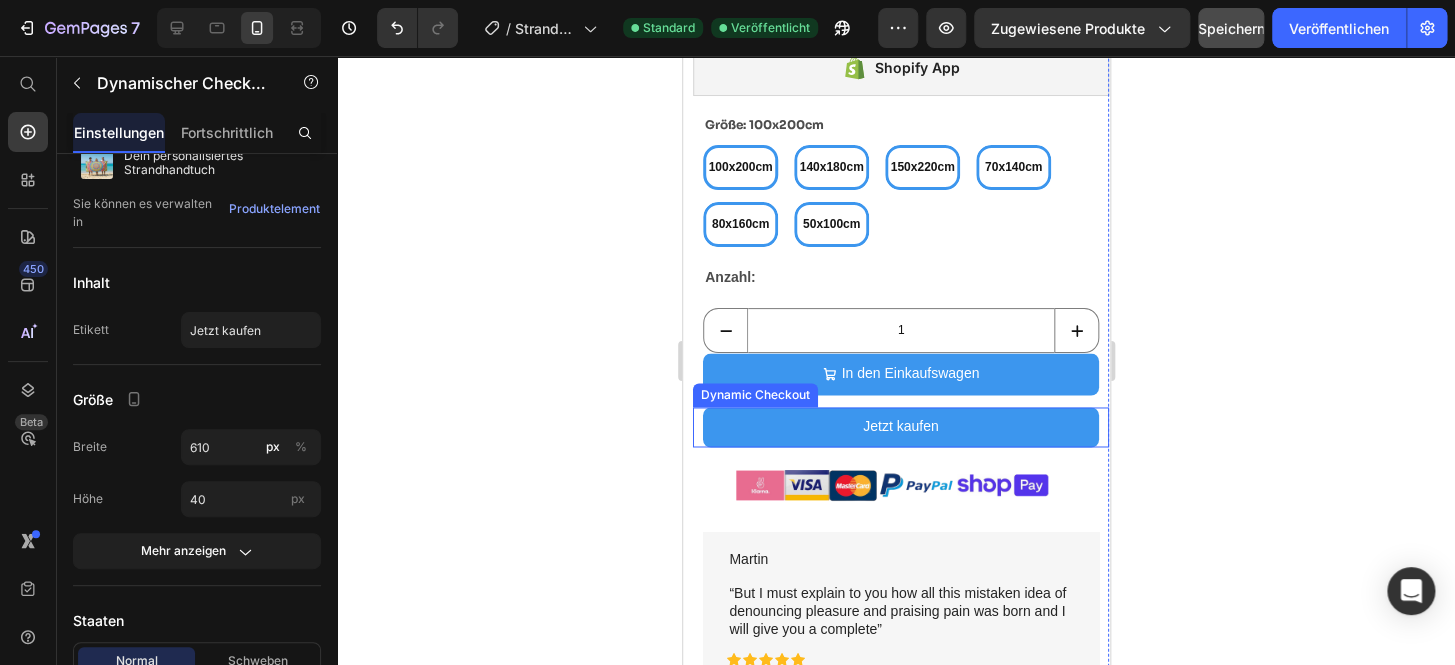 click on "Jetzt kaufen" at bounding box center [900, 427] 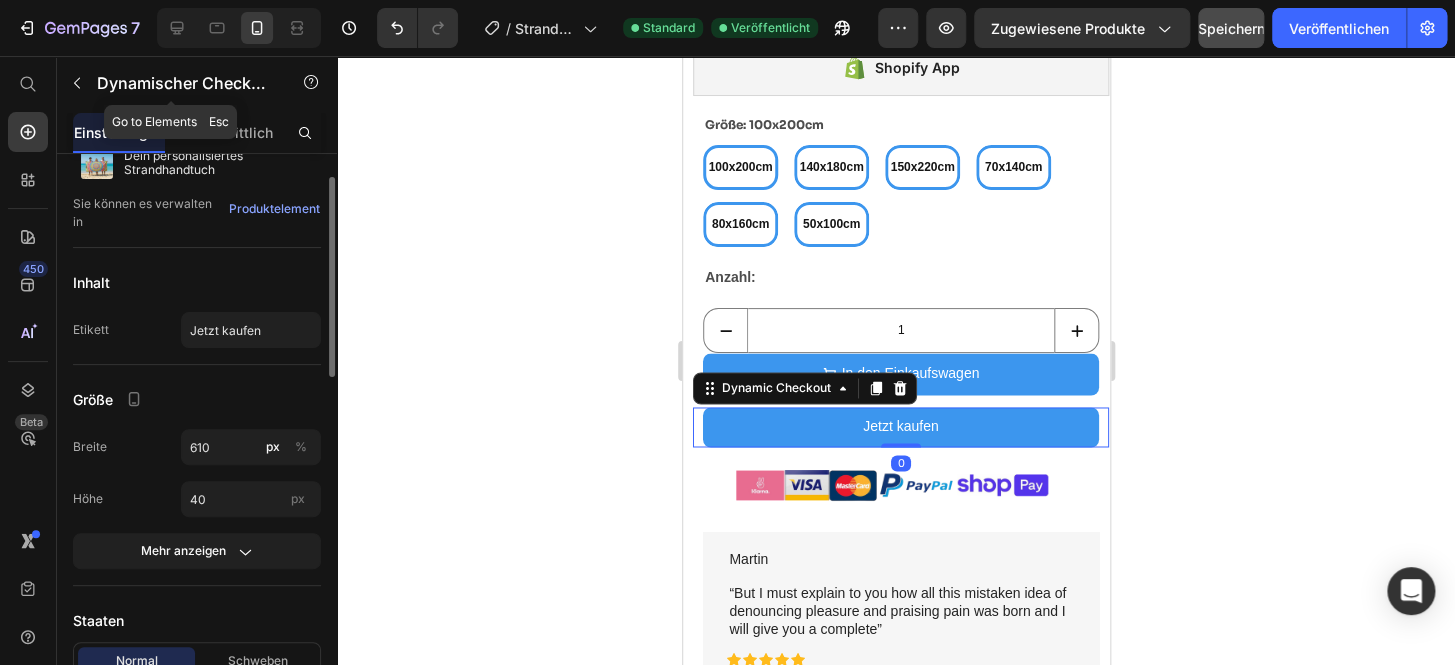 scroll, scrollTop: 60, scrollLeft: 0, axis: vertical 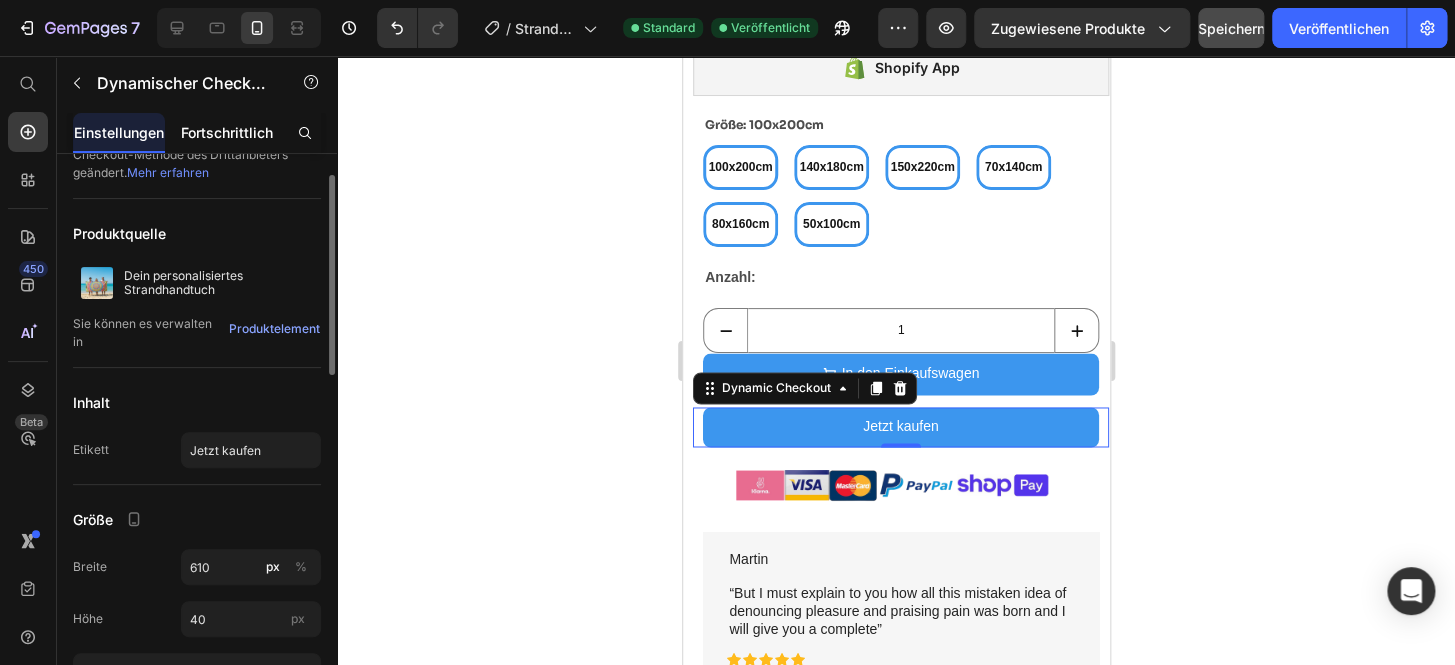 click on "Fortschrittlich" at bounding box center (227, 132) 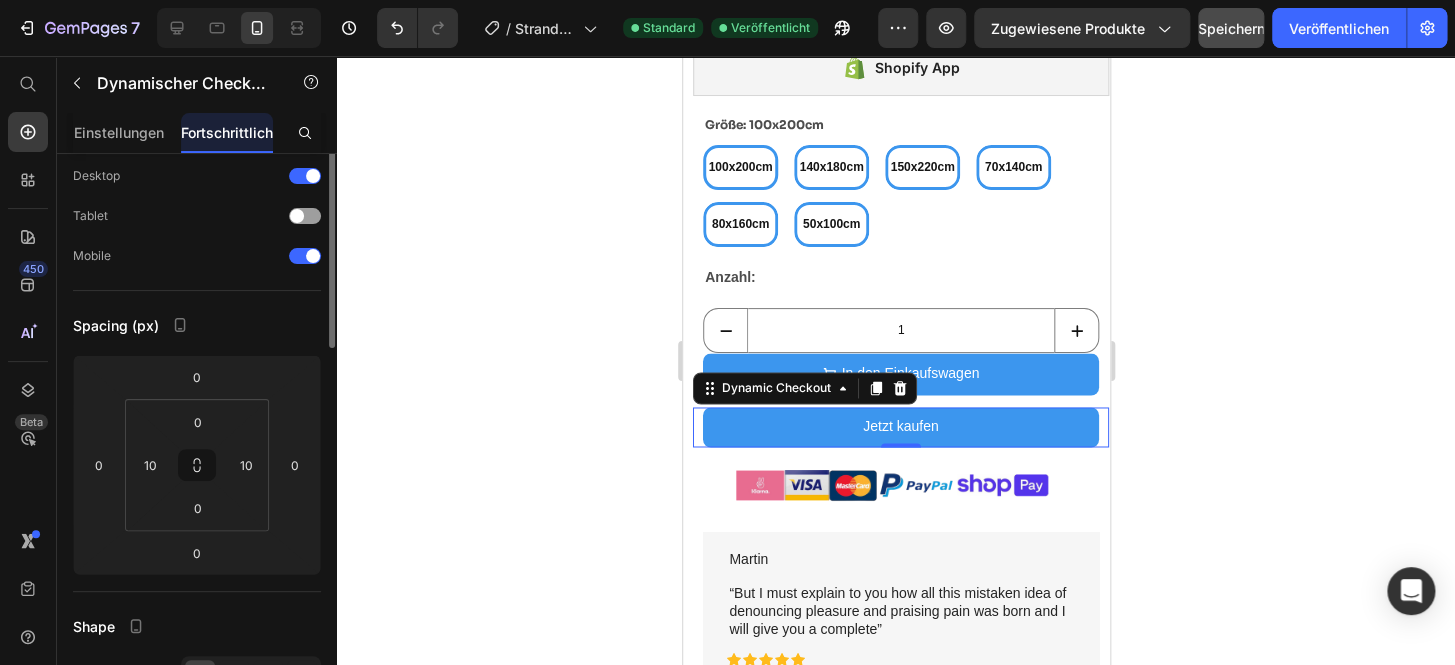 scroll, scrollTop: 0, scrollLeft: 0, axis: both 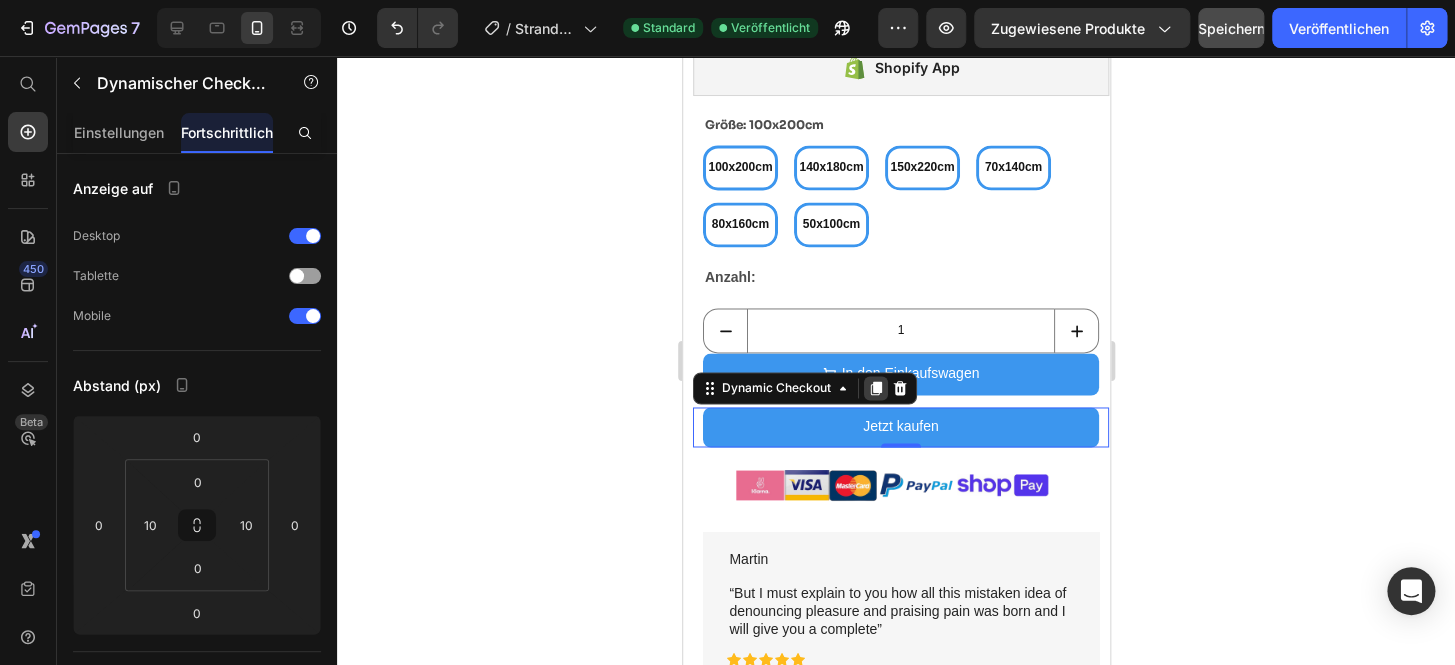 click 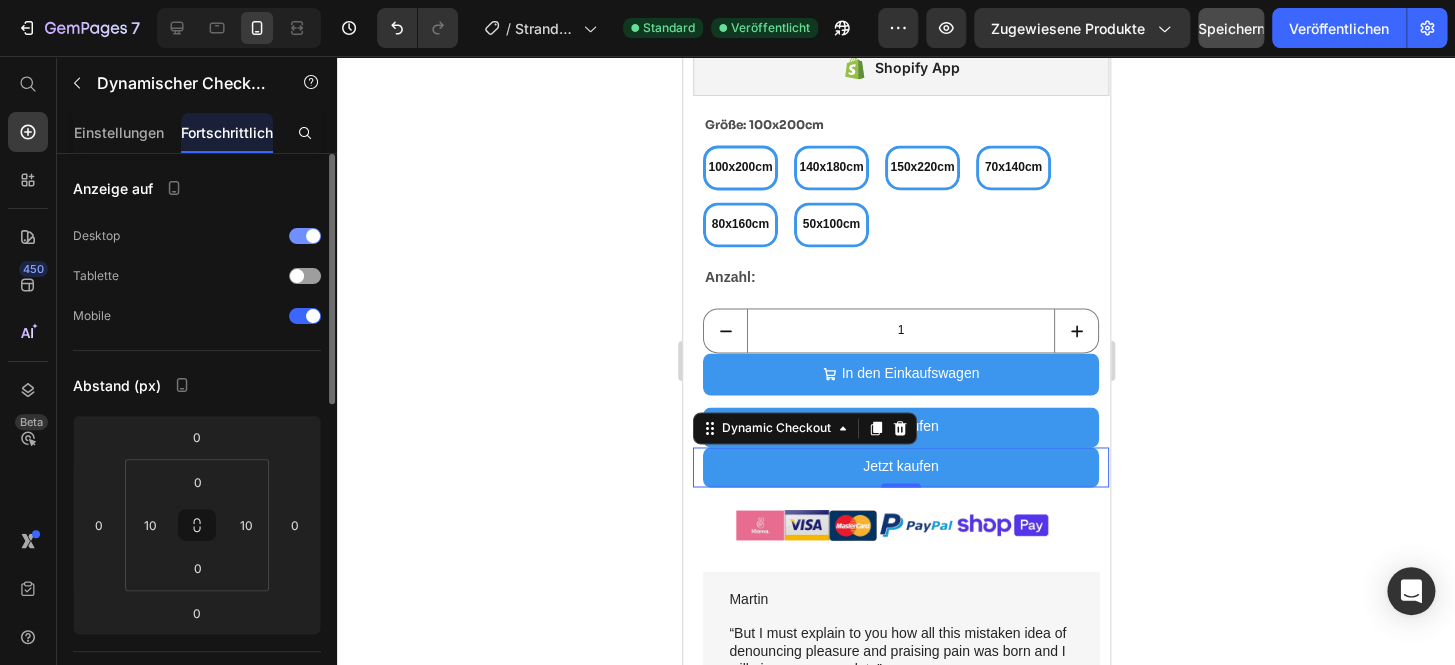 click at bounding box center [313, 236] 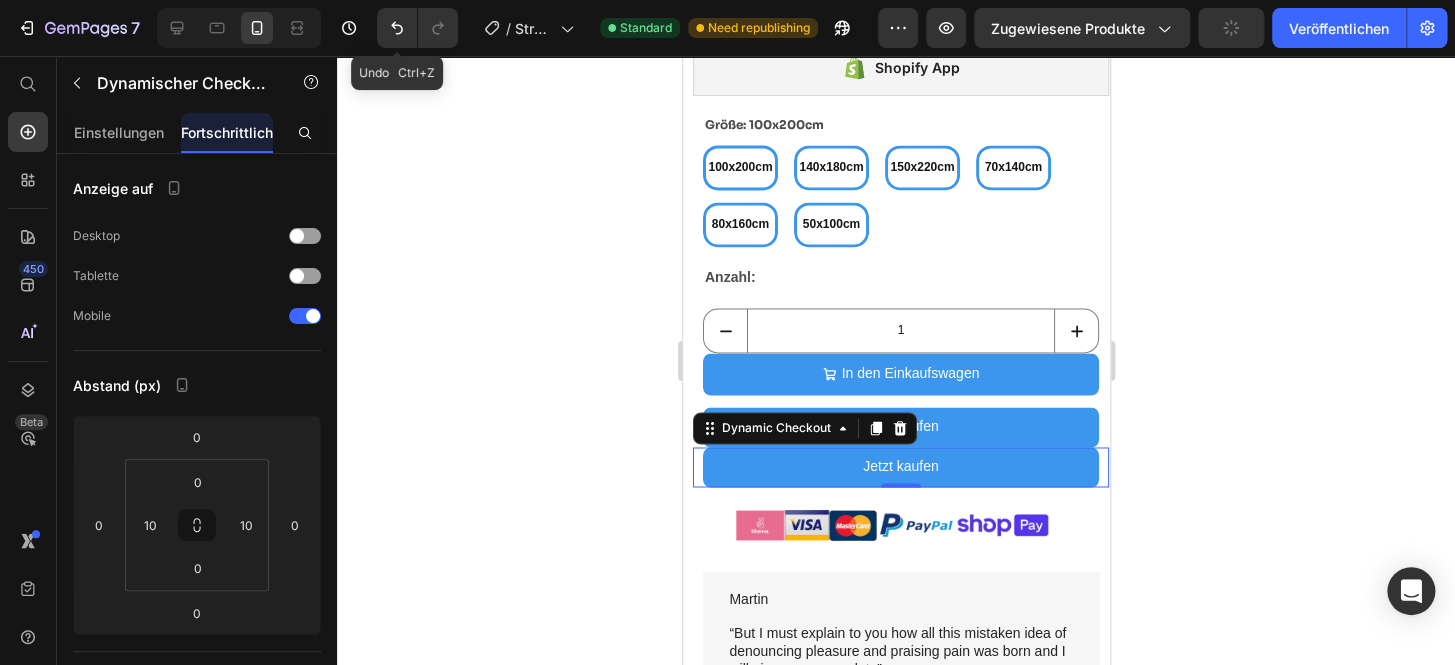click 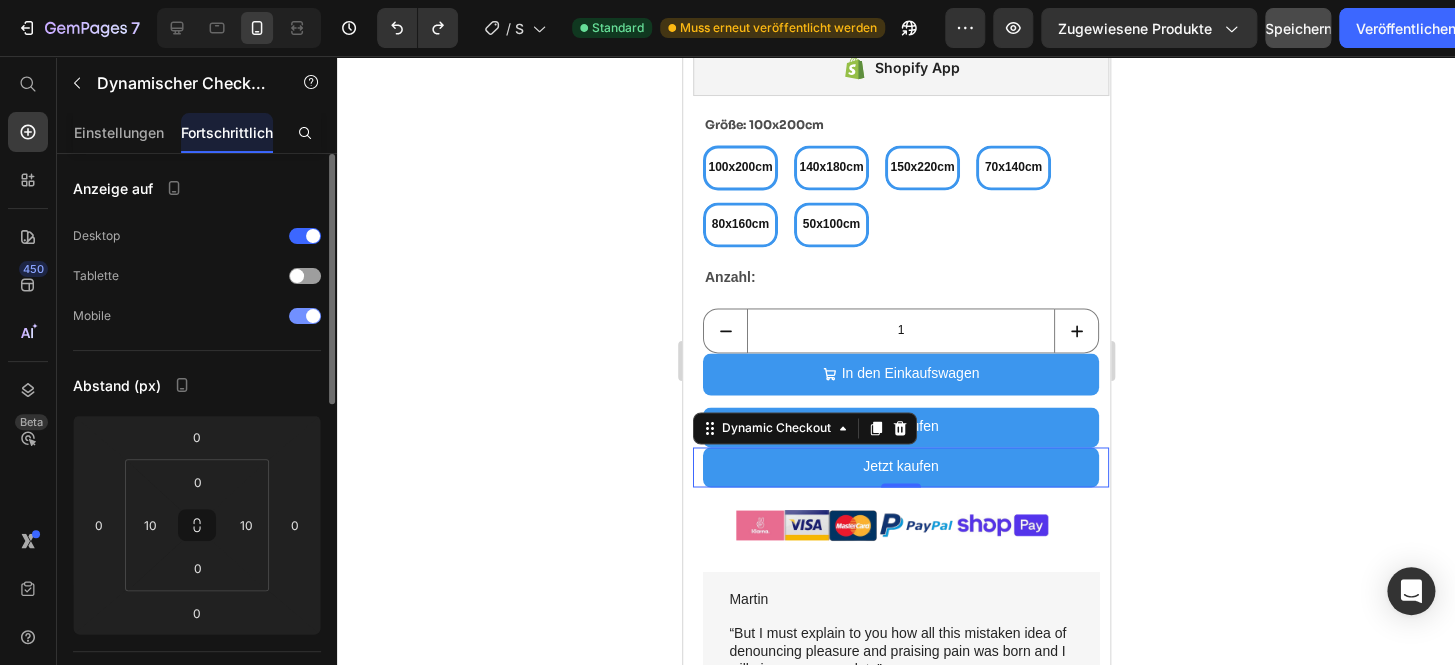 click at bounding box center (305, 316) 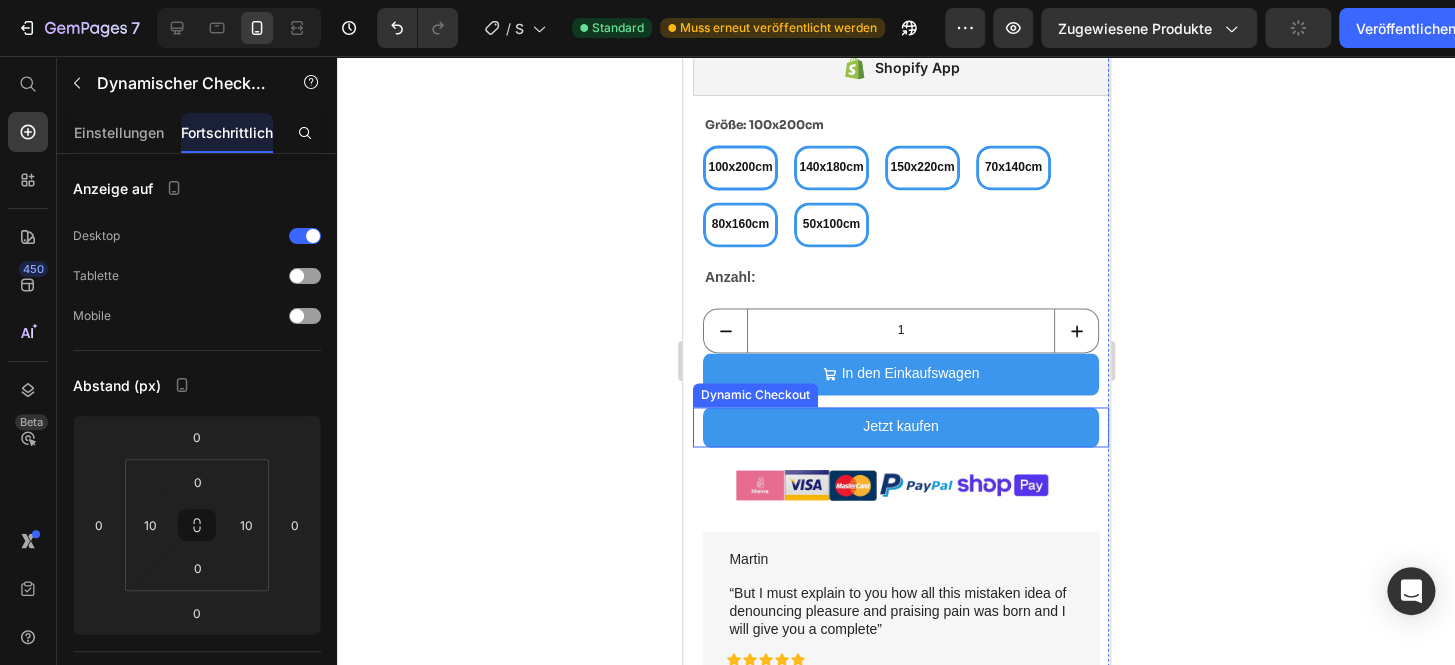 click on "Jetzt kaufen" at bounding box center (900, 427) 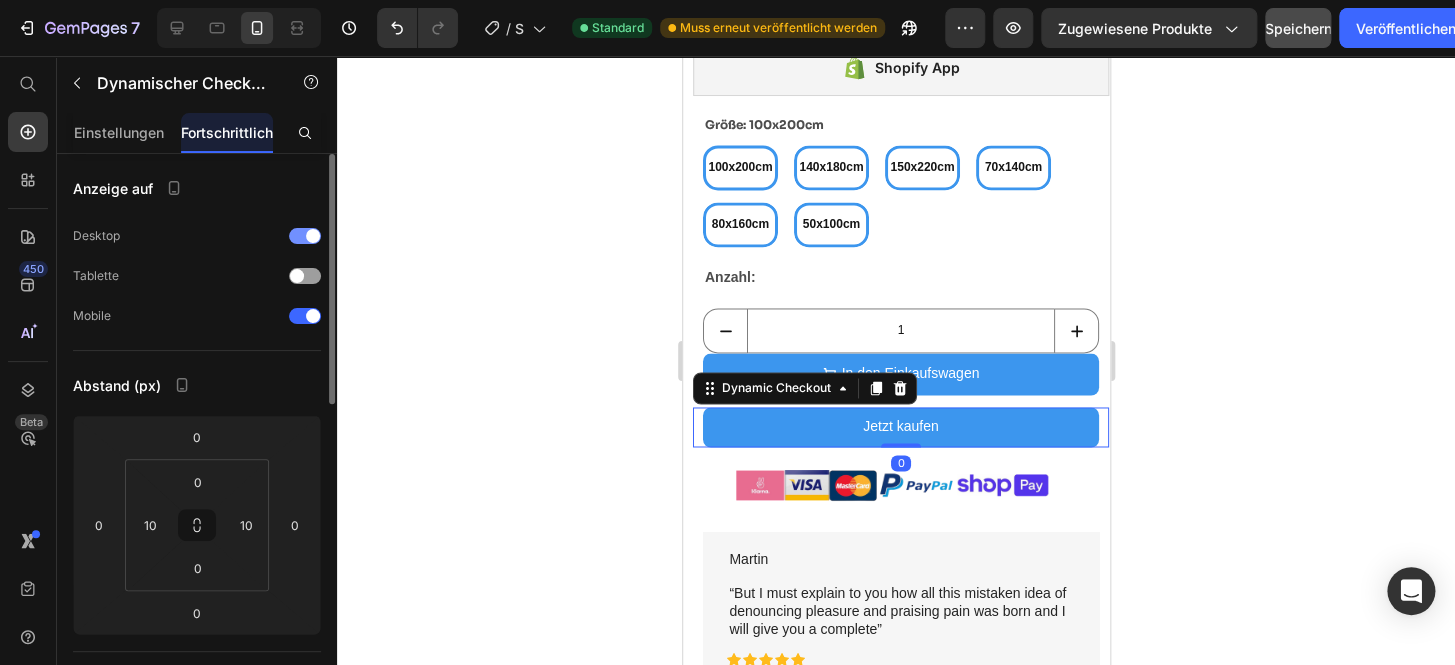 click at bounding box center [313, 236] 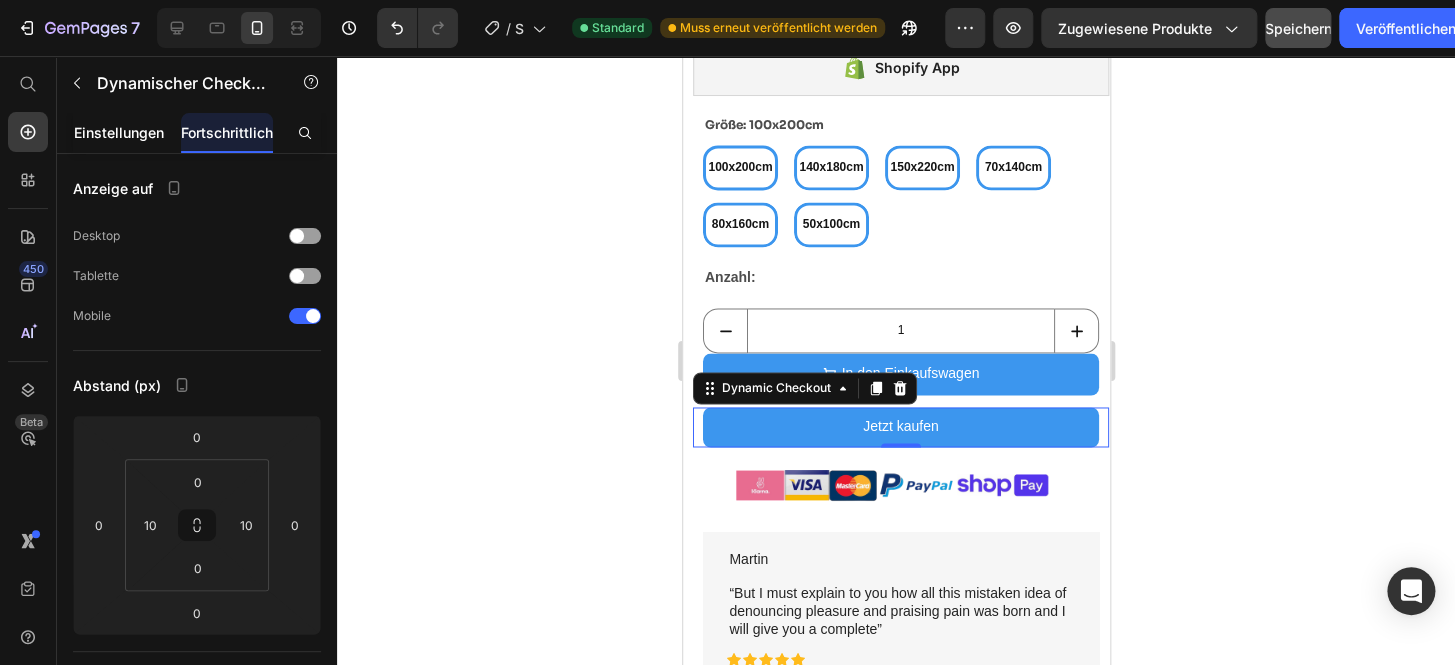 click on "Einstellungen" at bounding box center [119, 132] 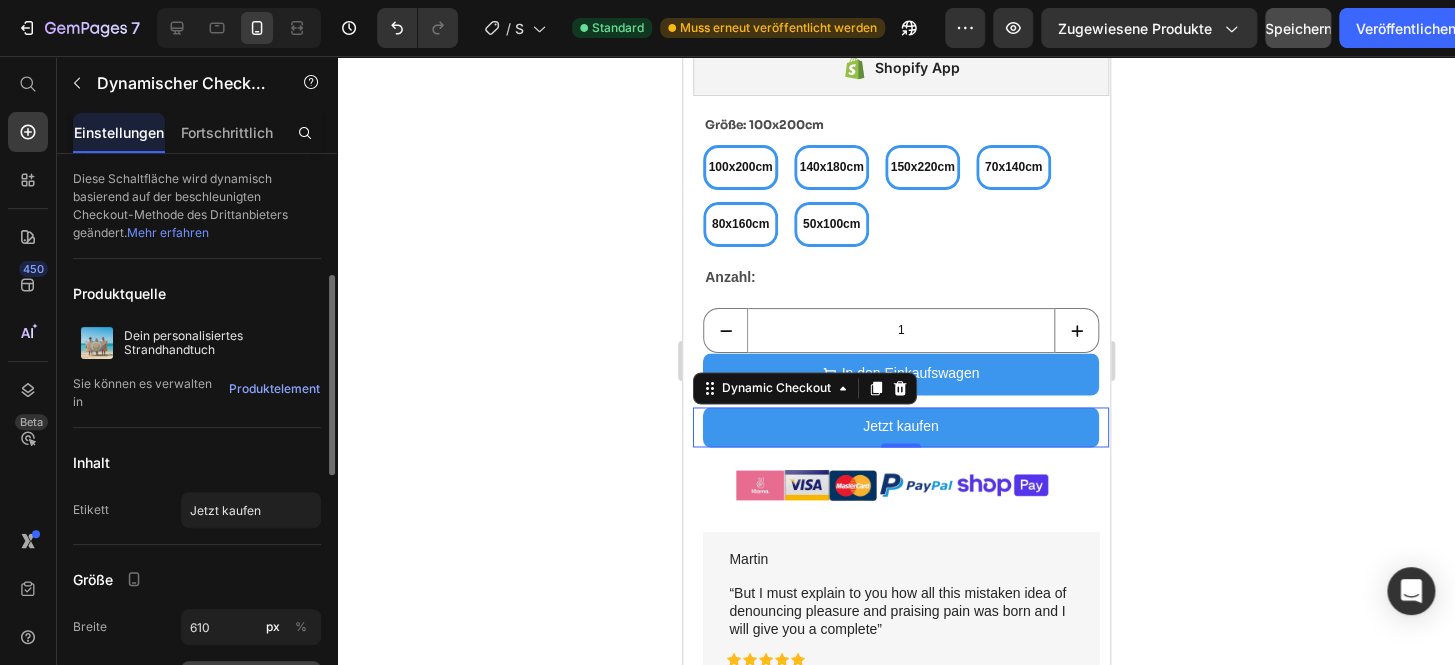 scroll, scrollTop: 90, scrollLeft: 0, axis: vertical 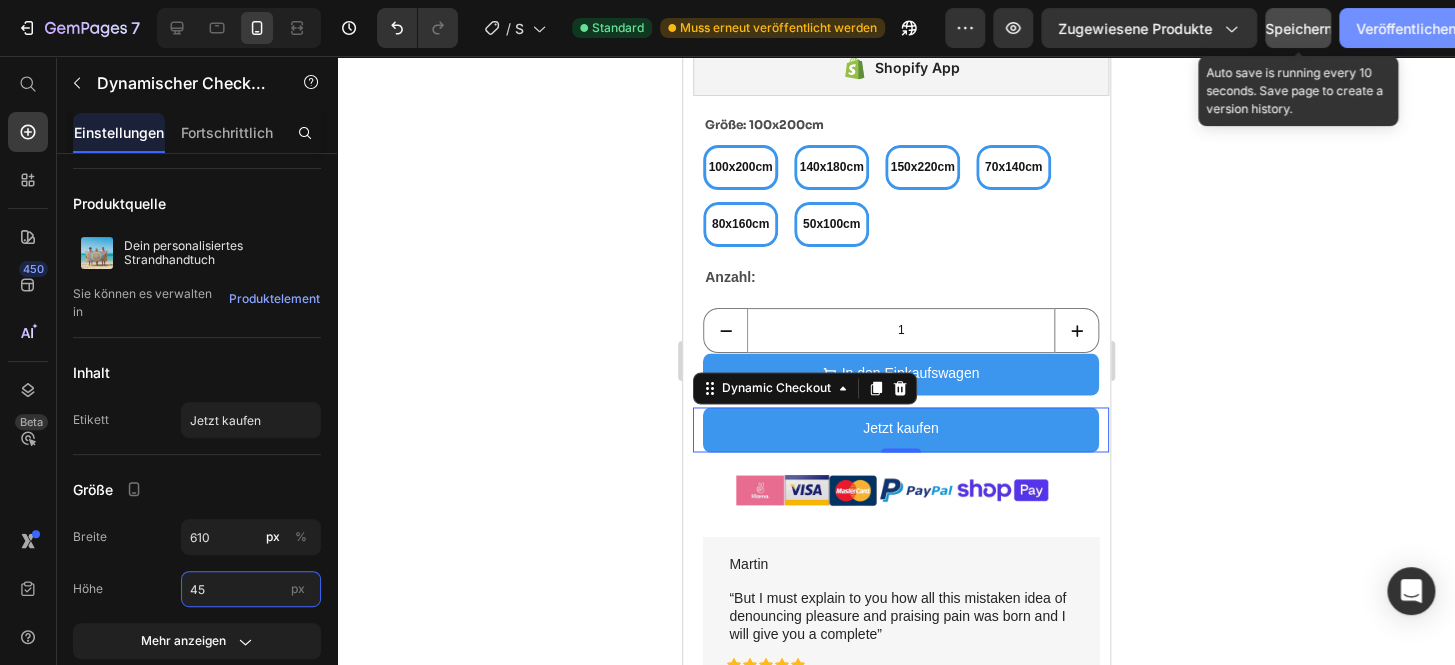 type on "45" 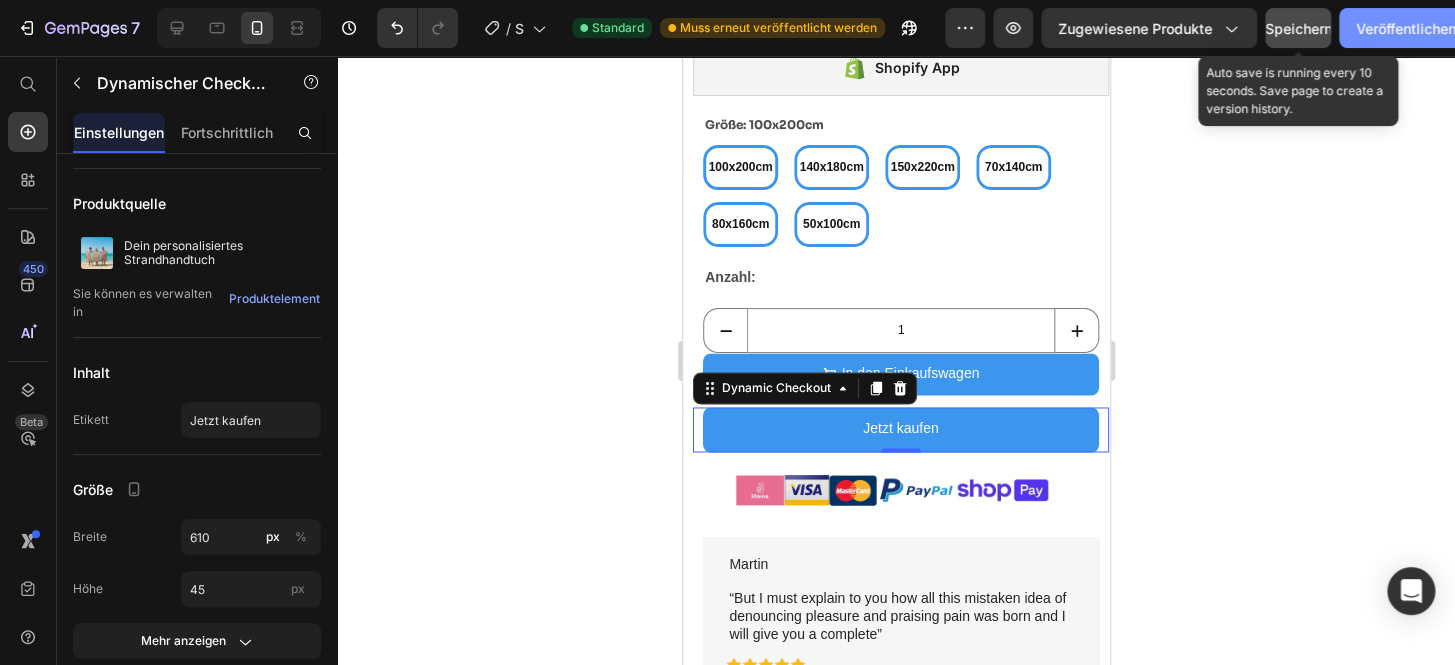 click on "Speichern" at bounding box center [1298, 28] 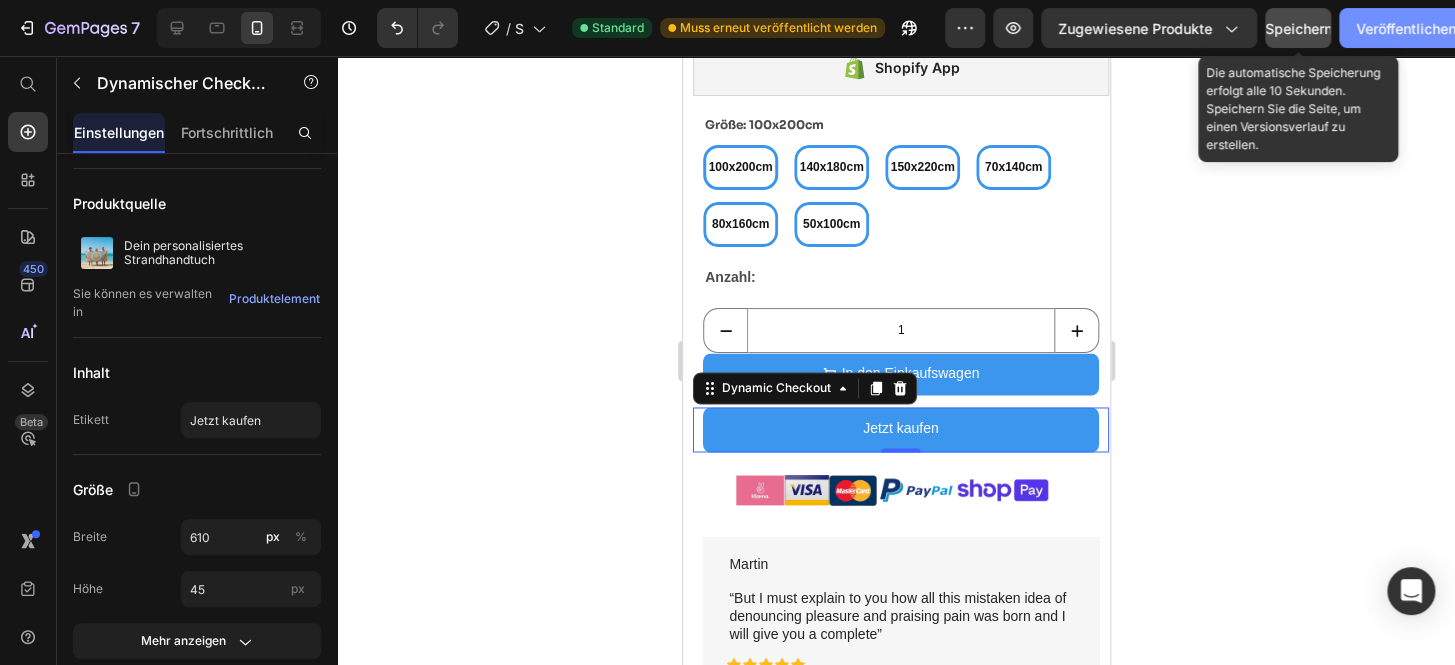 click on "Veröffentlichen" at bounding box center [1406, 28] 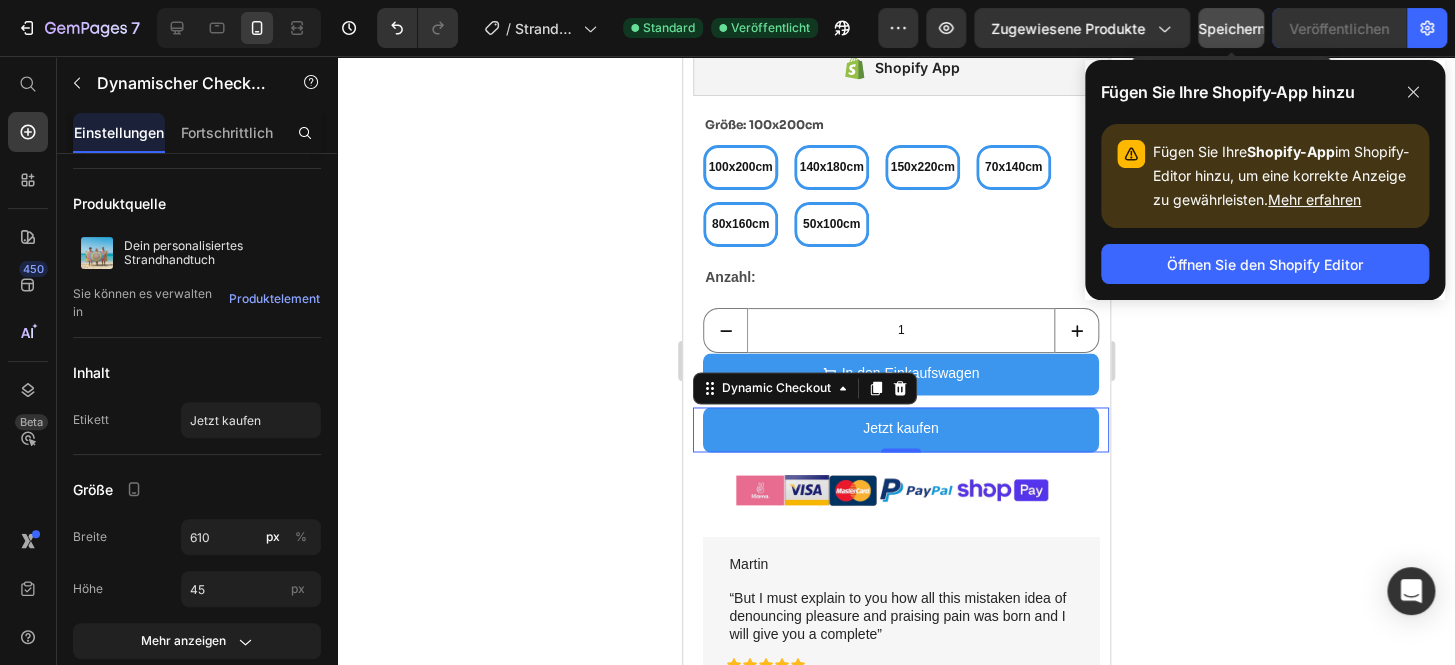 click 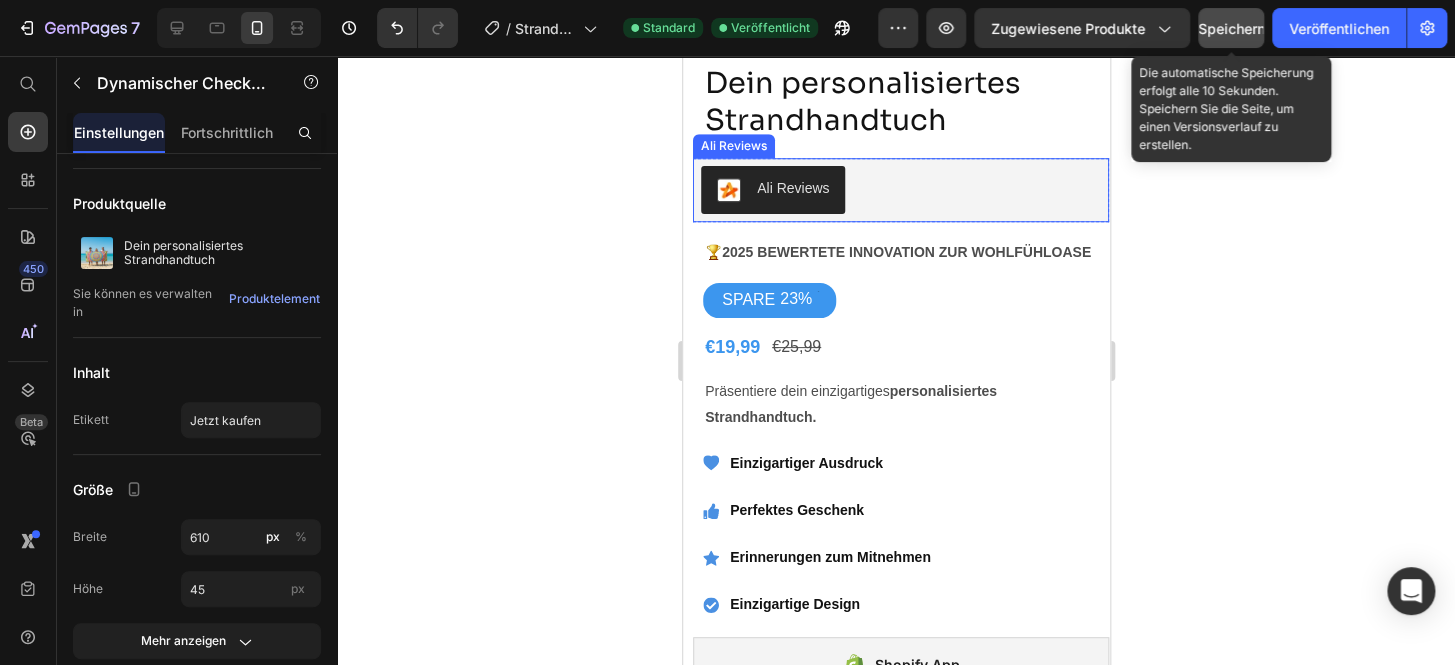 scroll, scrollTop: 574, scrollLeft: 0, axis: vertical 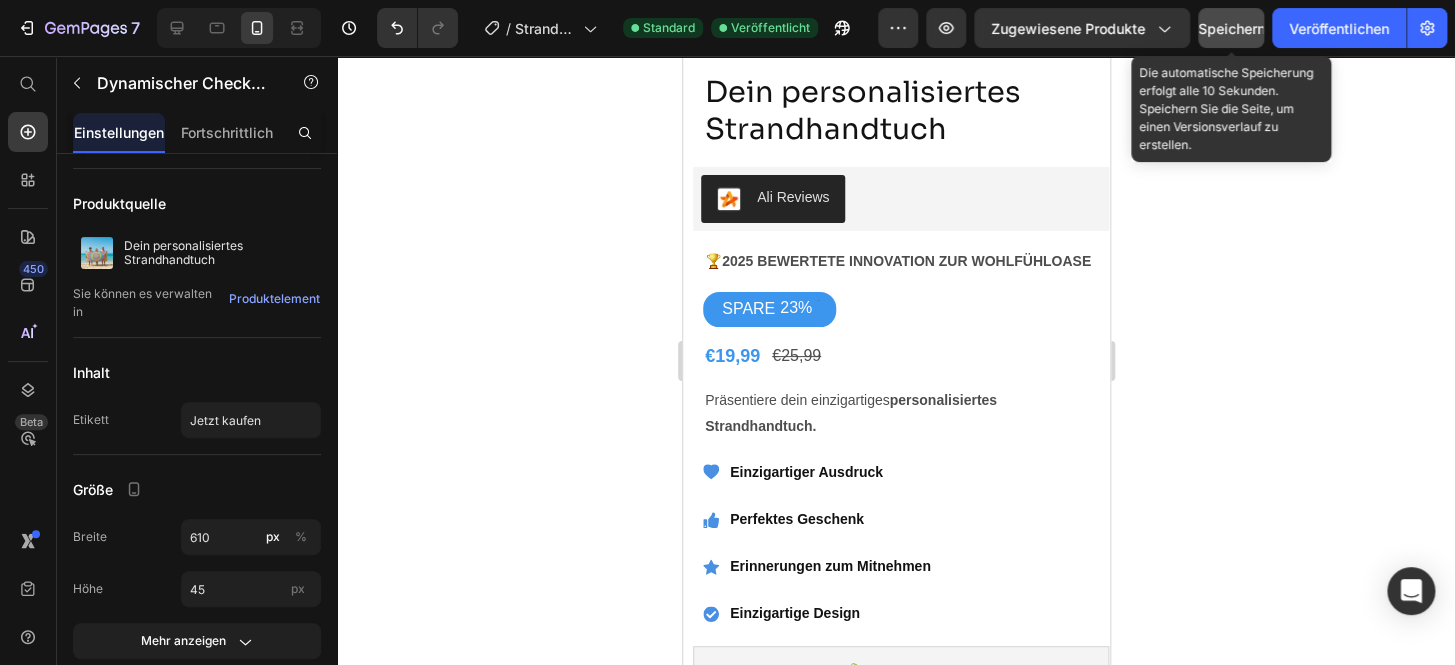 click 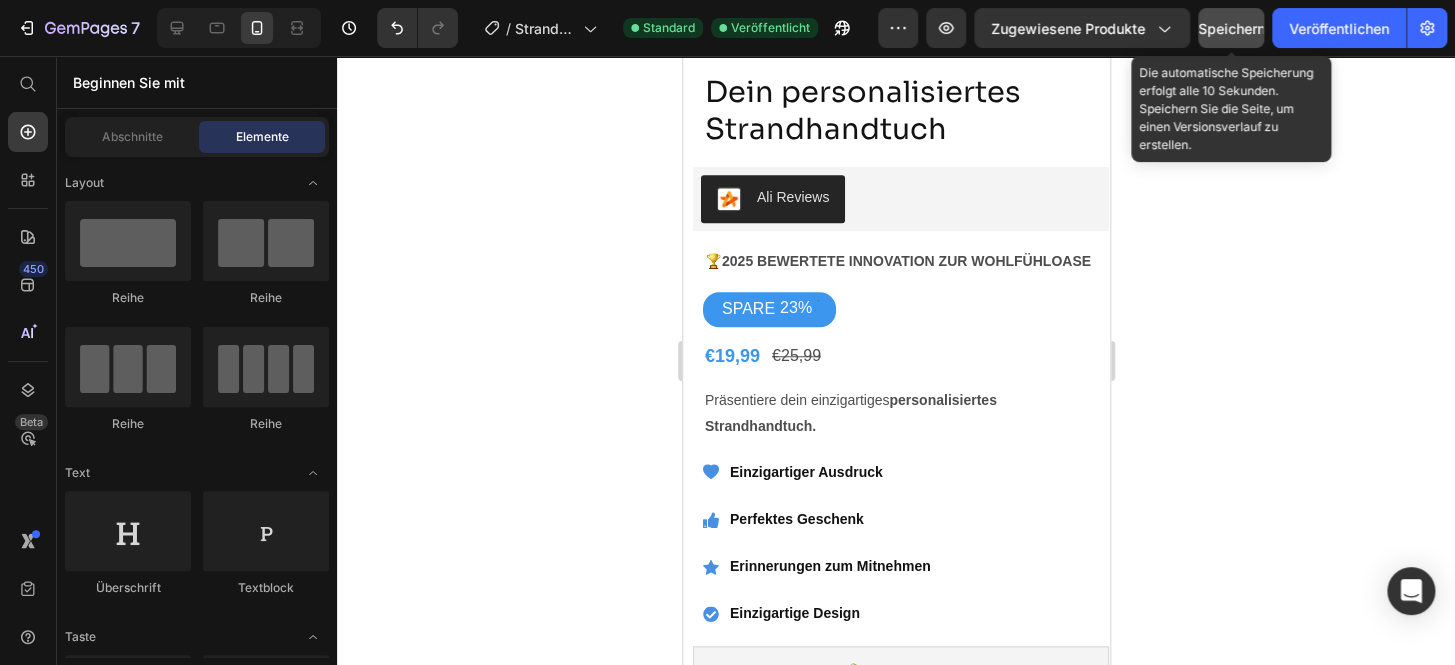 click 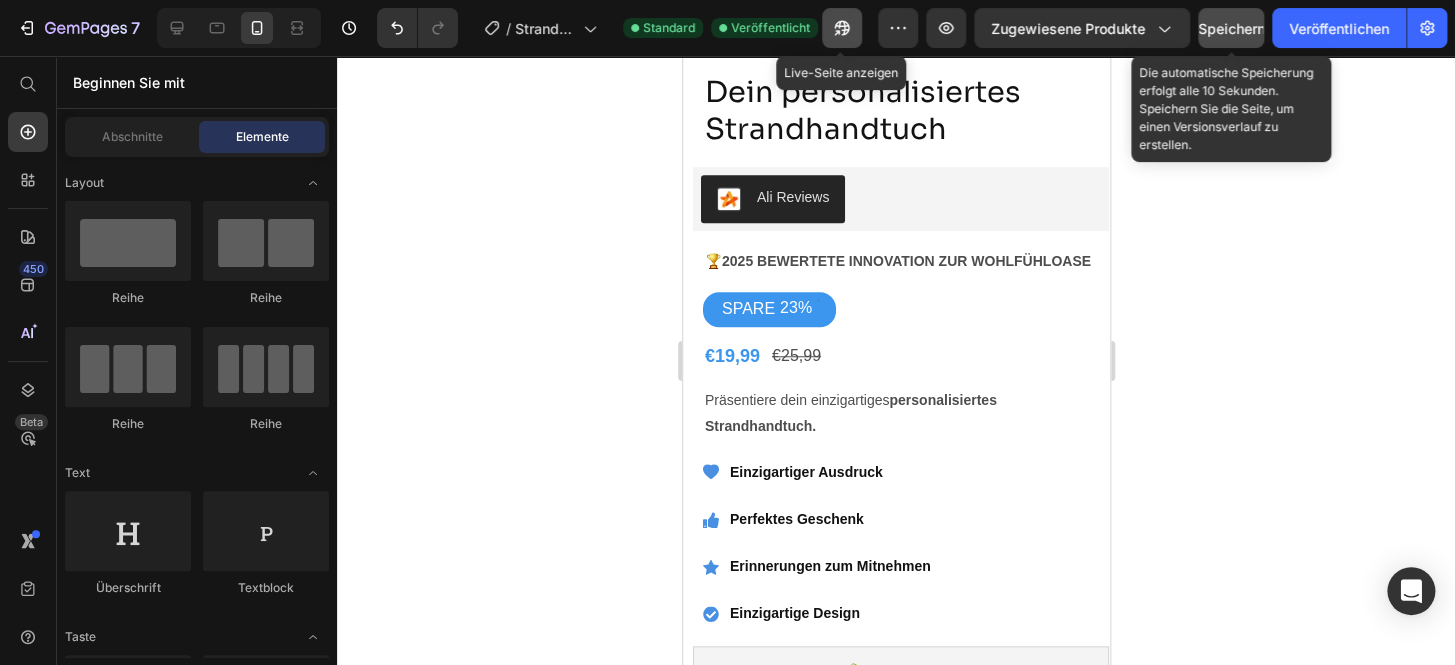 click 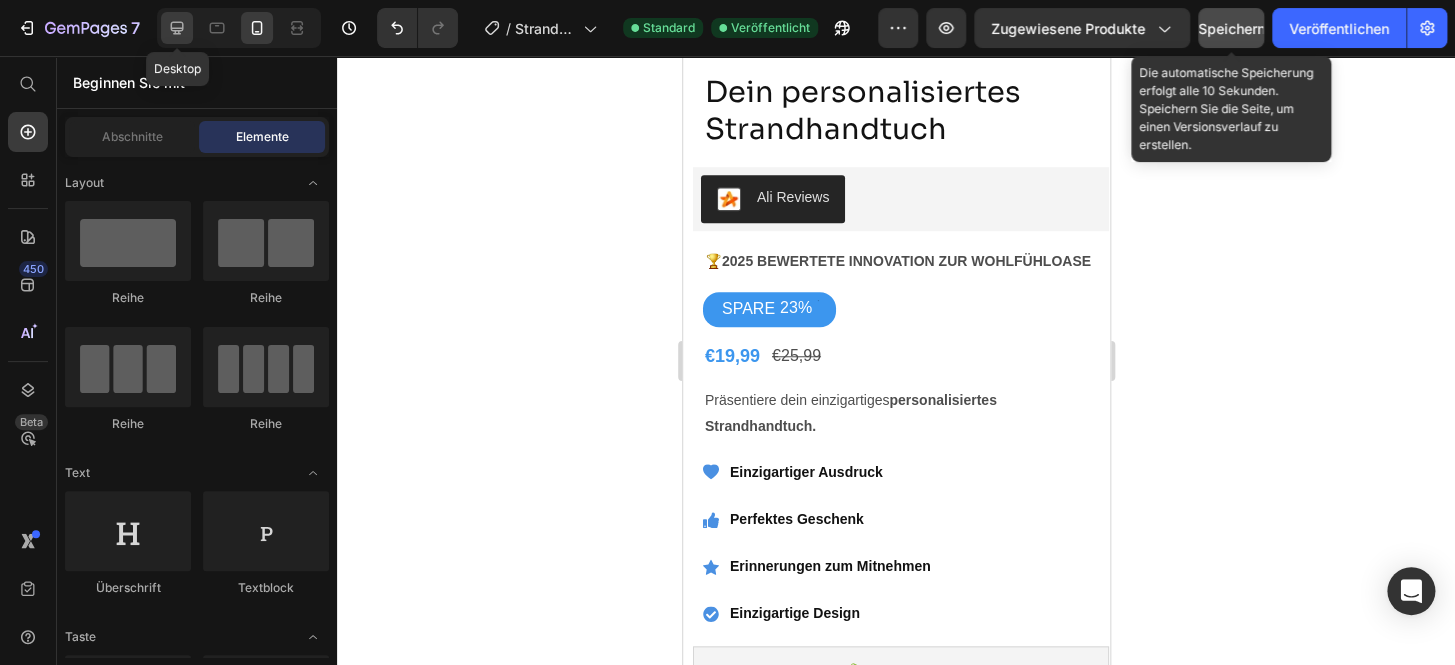 click 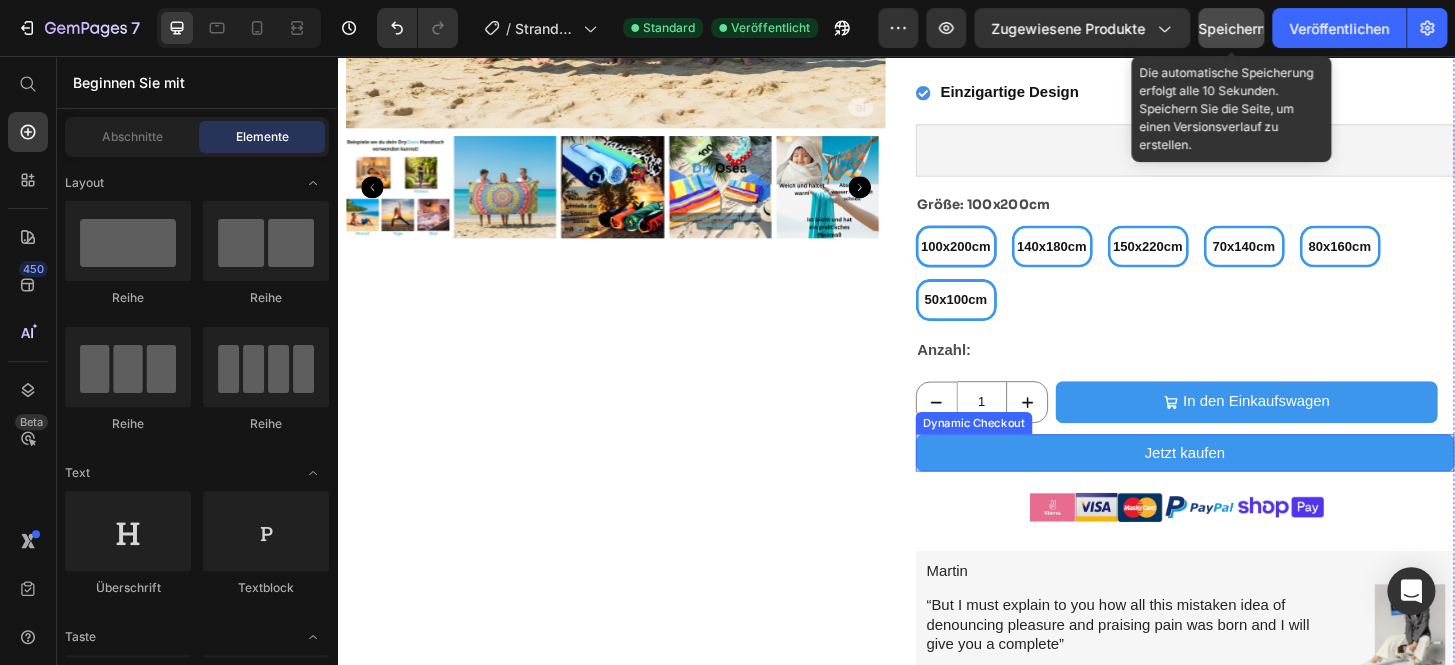 click on "Jetzt kaufen" at bounding box center [1247, 482] 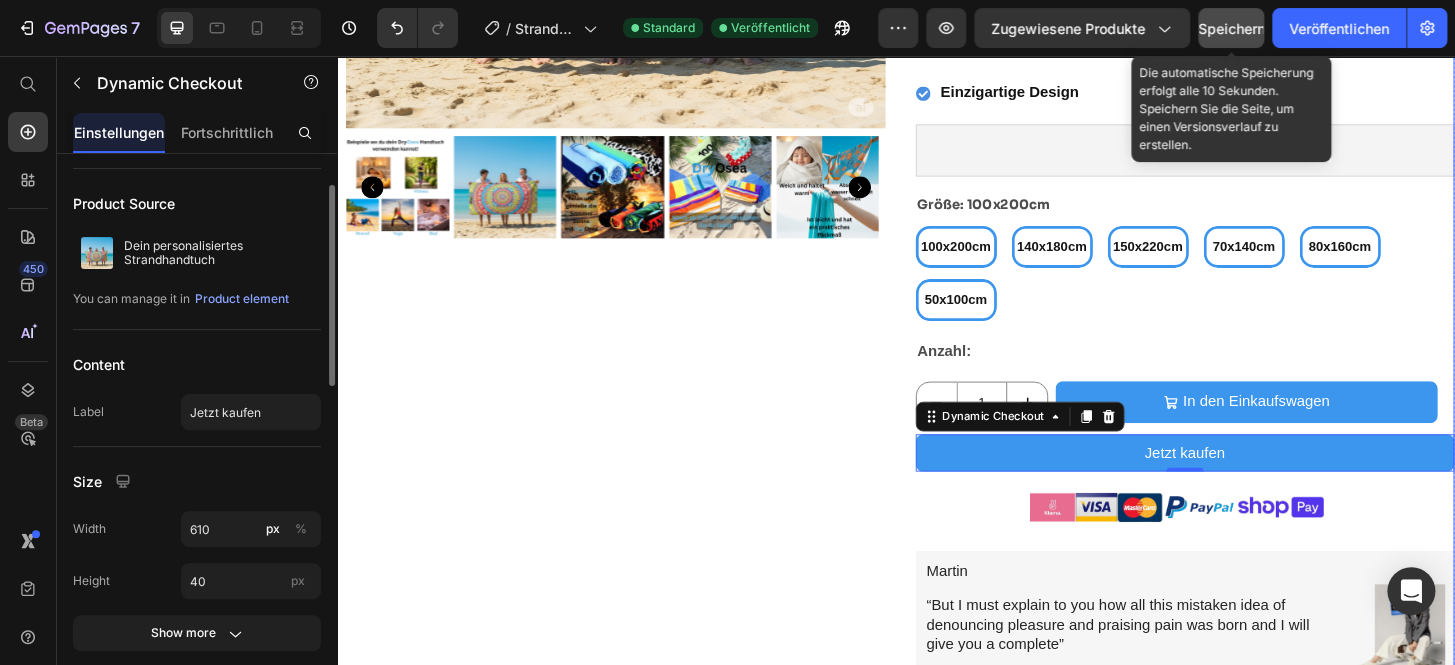radio on "false" 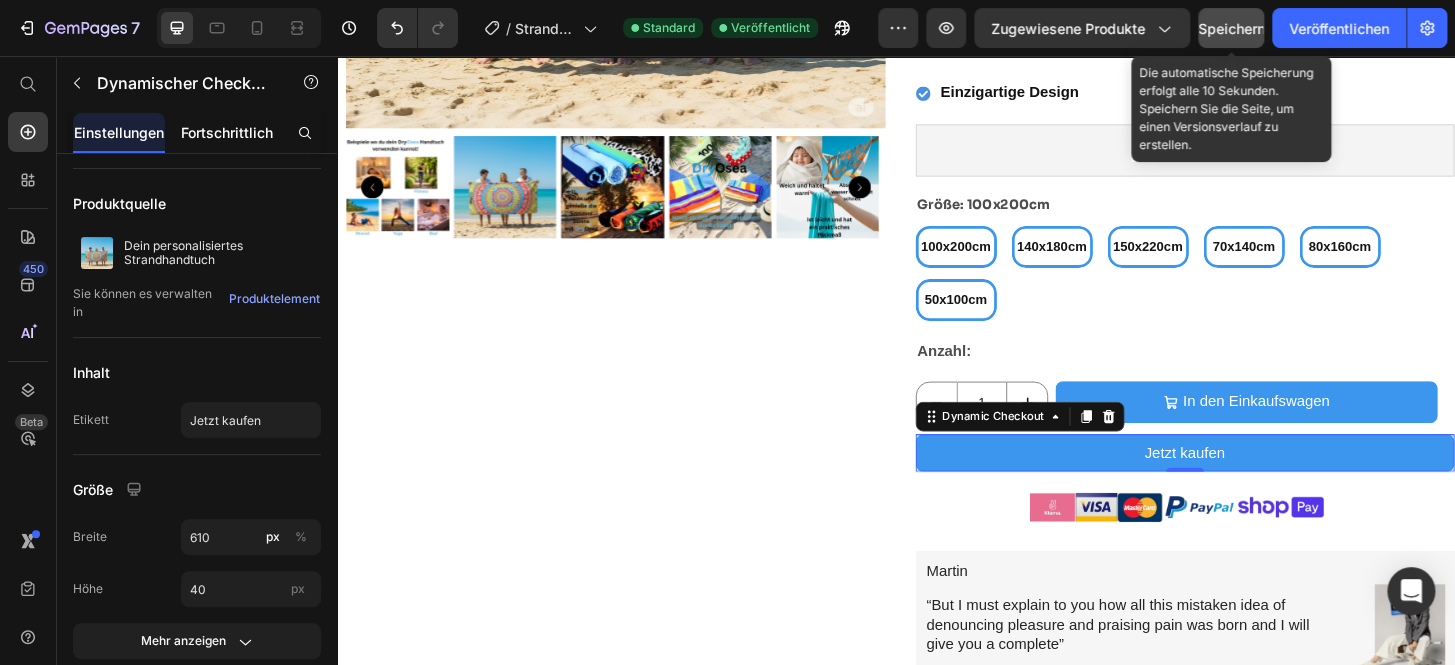 click on "Fortschrittlich" at bounding box center [227, 132] 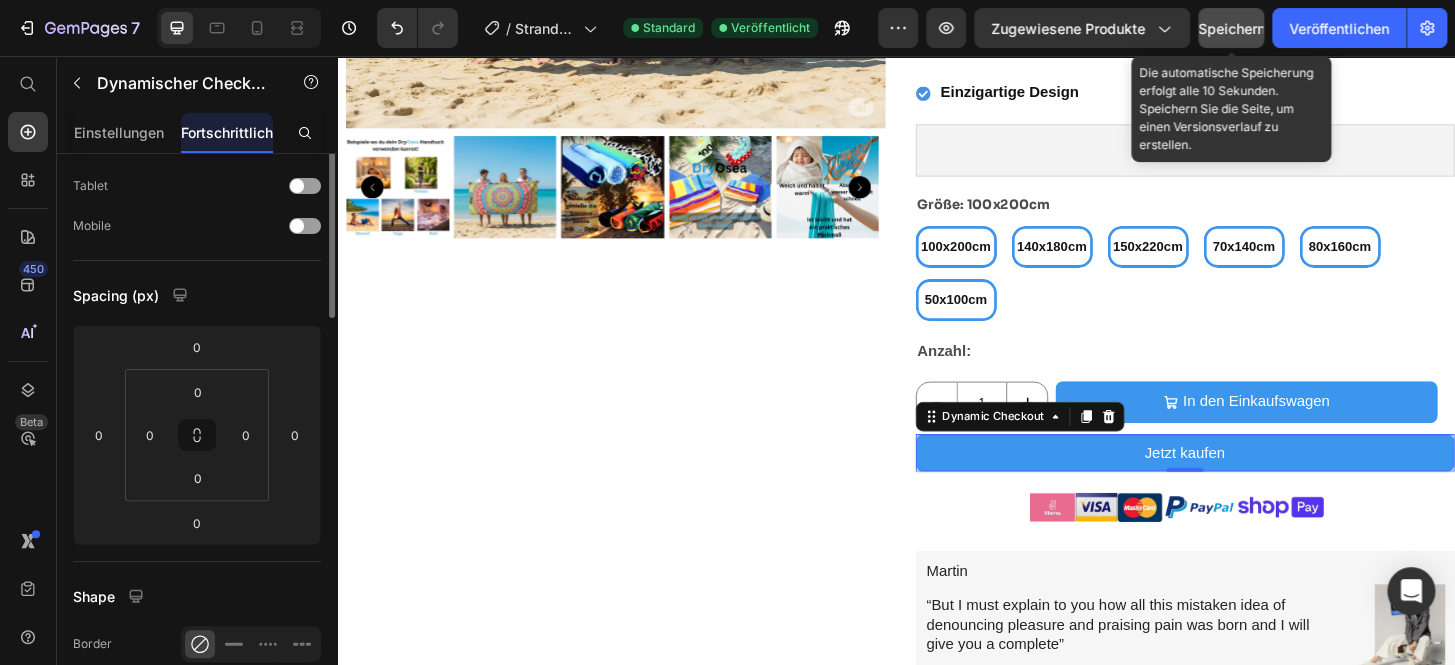 scroll, scrollTop: 0, scrollLeft: 0, axis: both 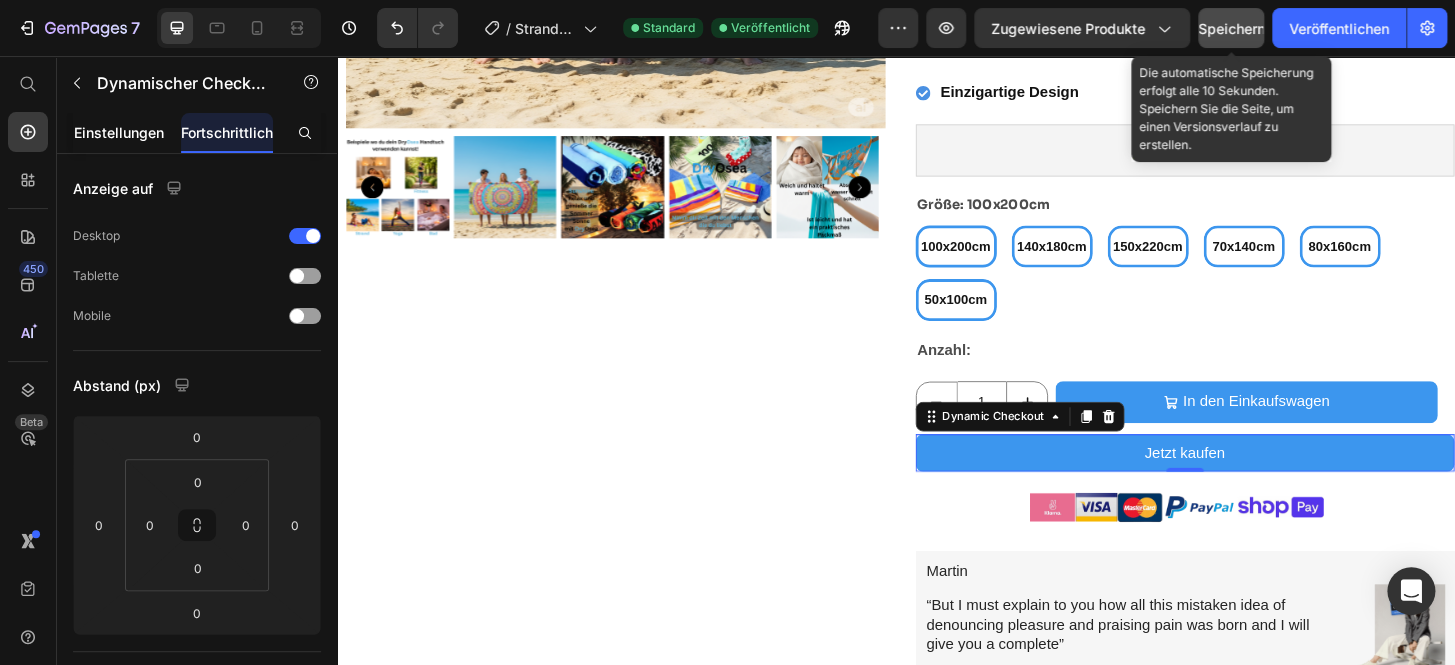 click on "Einstellungen" at bounding box center (119, 132) 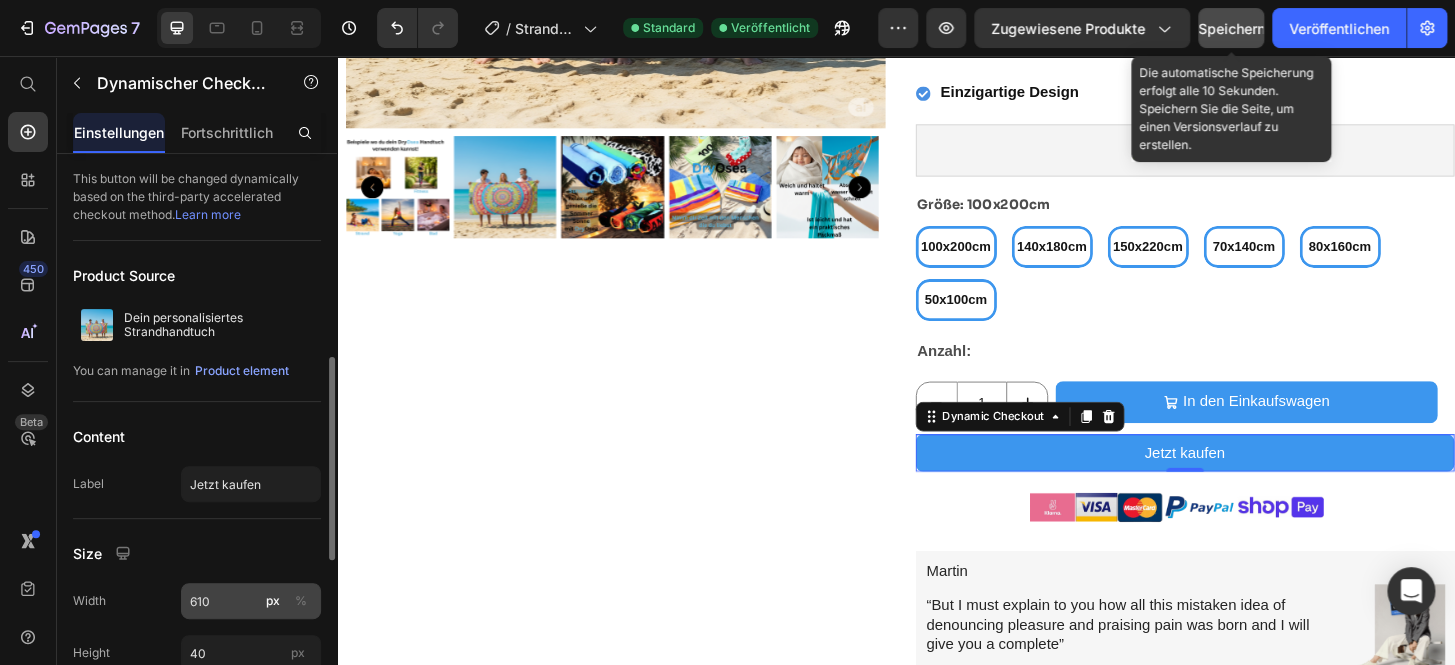 scroll, scrollTop: 150, scrollLeft: 0, axis: vertical 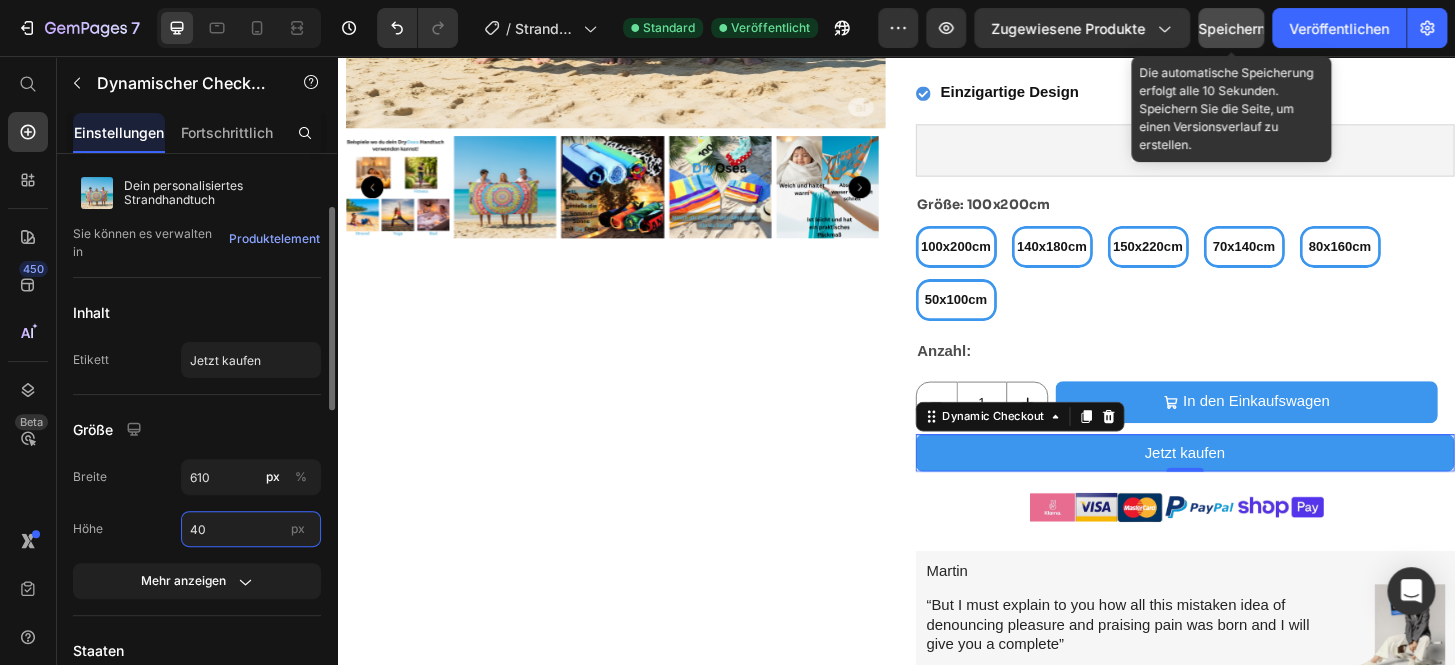 click on "40" at bounding box center (251, 529) 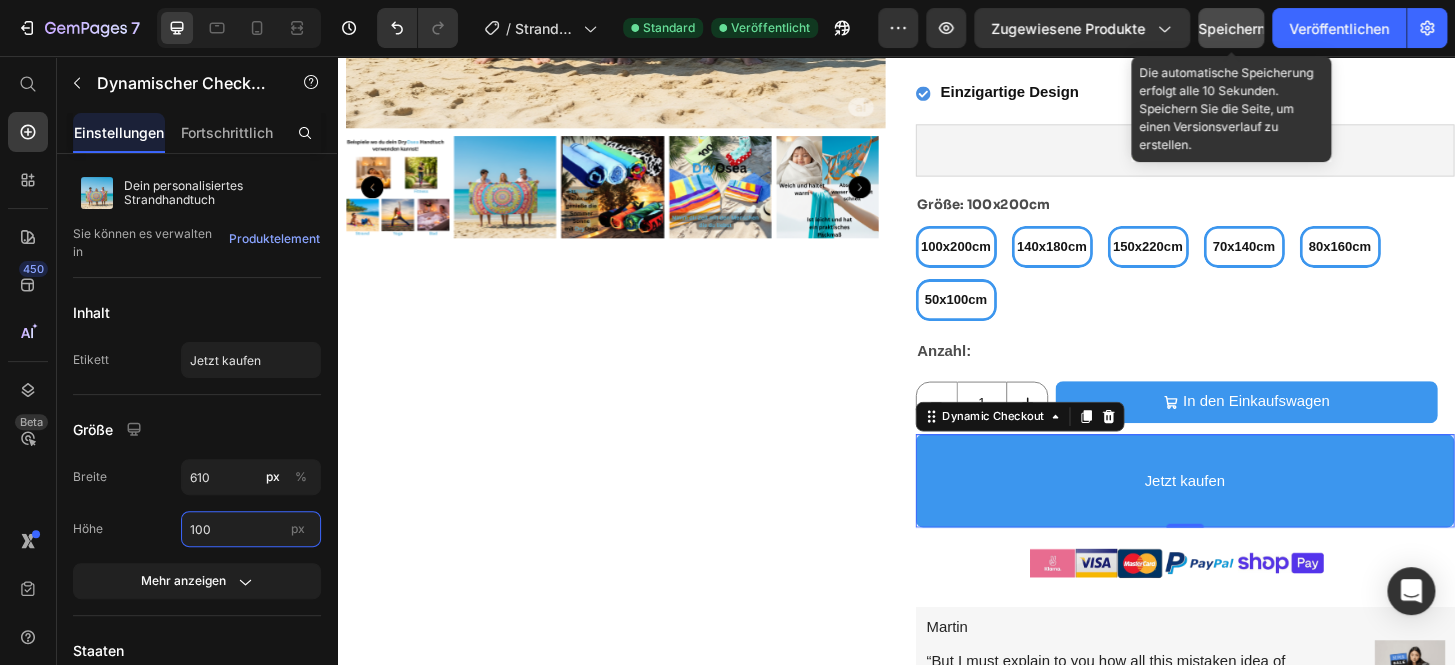 type on "100" 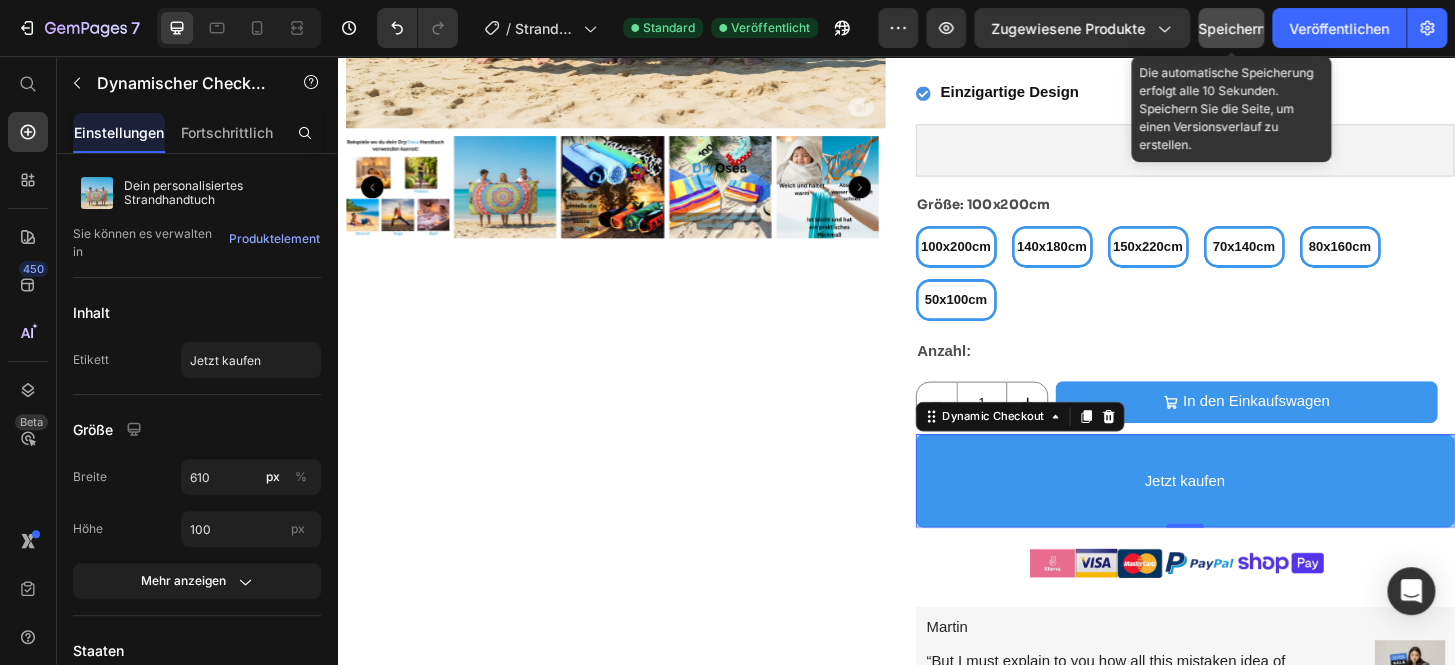 click on "Speichern" at bounding box center (1231, 28) 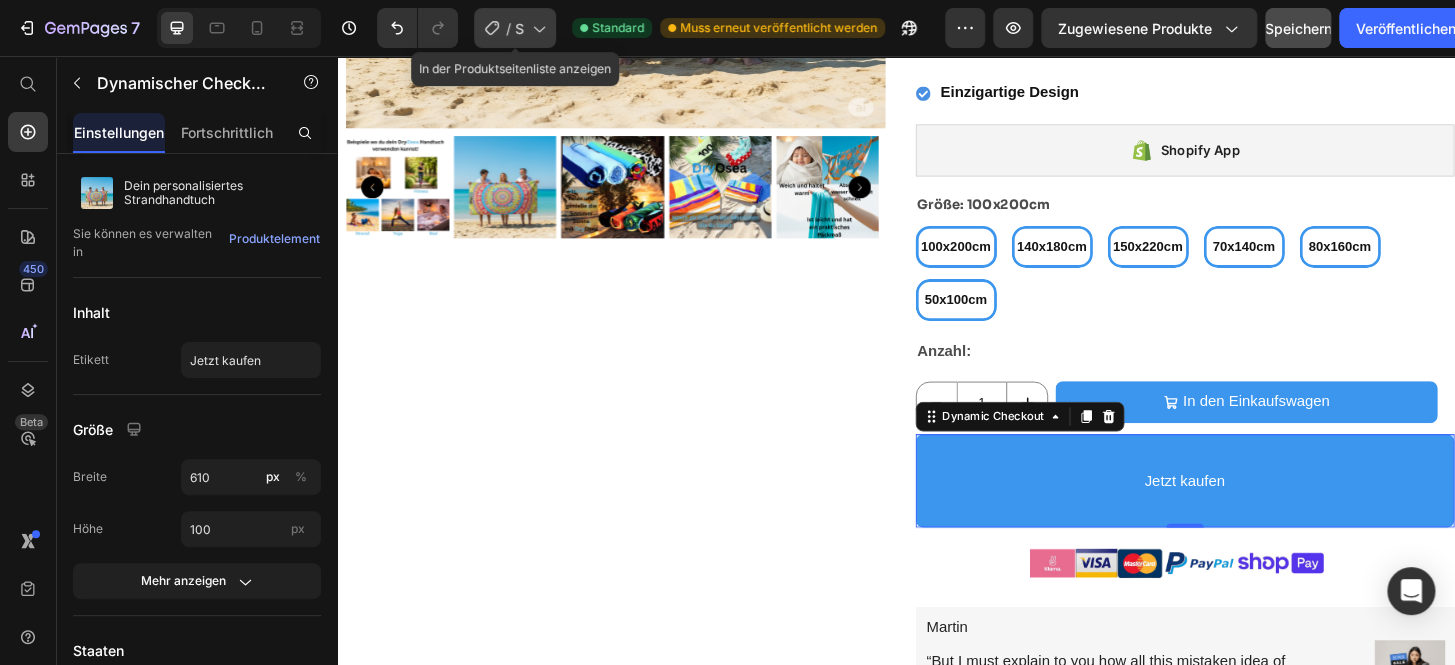click 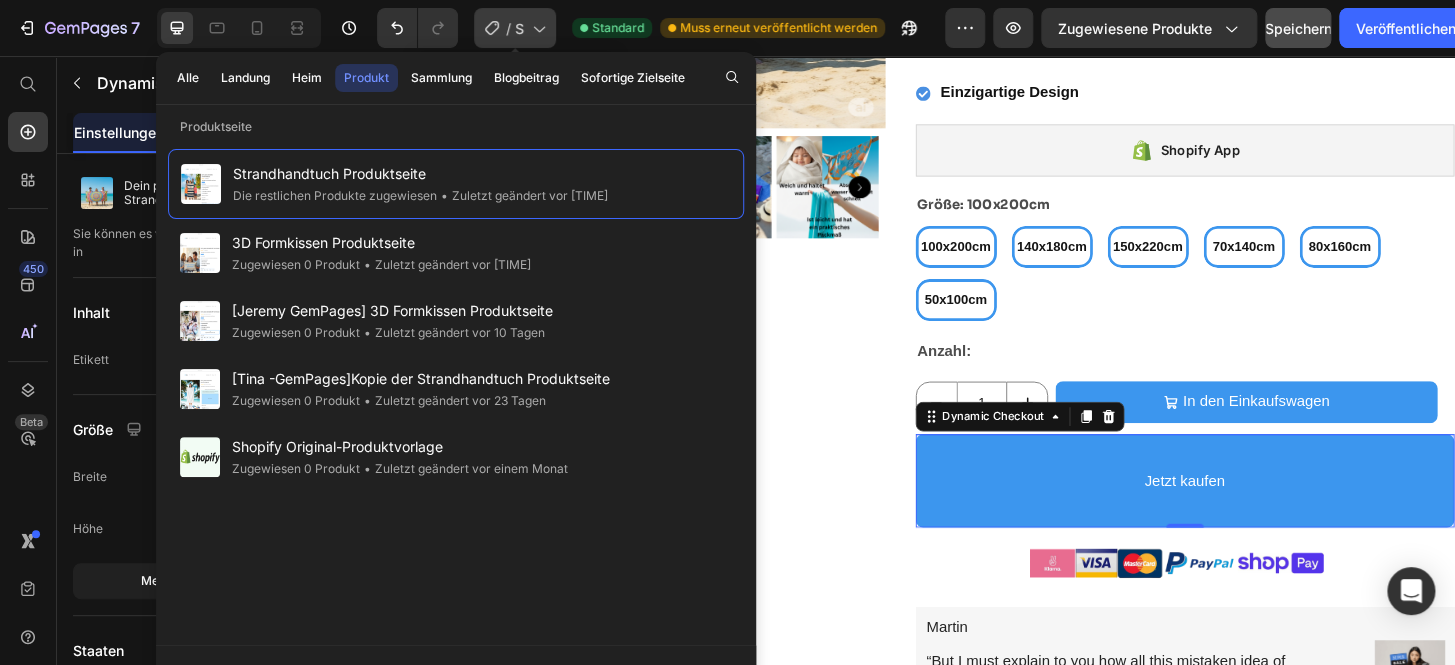 click on "/ Strandhandtuch Produktseite" 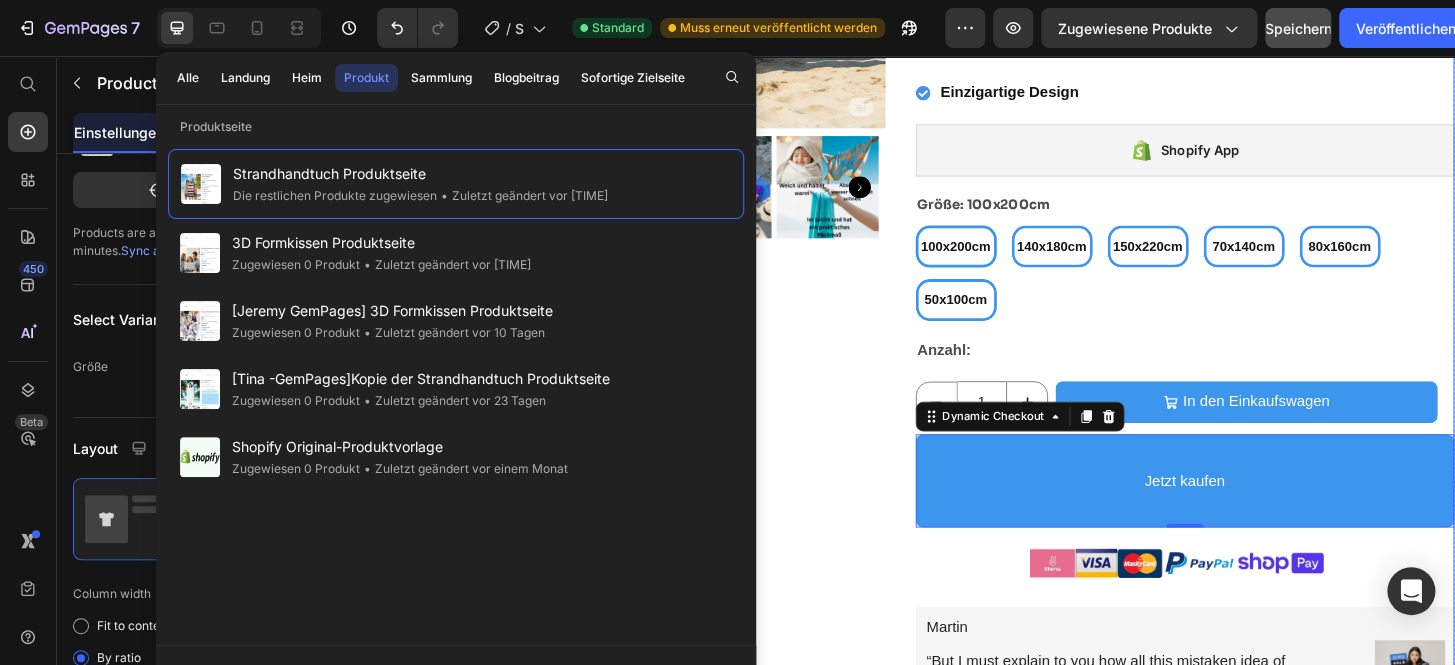 click on "Product Images" at bounding box center (636, 303) 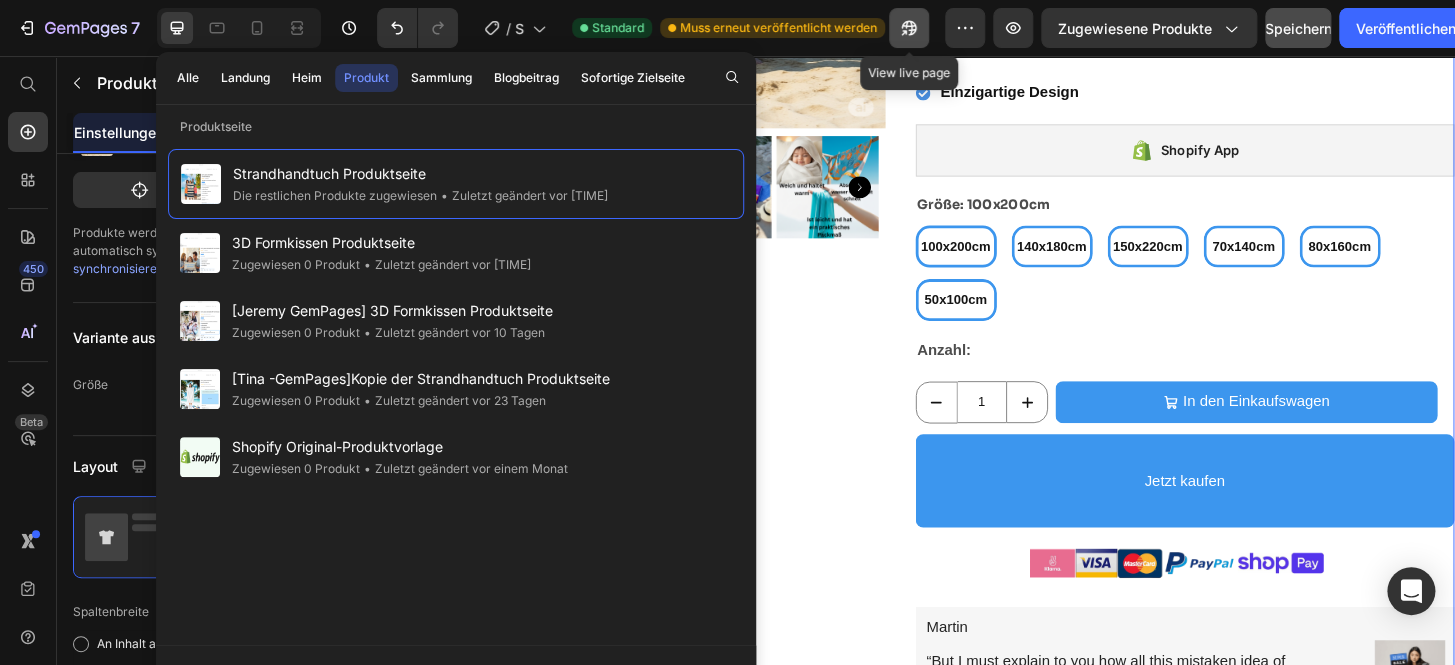scroll, scrollTop: 0, scrollLeft: 0, axis: both 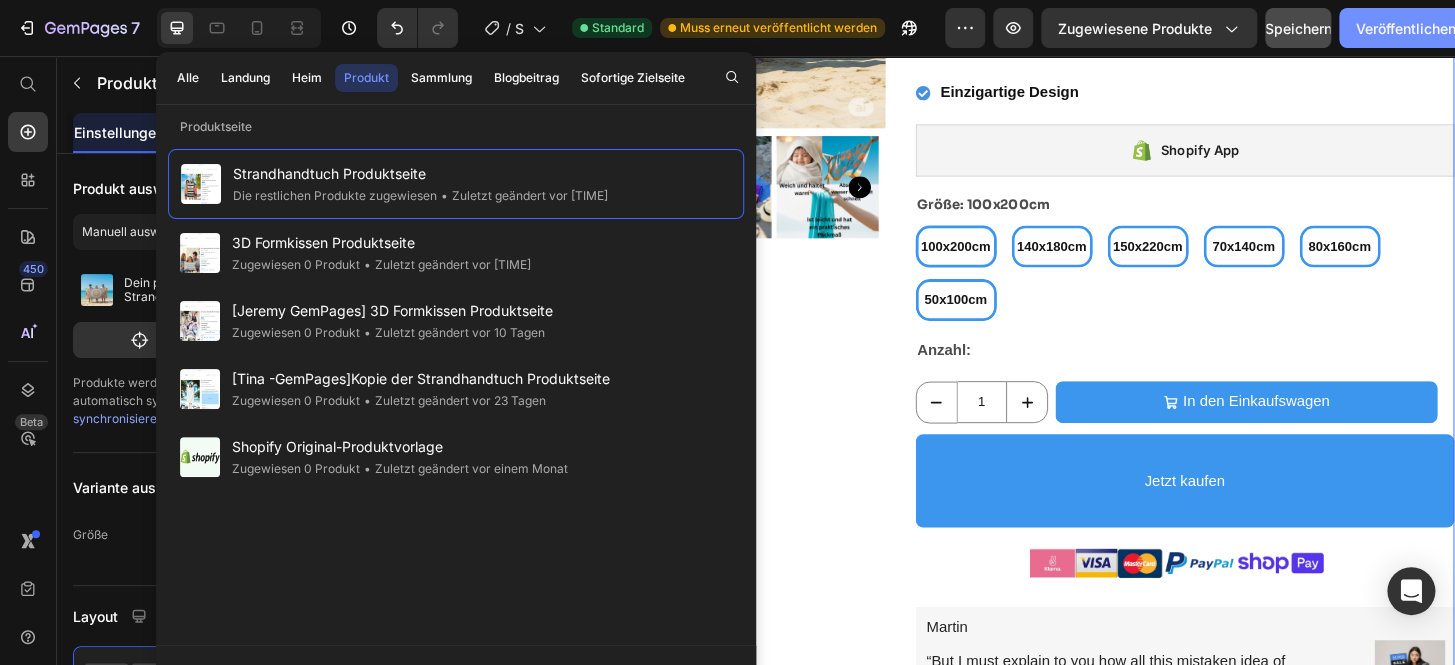 click on "Veröffentlichen" at bounding box center [1406, 28] 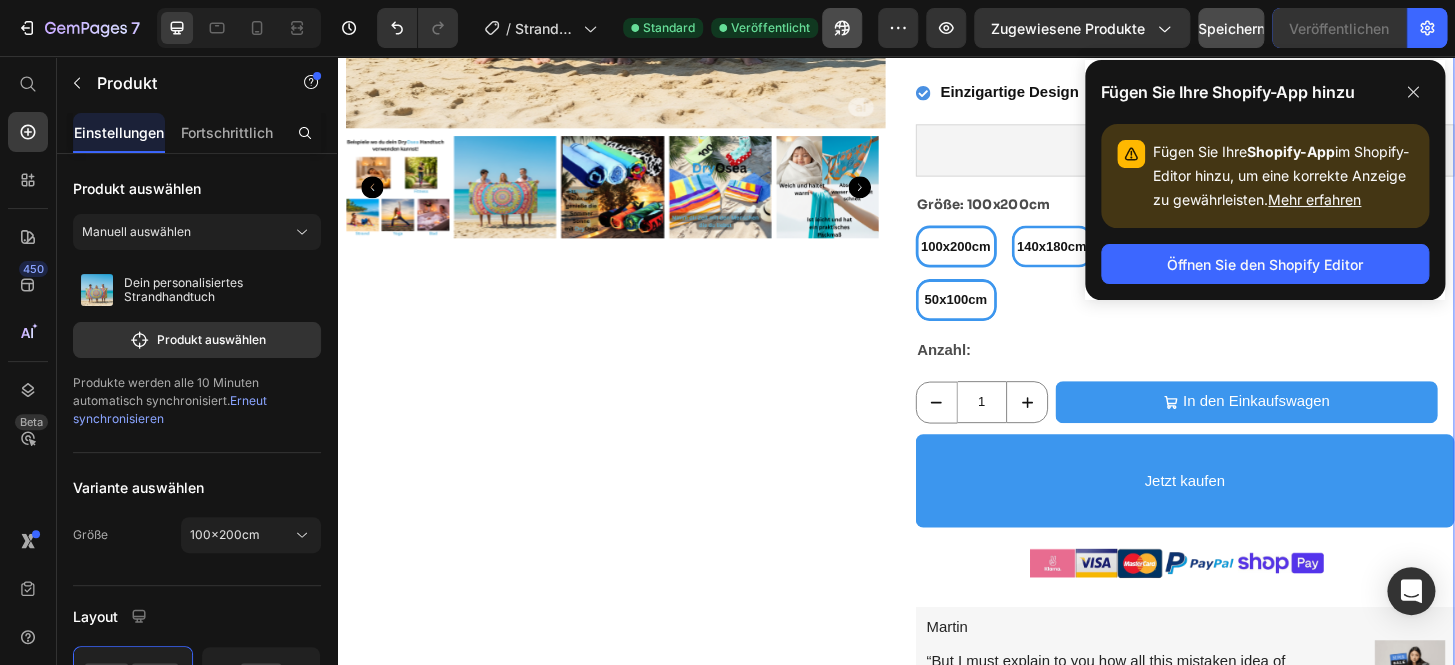 drag, startPoint x: 499, startPoint y: 4, endPoint x: 830, endPoint y: 40, distance: 332.95193 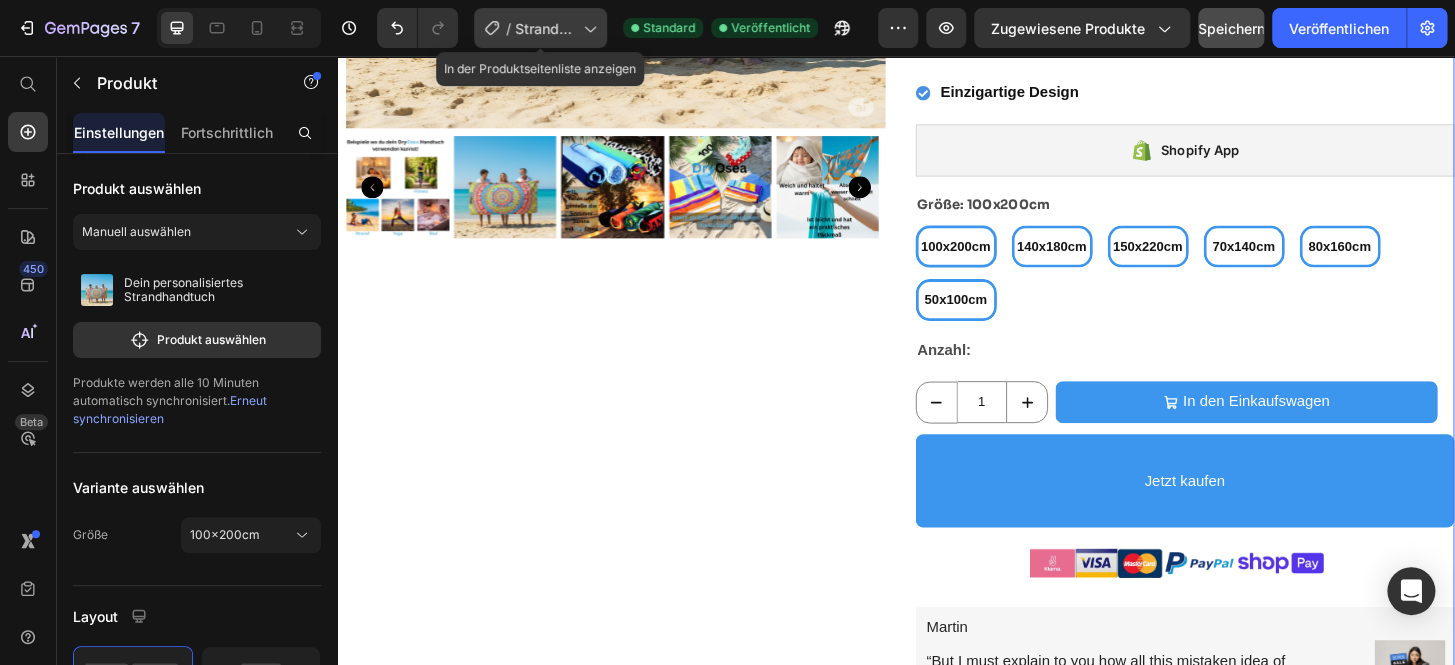 click on "Strandhandtuch Produktseite" at bounding box center (545, 60) 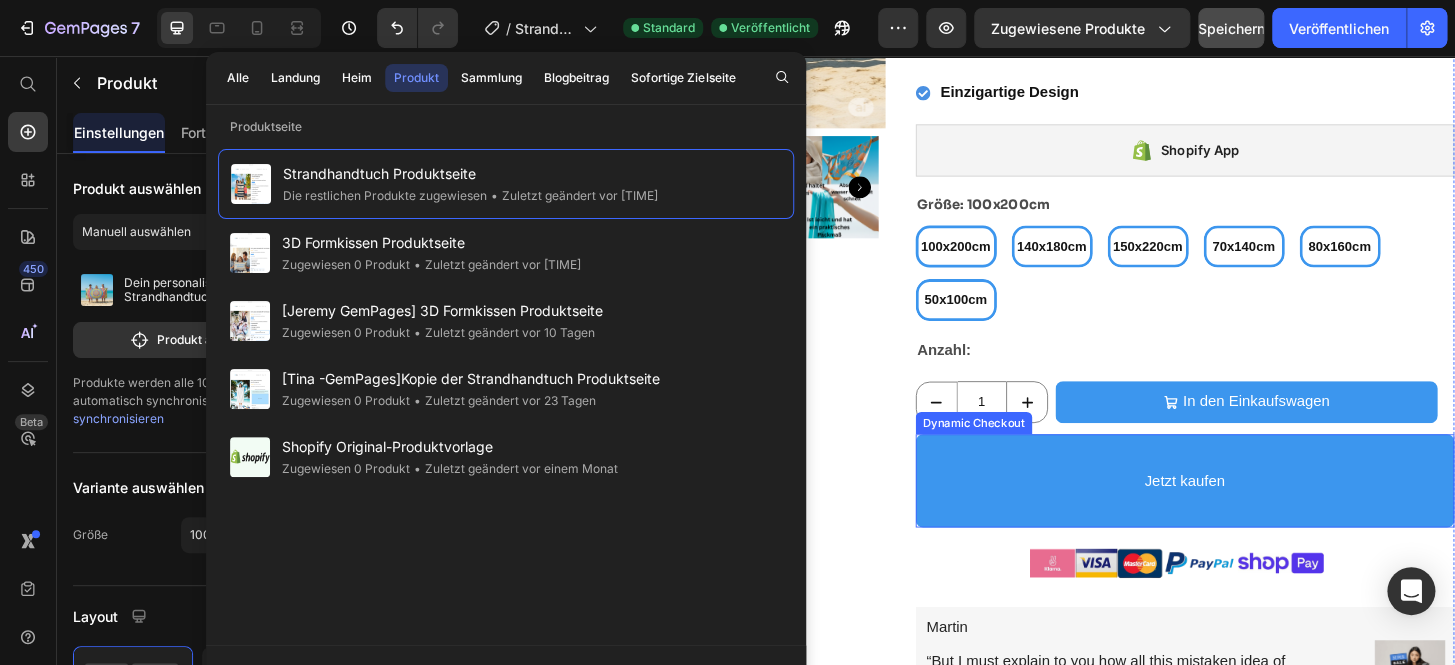 click on "Jetzt kaufen" at bounding box center [1247, 512] 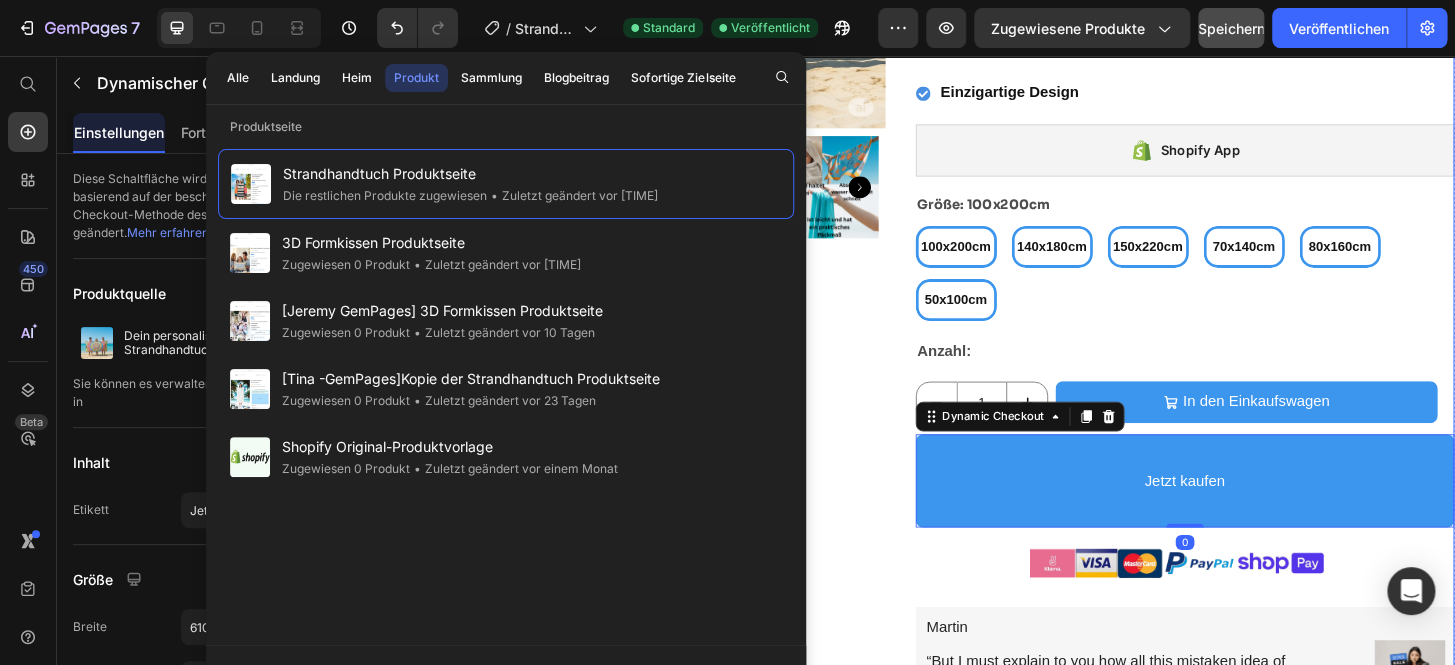 click on "Product Images" at bounding box center [636, 303] 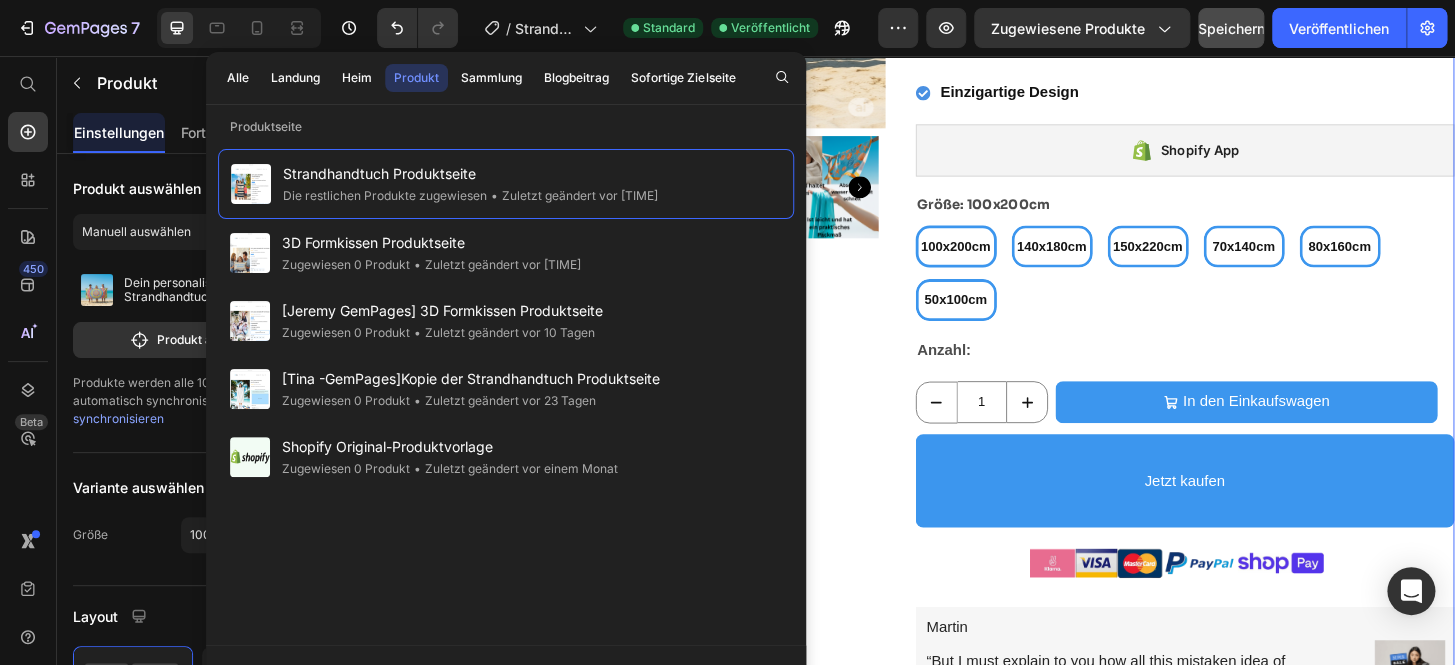 click on "Produkt" at bounding box center (416, 77) 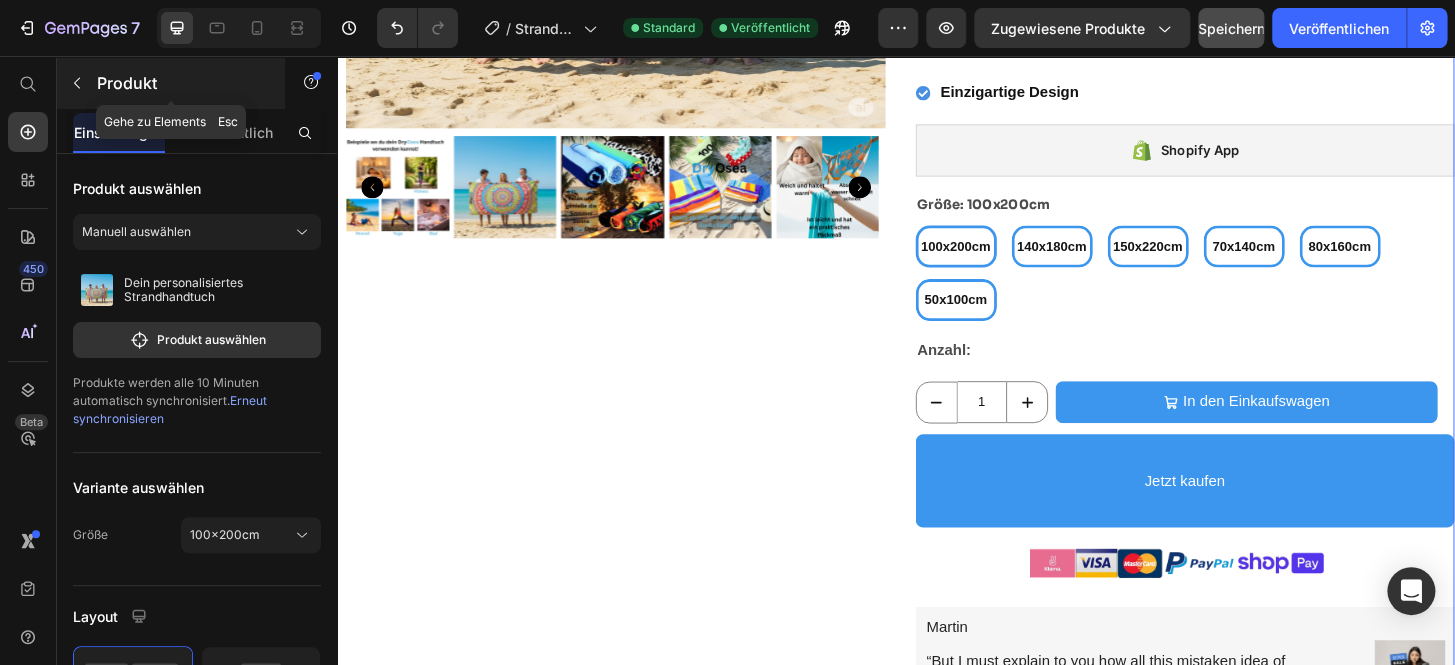 click on "Produkt" at bounding box center [127, 83] 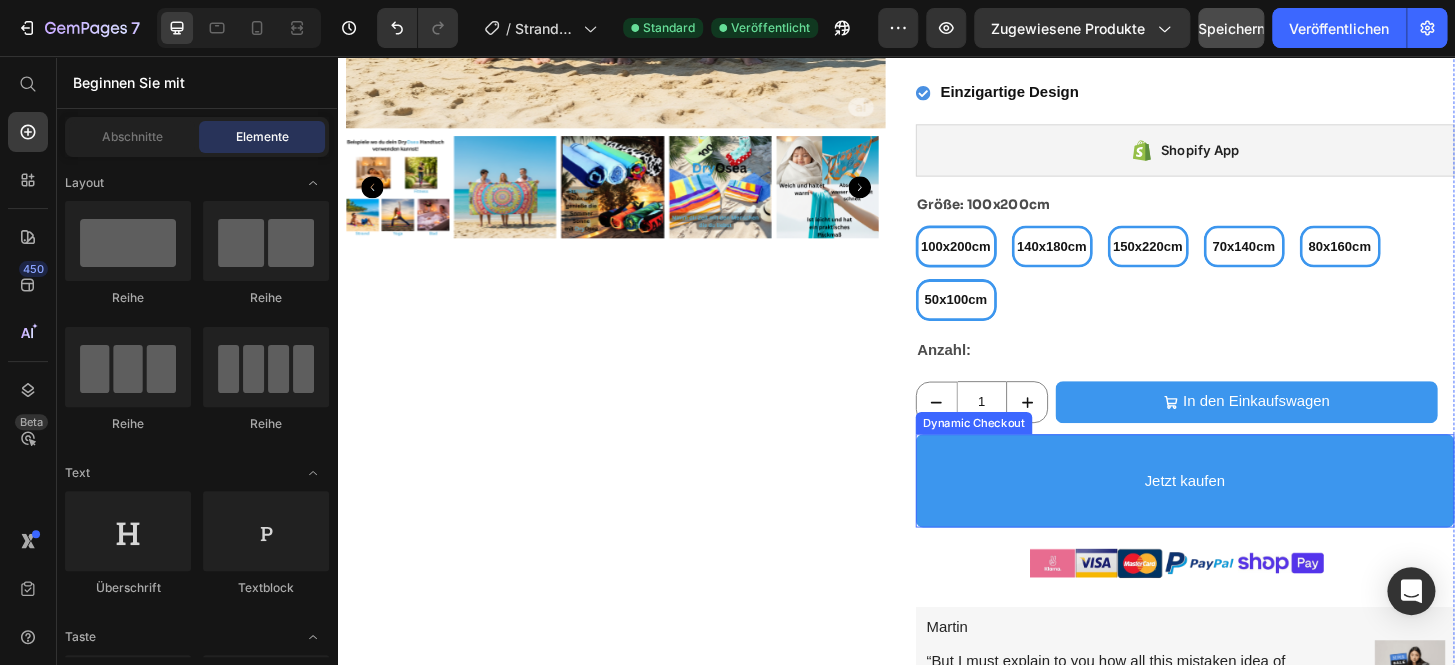 click on "Jetzt kaufen" at bounding box center (1247, 512) 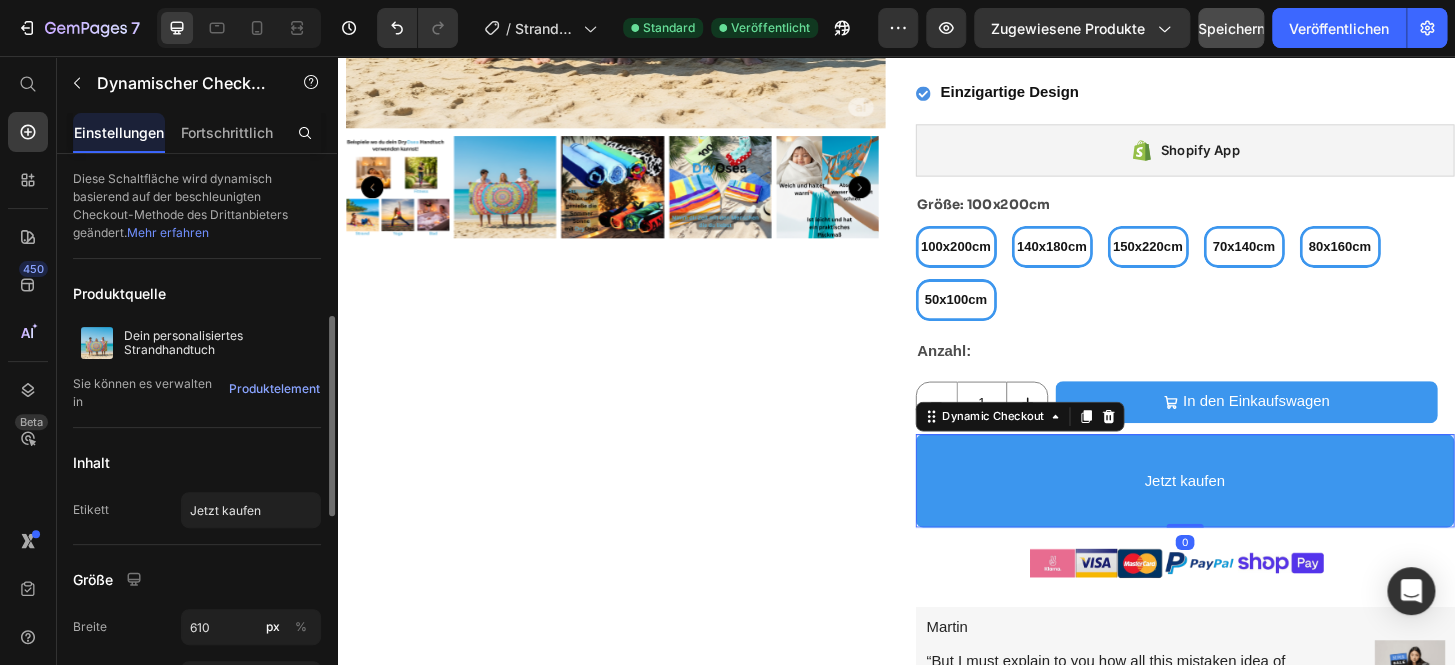 scroll, scrollTop: 120, scrollLeft: 0, axis: vertical 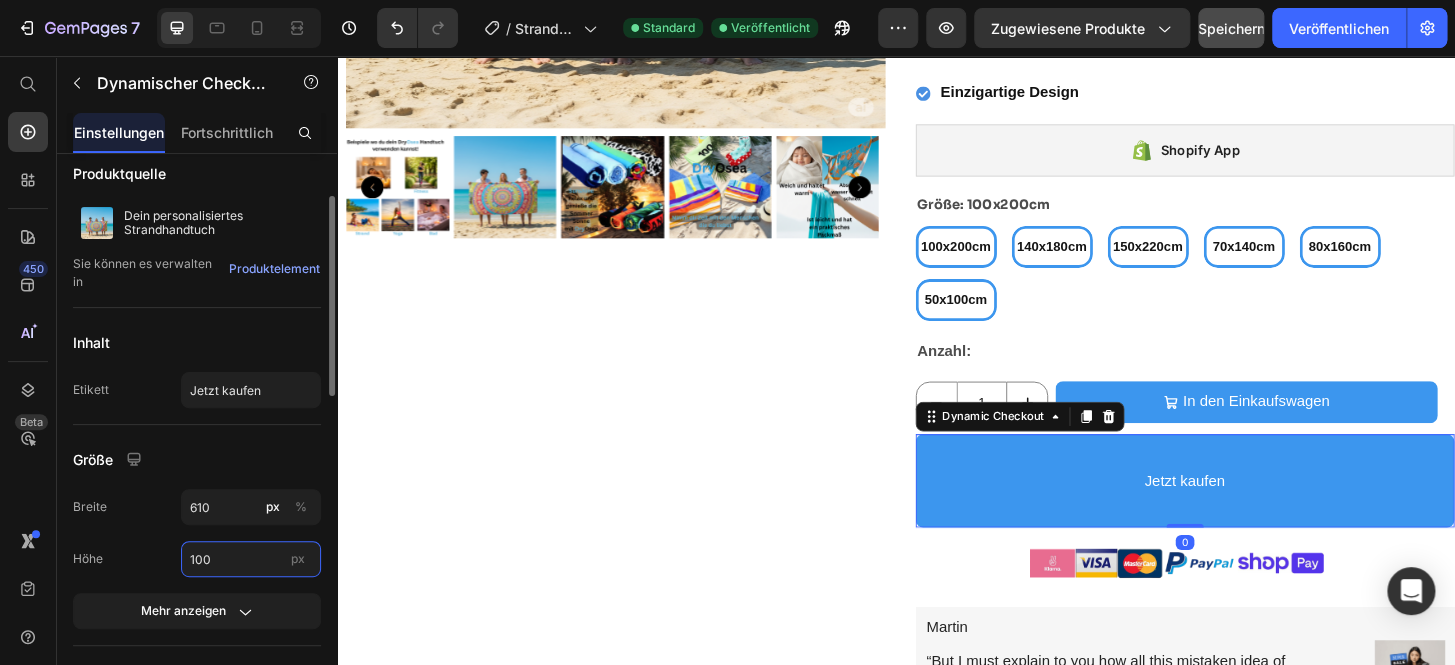 click on "100" at bounding box center (251, 559) 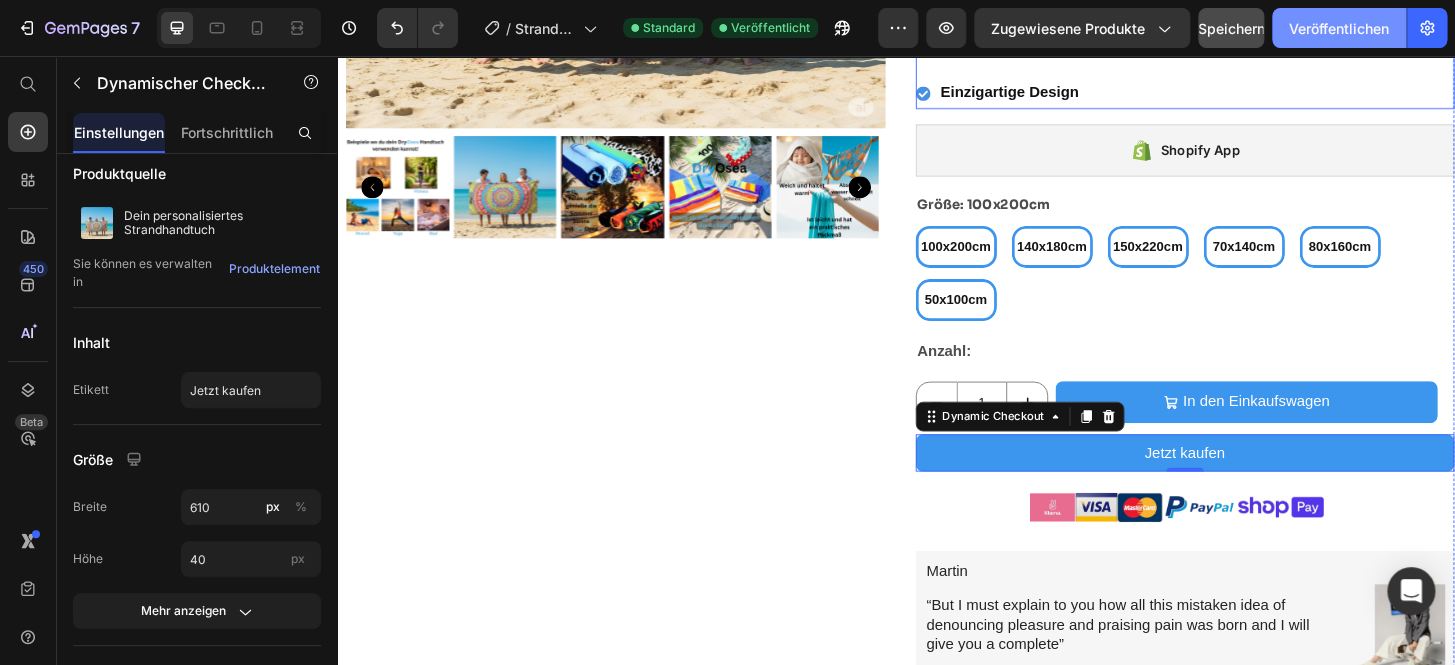 click on "Veröffentlichen" 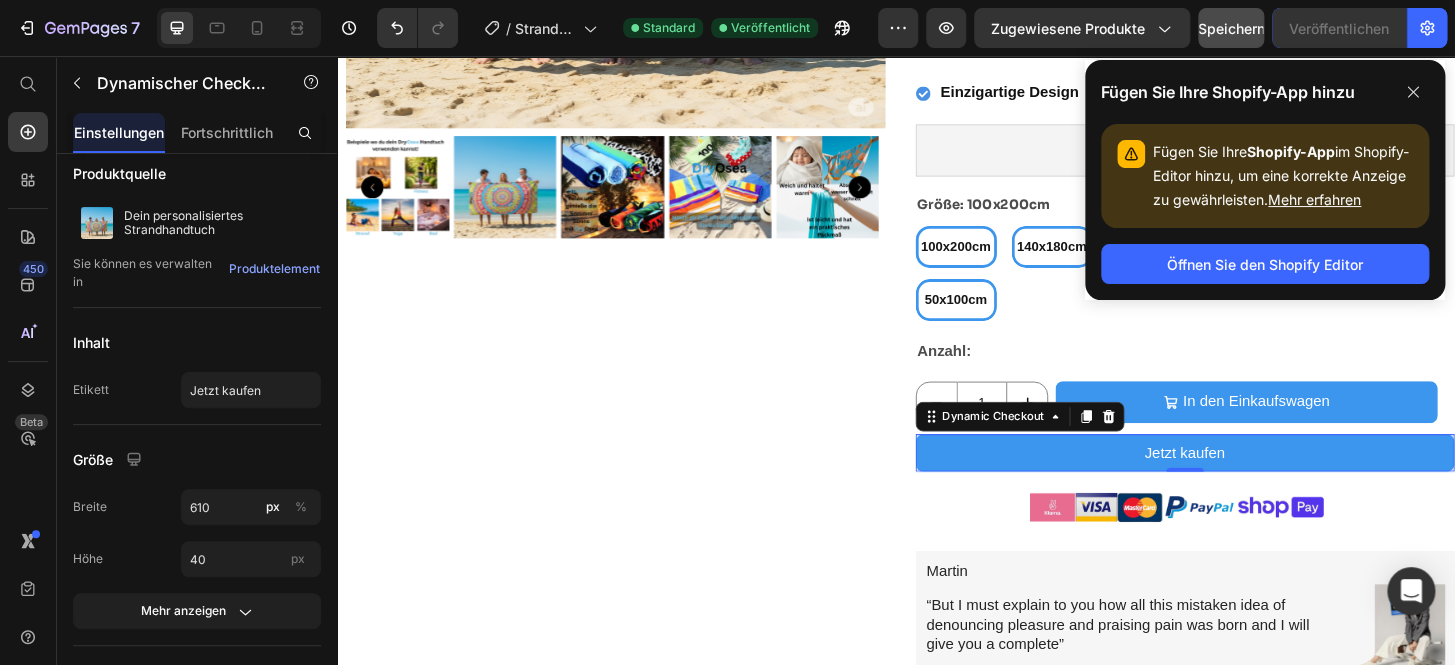 click on "Jetzt kaufen" at bounding box center (1247, 482) 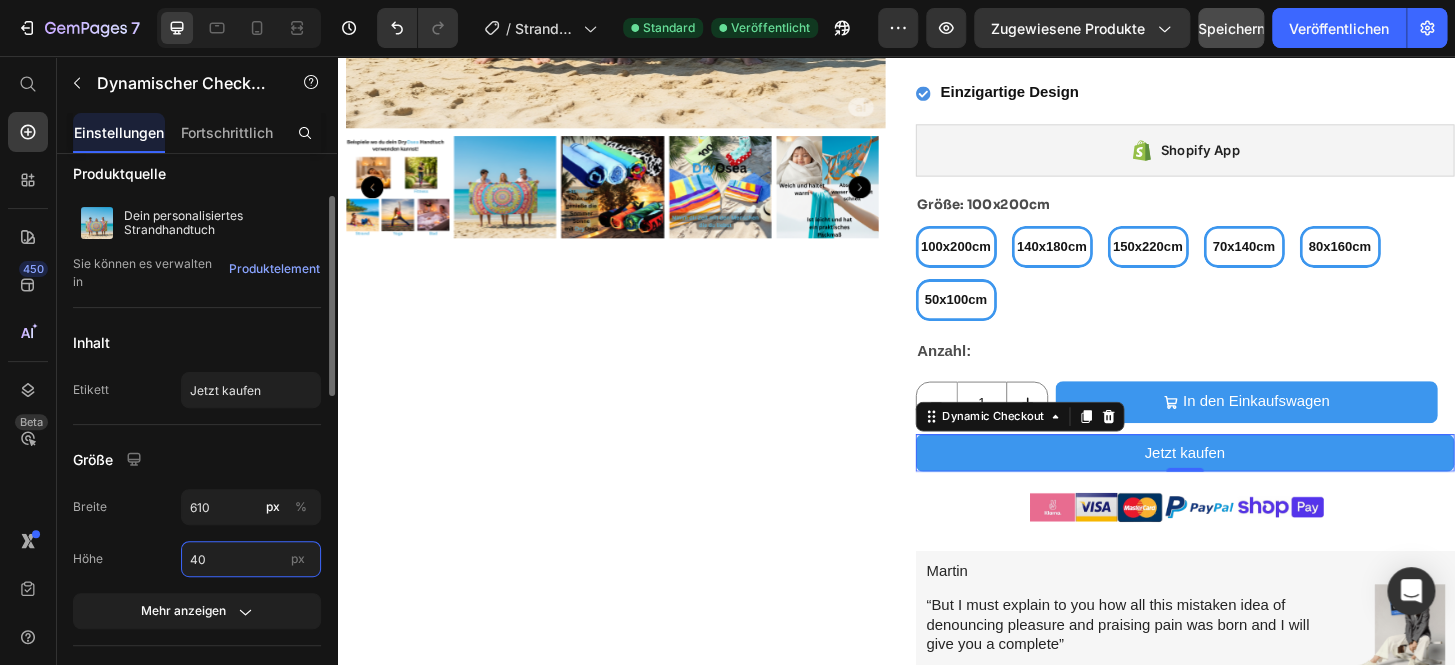 click on "40" at bounding box center (251, 559) 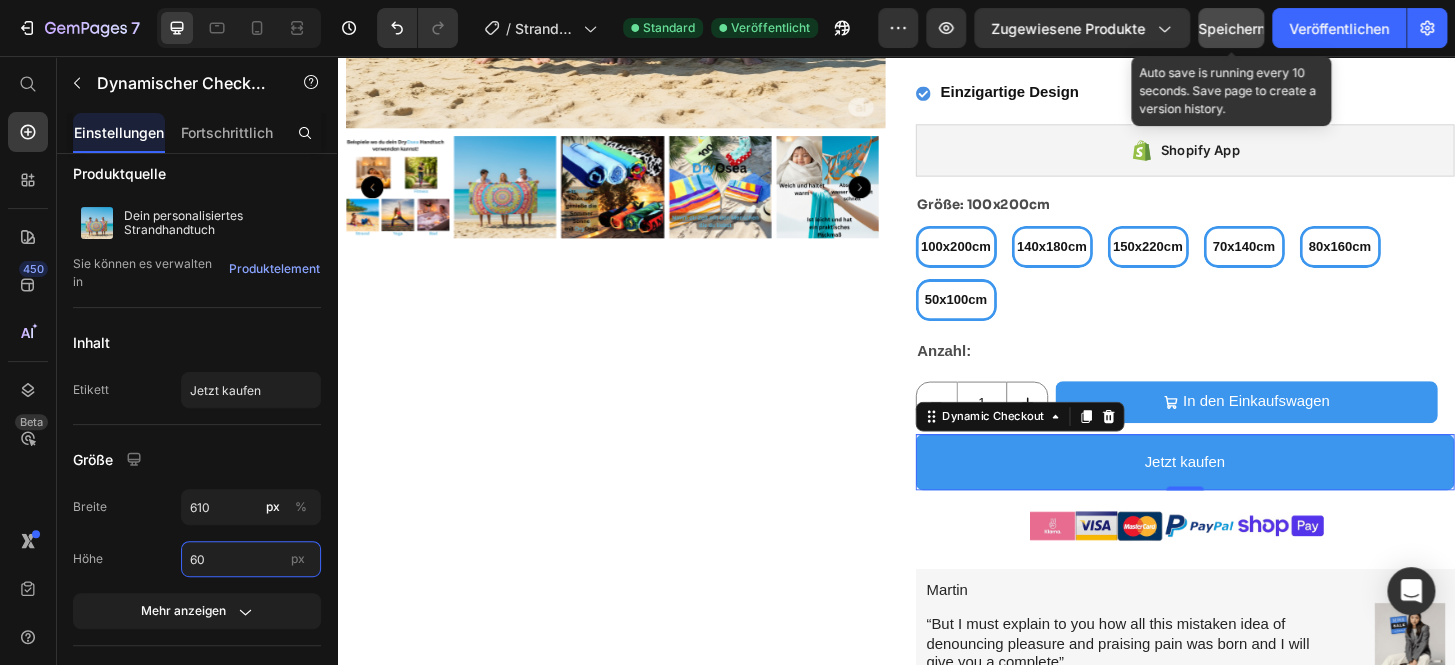 type on "60" 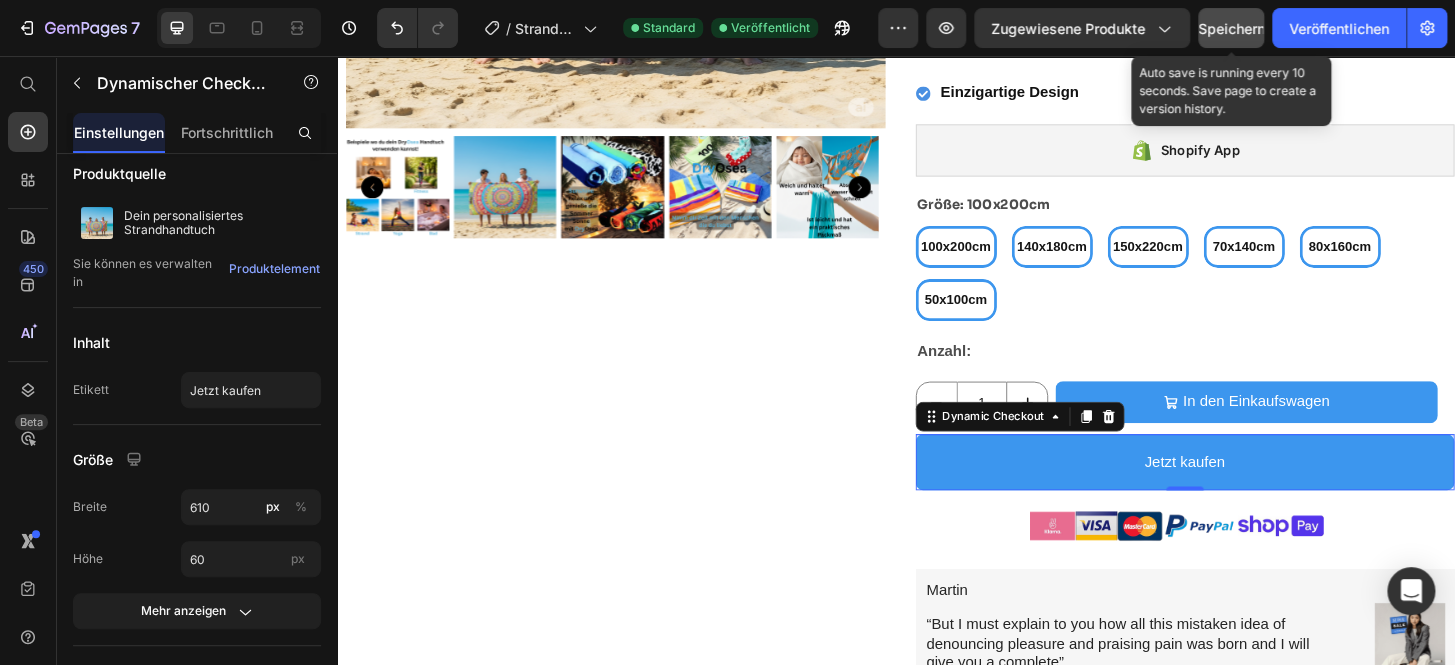 click on "Speichern" at bounding box center (1231, 28) 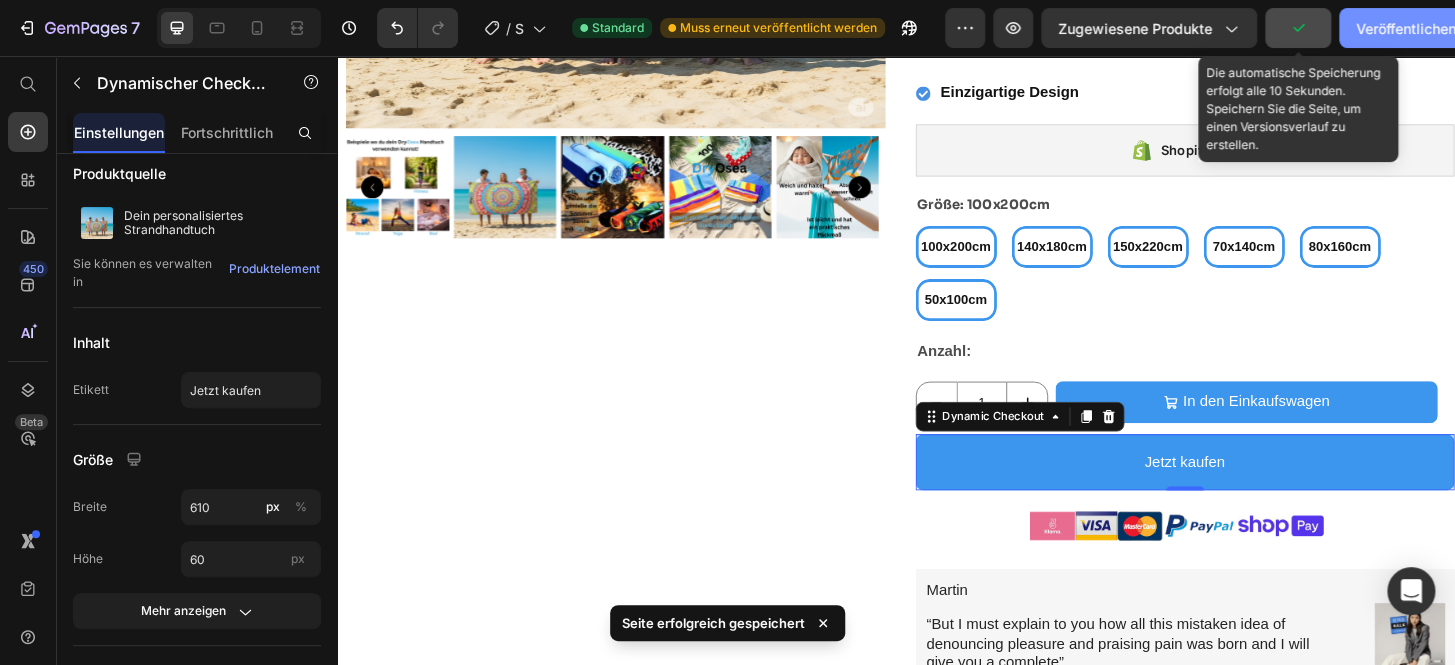 click on "Veröffentlichen" at bounding box center [1406, 28] 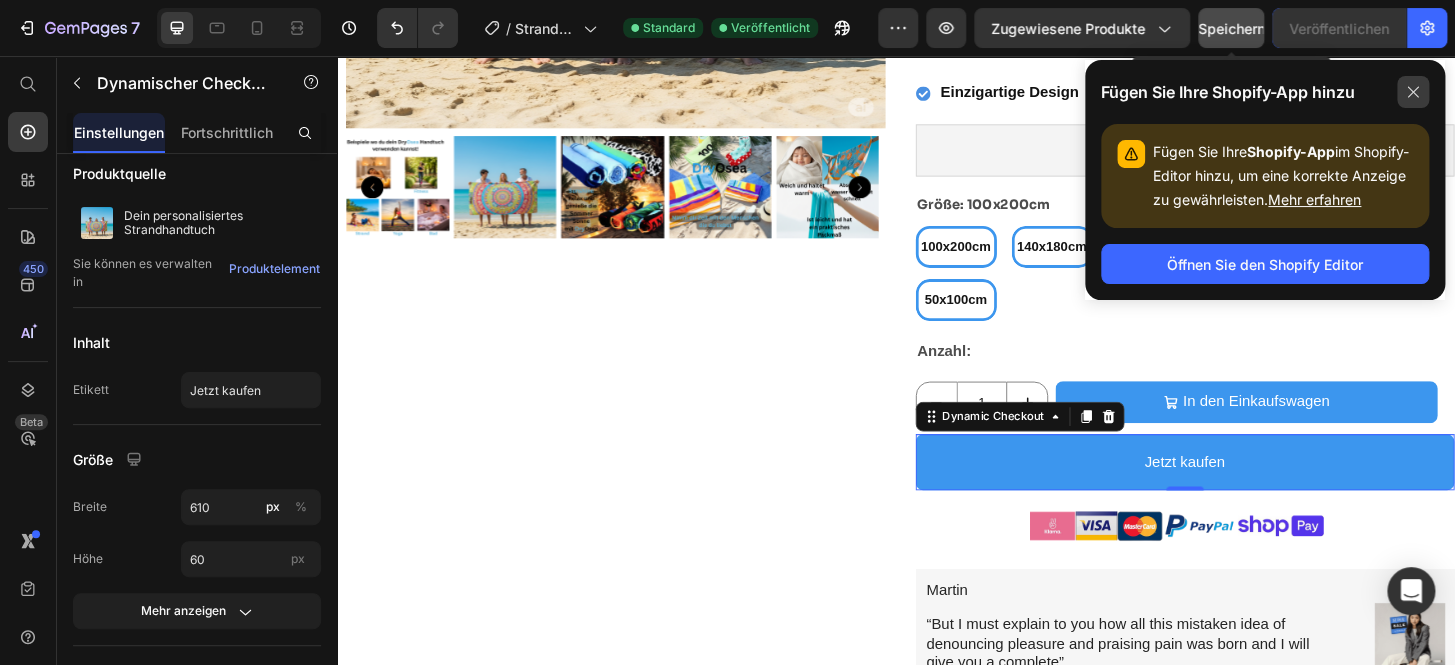 click 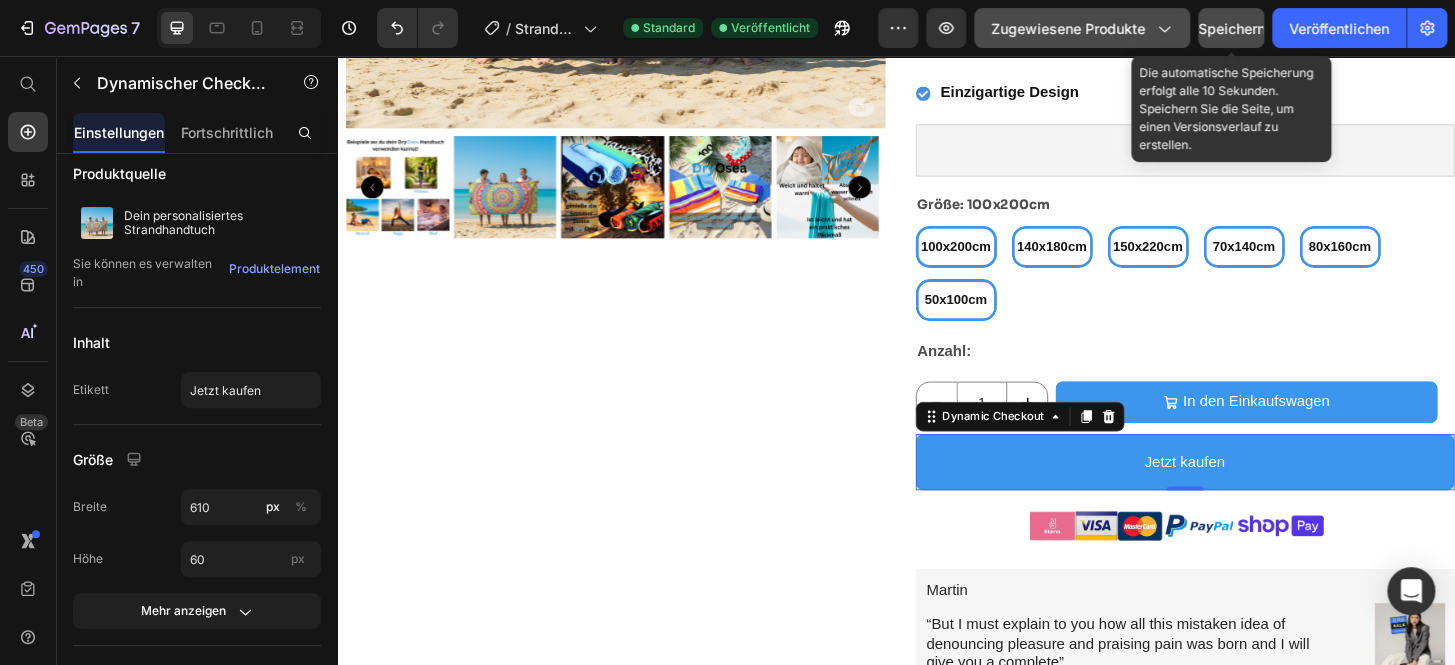 click 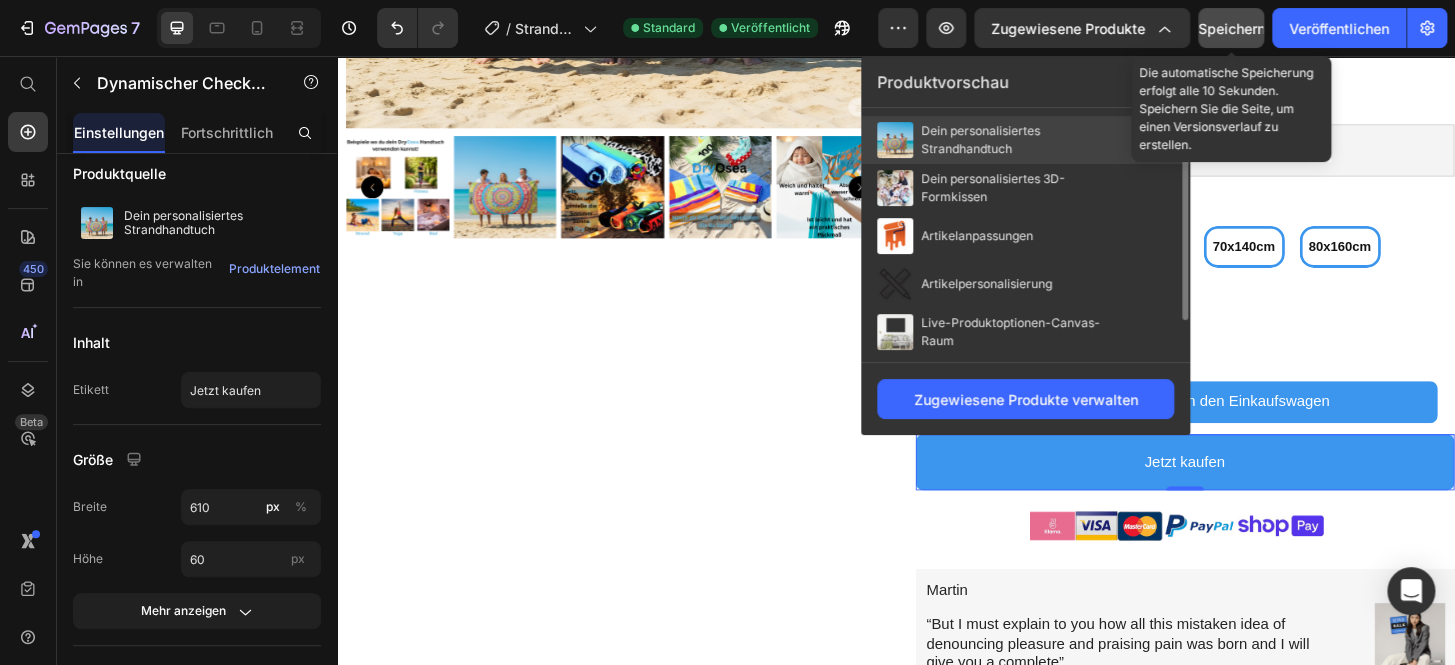 click on "Dein personalisiertes Strandhandtuch" at bounding box center [1021, 140] 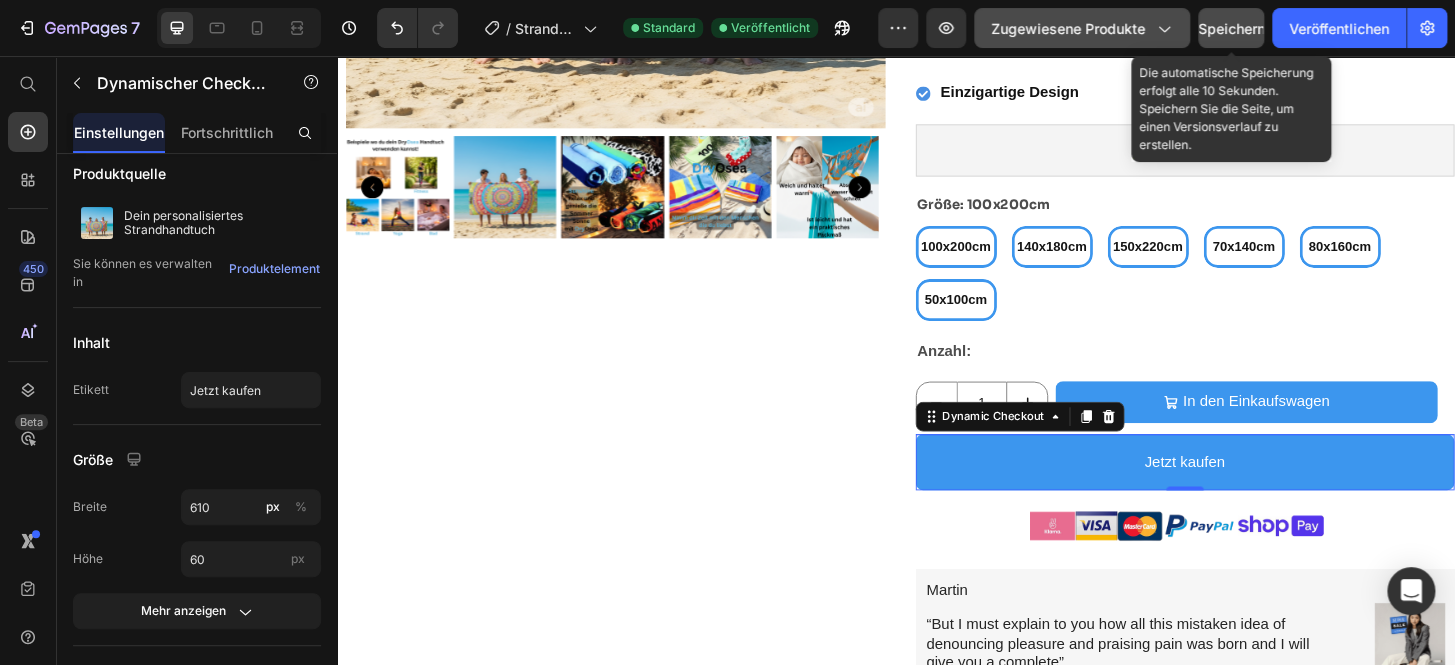 click 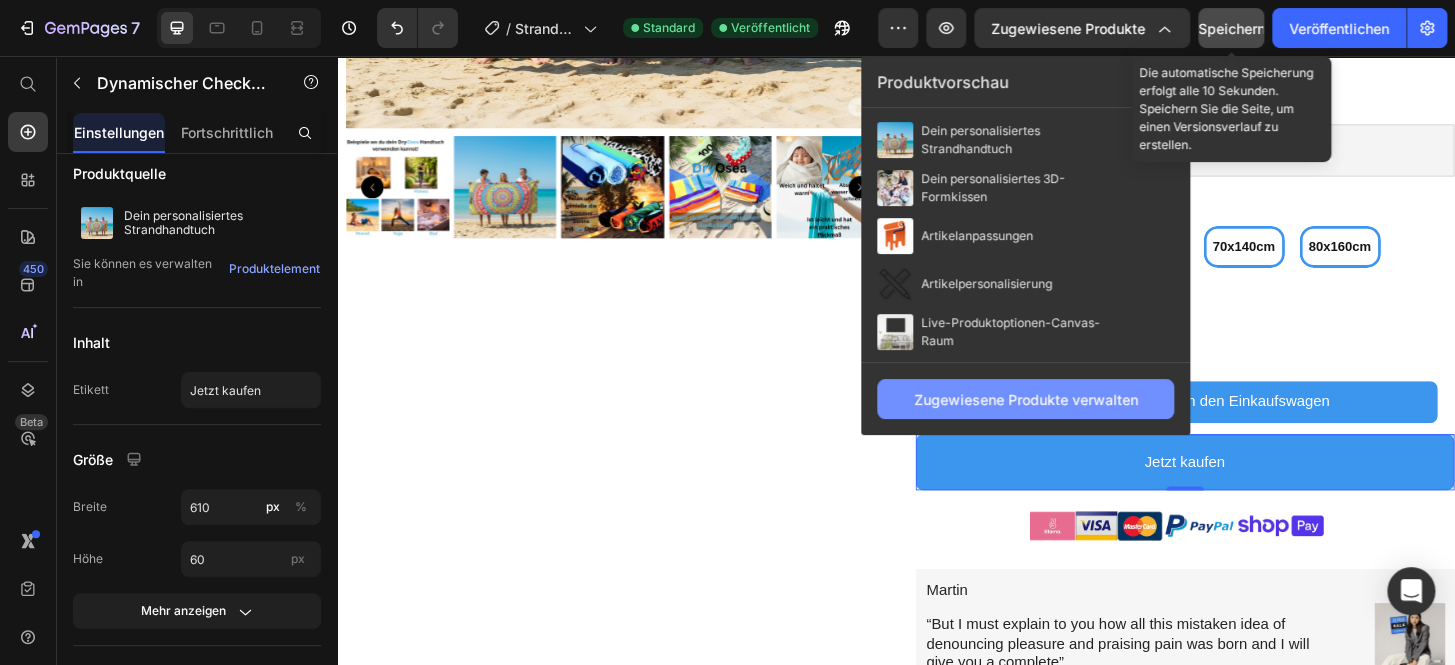 click on "Zugewiesene Produkte verwalten" at bounding box center (1026, 399) 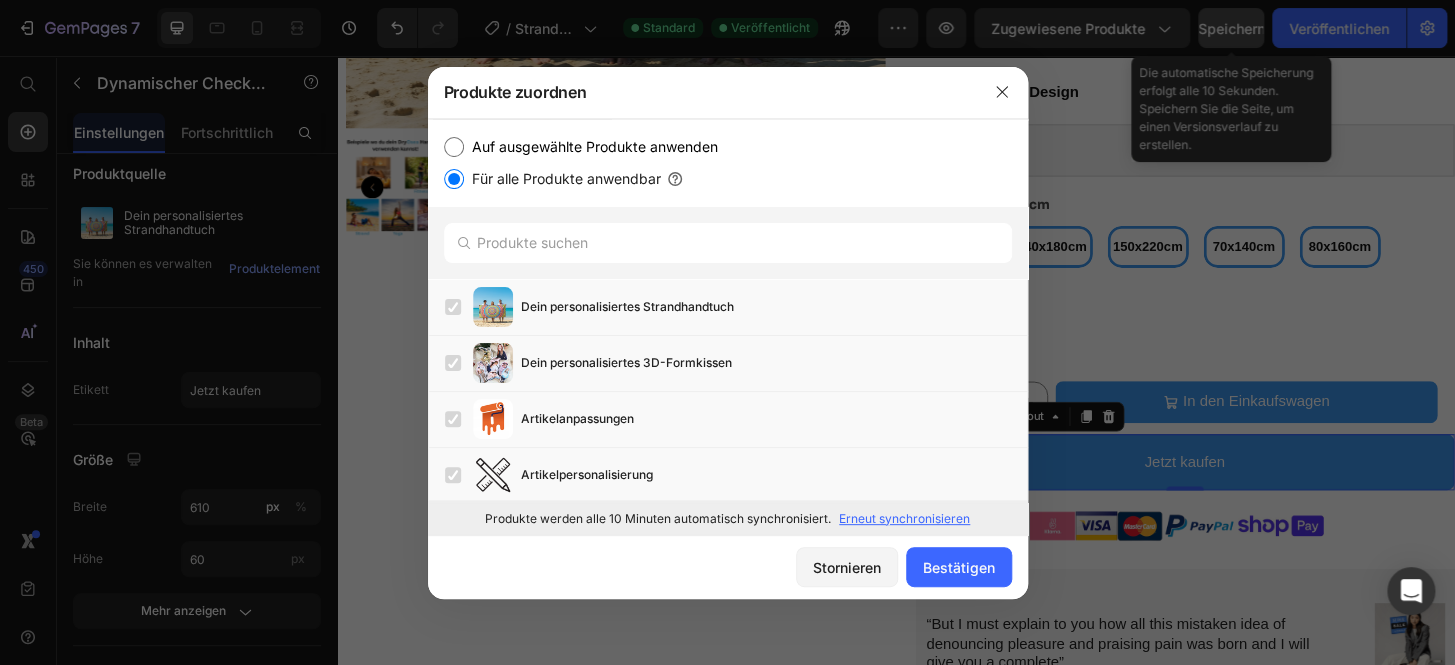 click on "Auf ausgewählte Produkte anwenden" at bounding box center [595, 146] 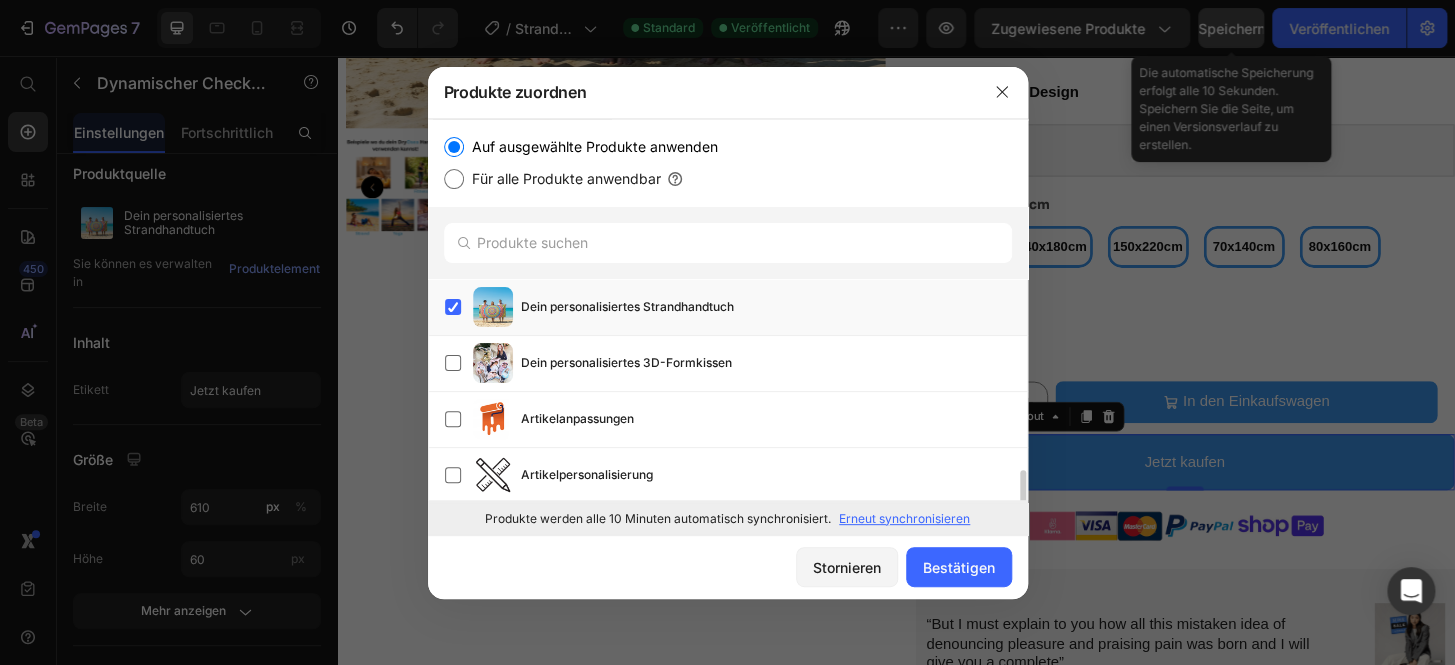 scroll, scrollTop: 115, scrollLeft: 0, axis: vertical 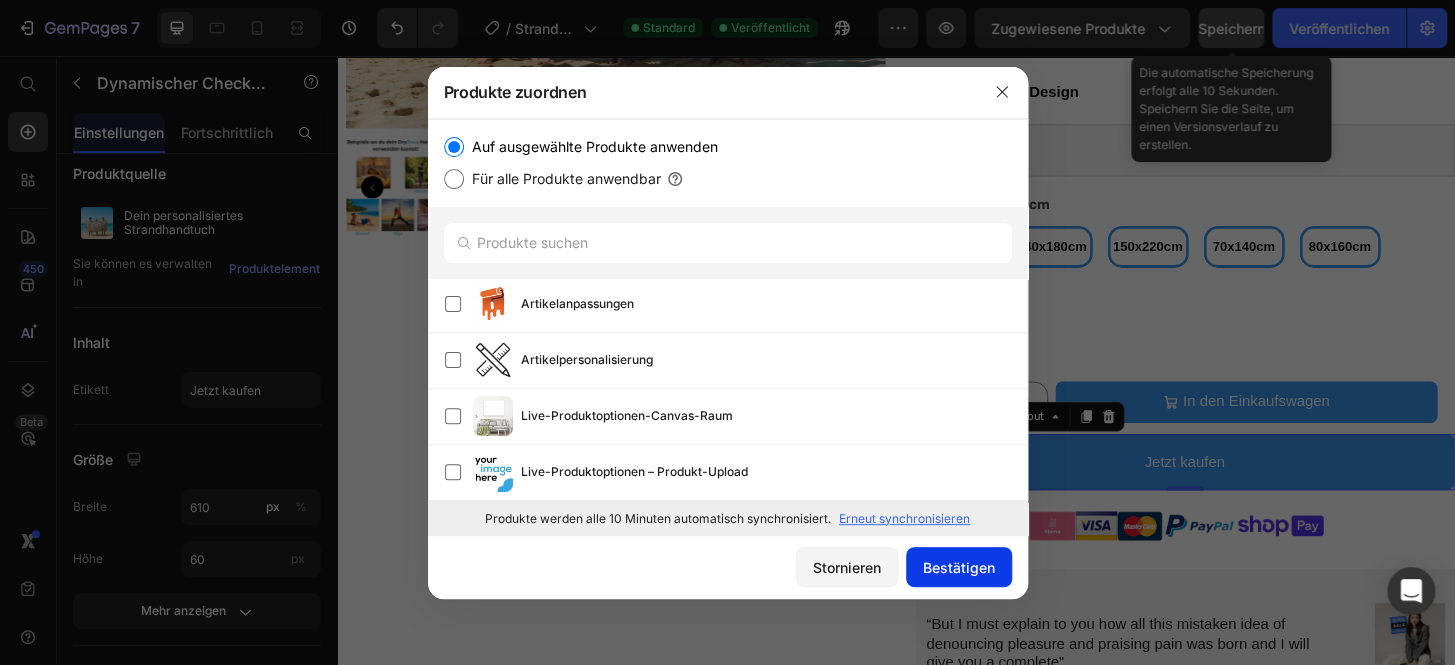 click on "Bestätigen" 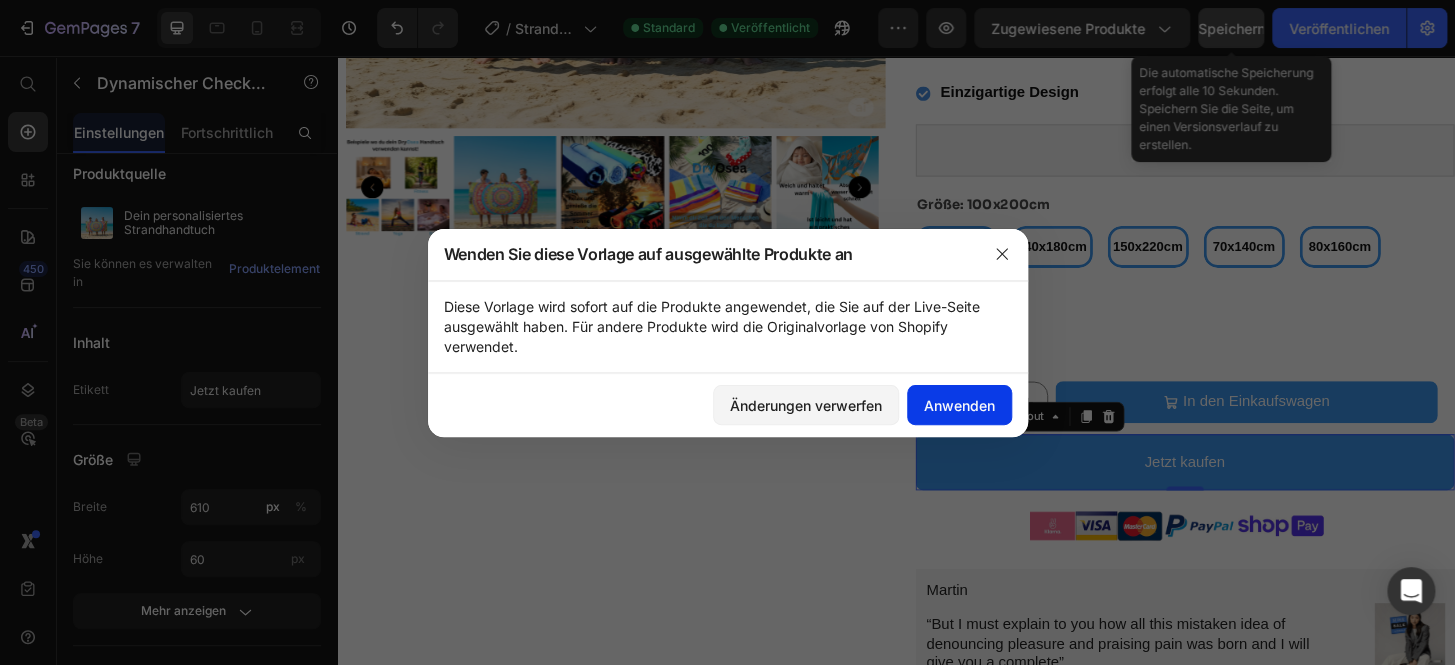 click on "Anwenden" at bounding box center [959, 405] 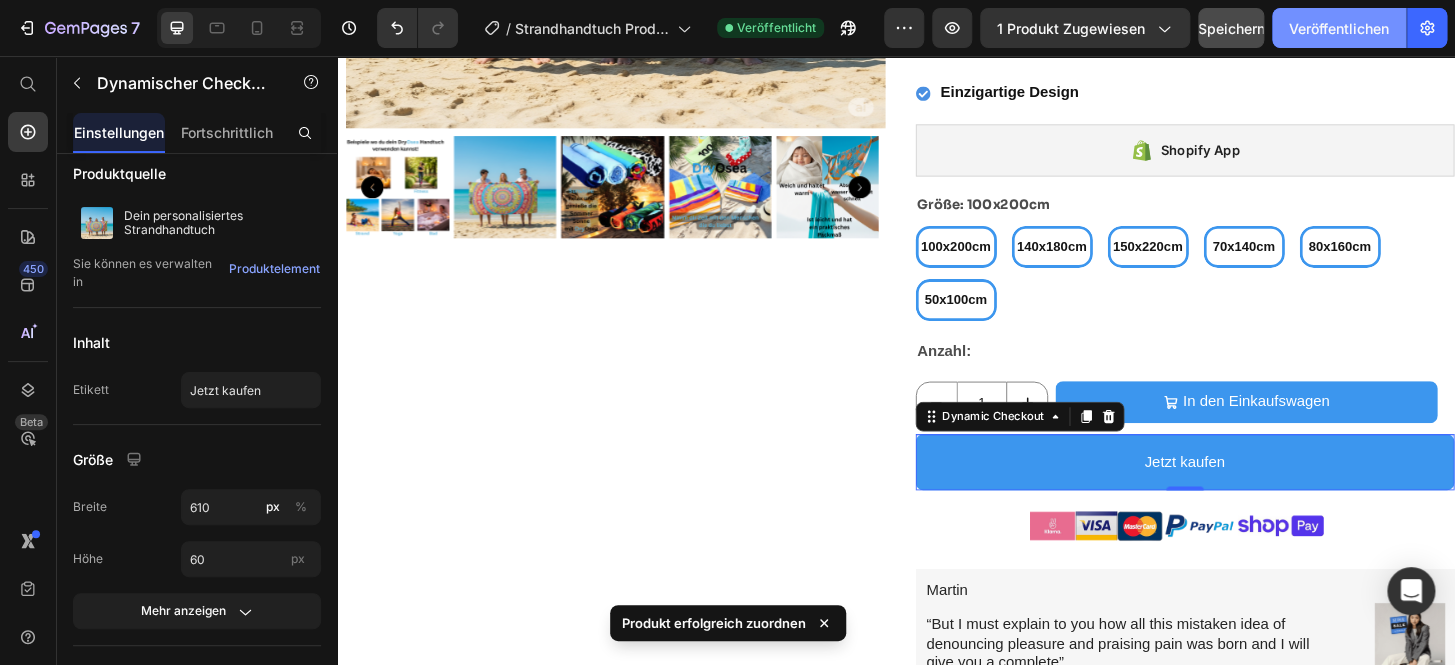 click on "Veröffentlichen" at bounding box center [1339, 28] 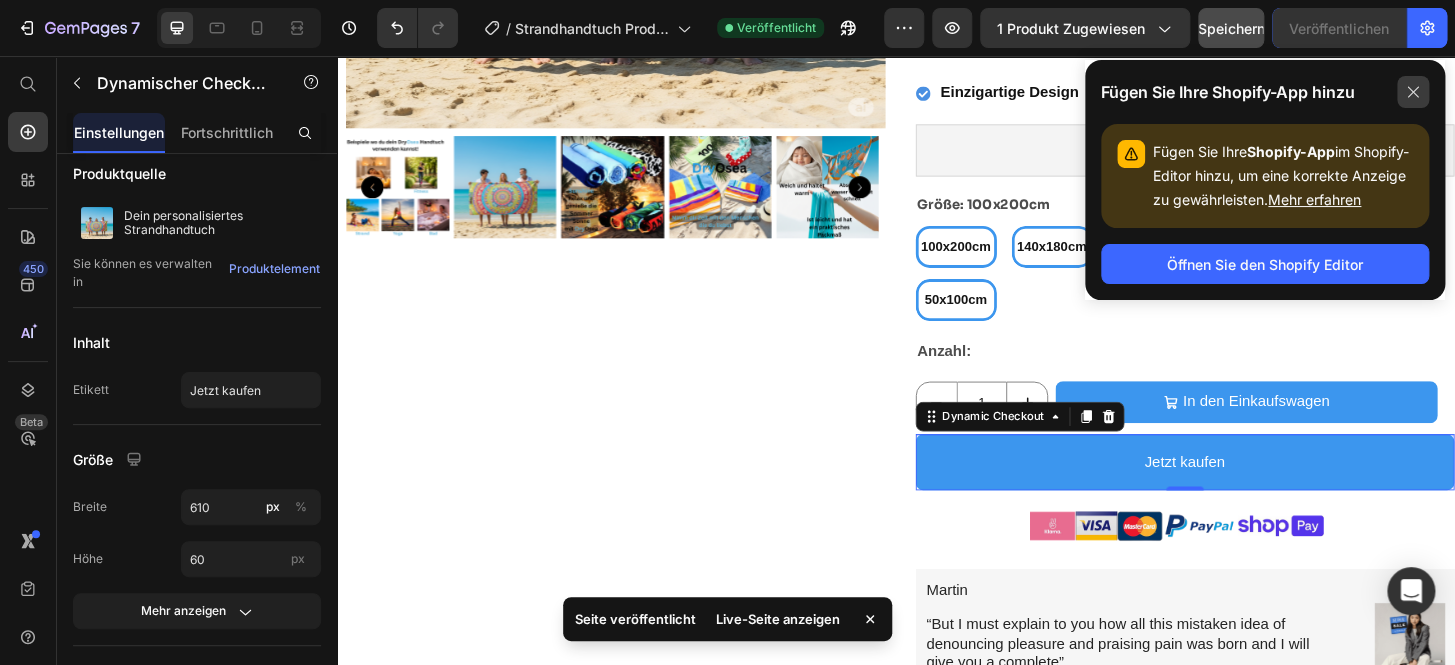click 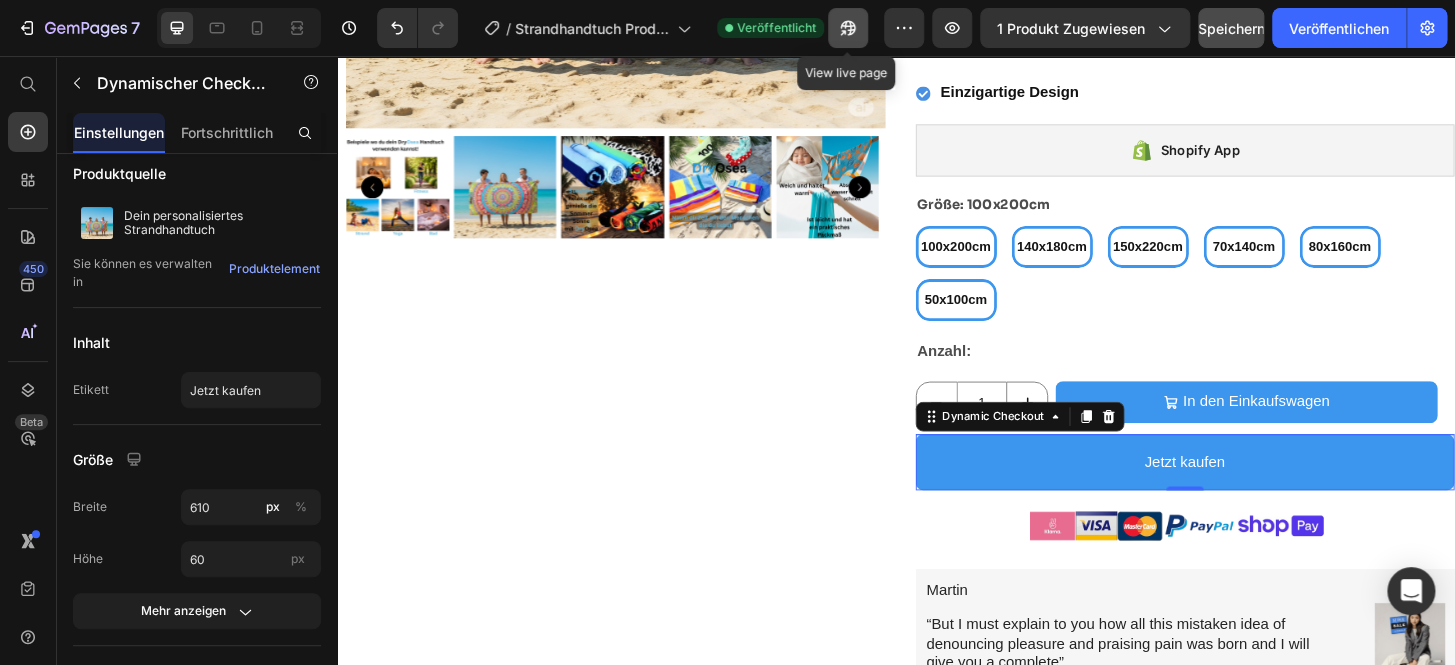 click 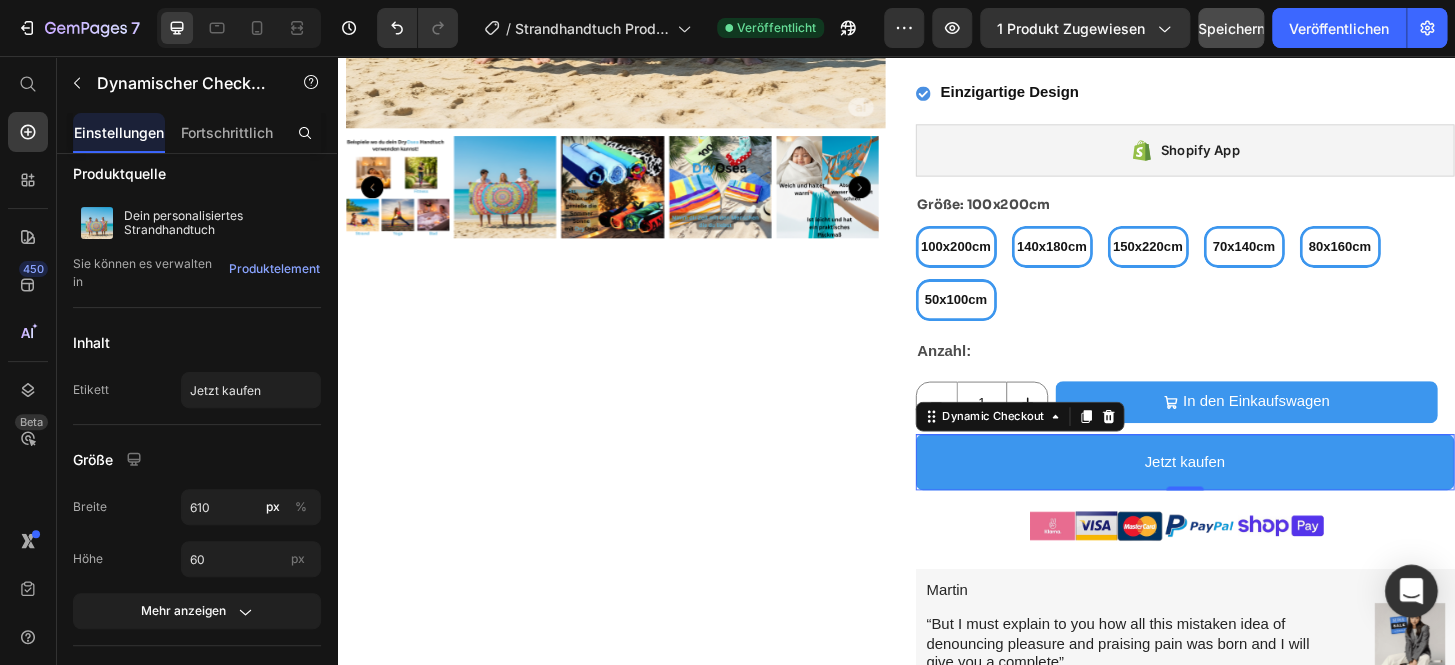 click 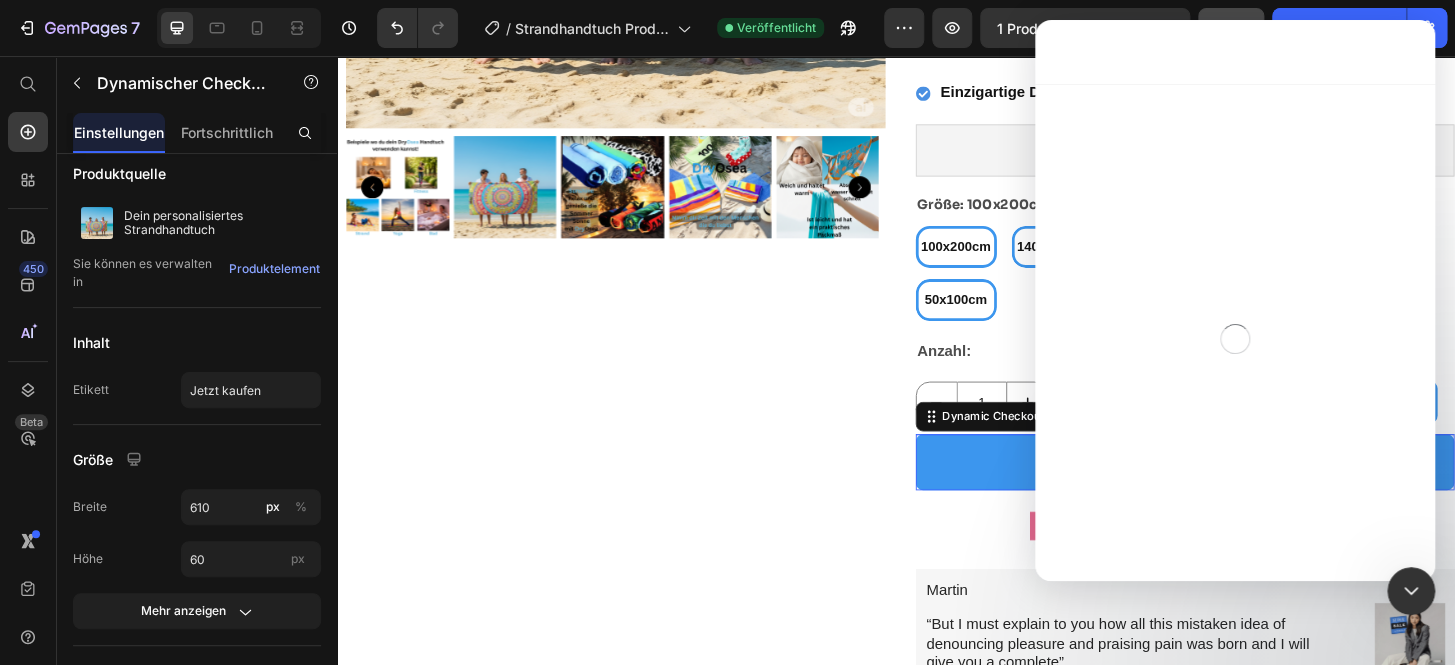 scroll, scrollTop: 0, scrollLeft: 0, axis: both 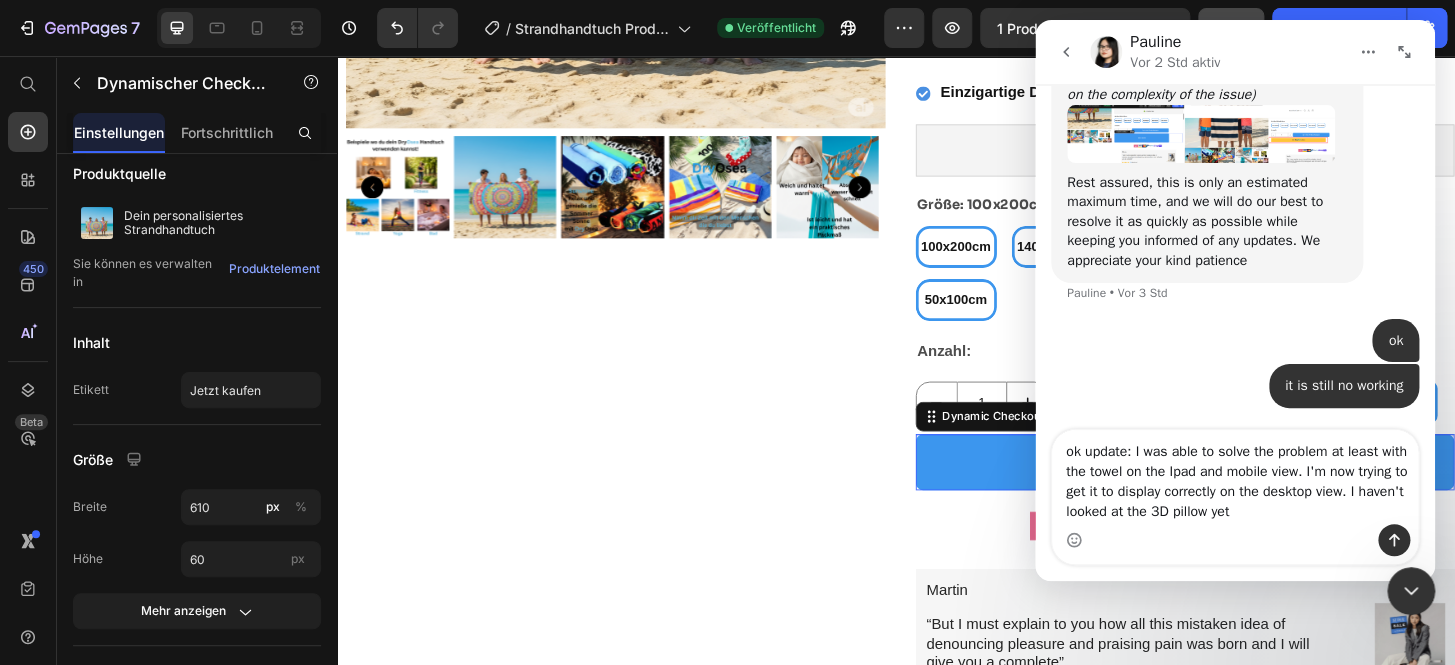 type on "ok update: I was able to solve the problem at least with the towel on the Ipad and mobile view. I'm now trying to get it to display correctly on the desktop view. I haven't looked at the 3D pillow yet" 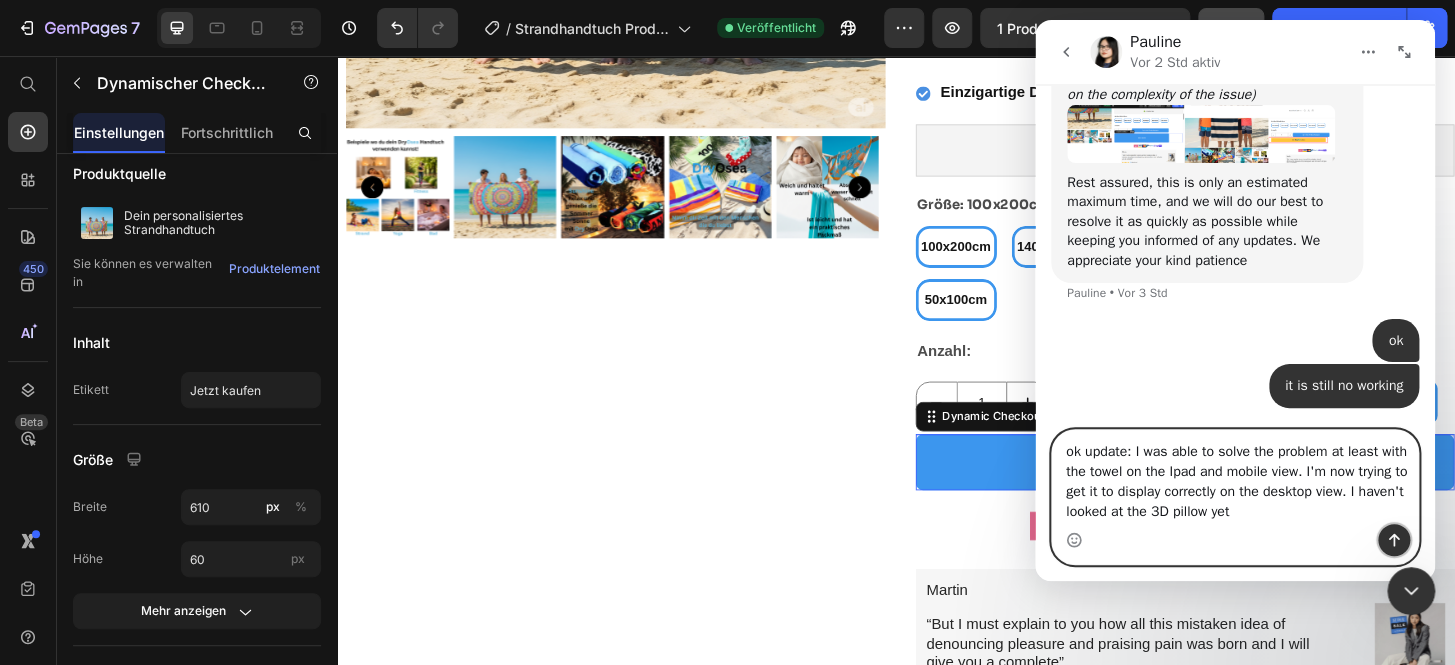 click at bounding box center (1394, 540) 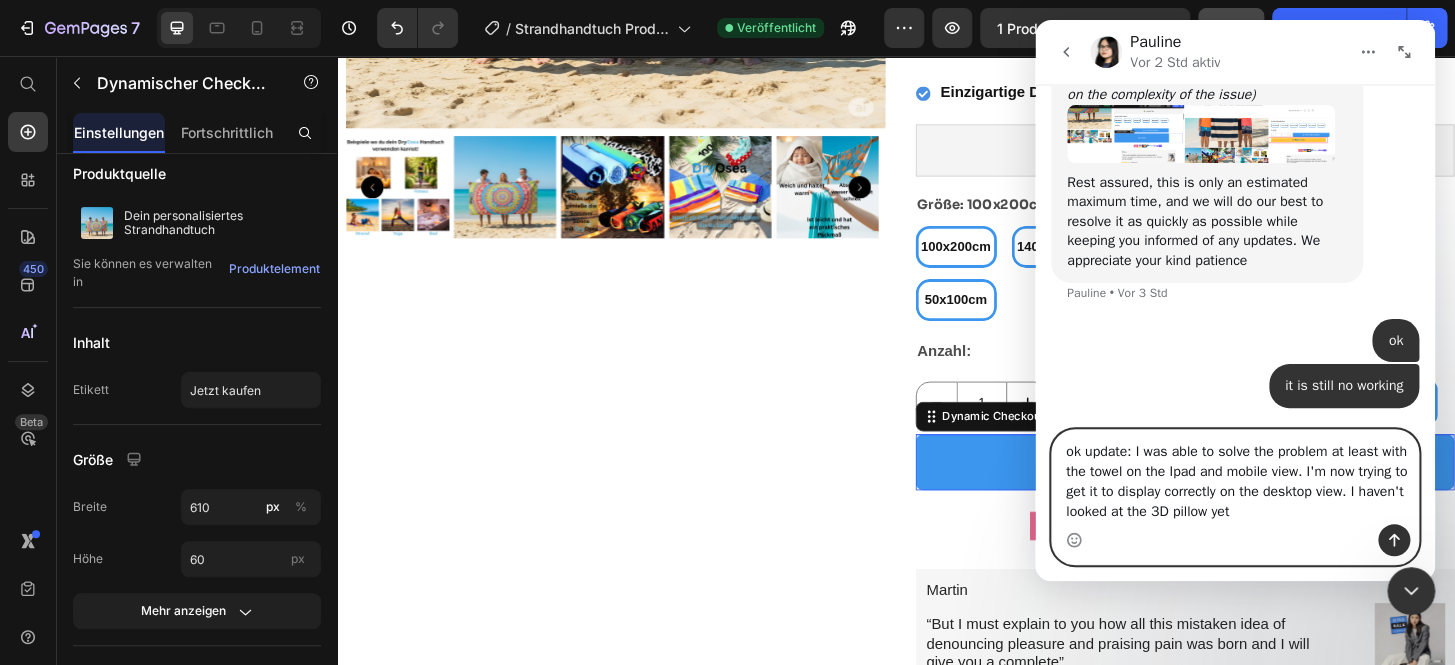 type 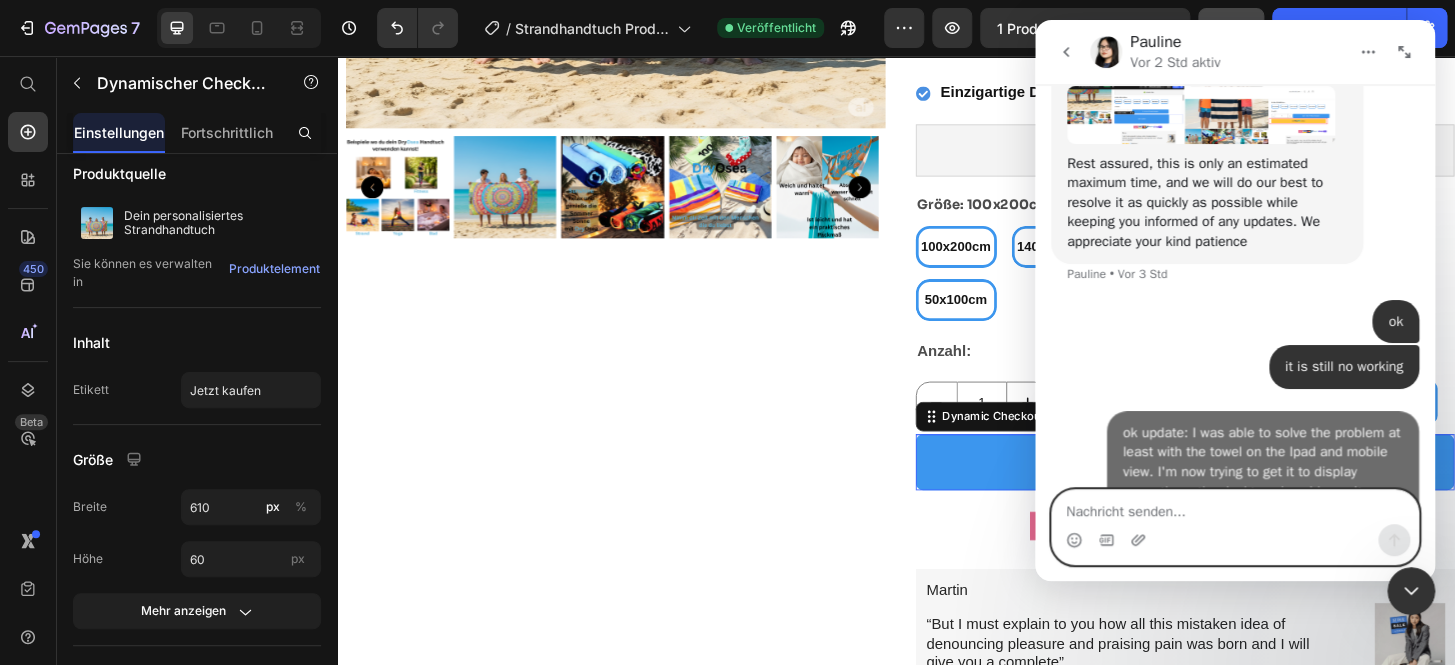 scroll, scrollTop: 1656, scrollLeft: 0, axis: vertical 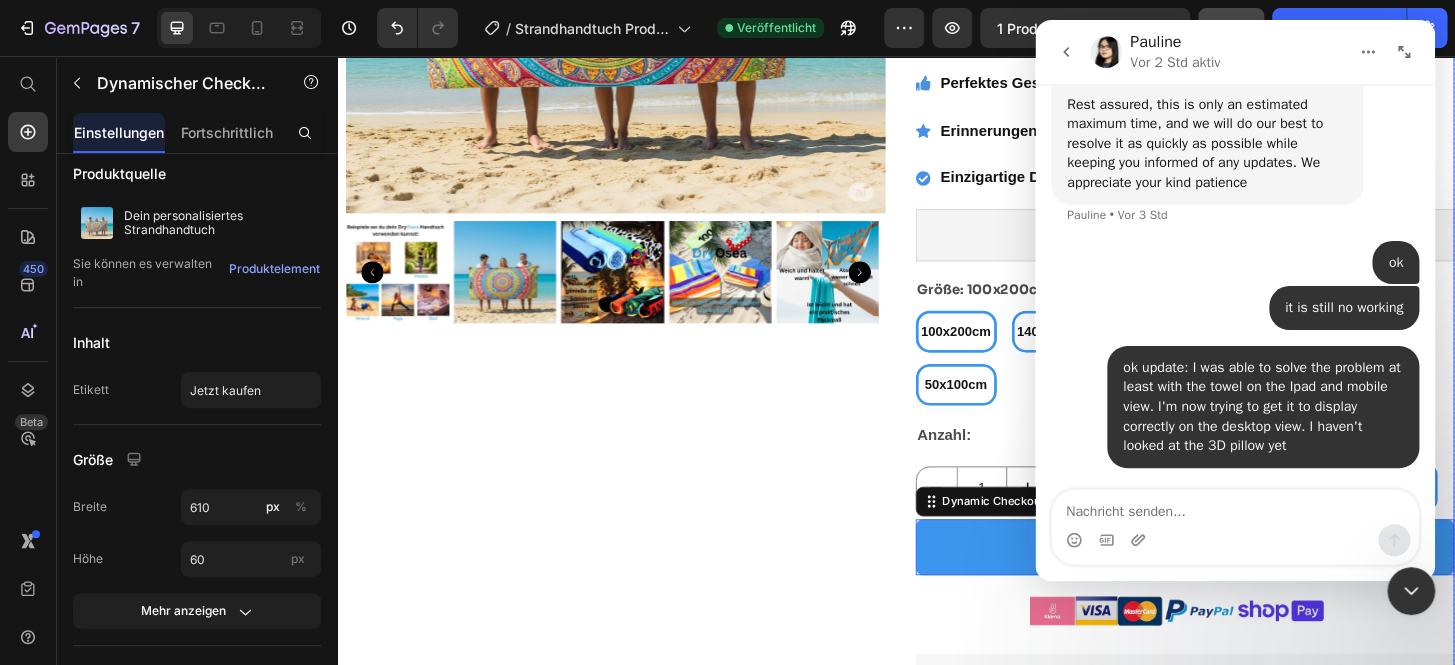 click on "Product Images" at bounding box center (636, 374) 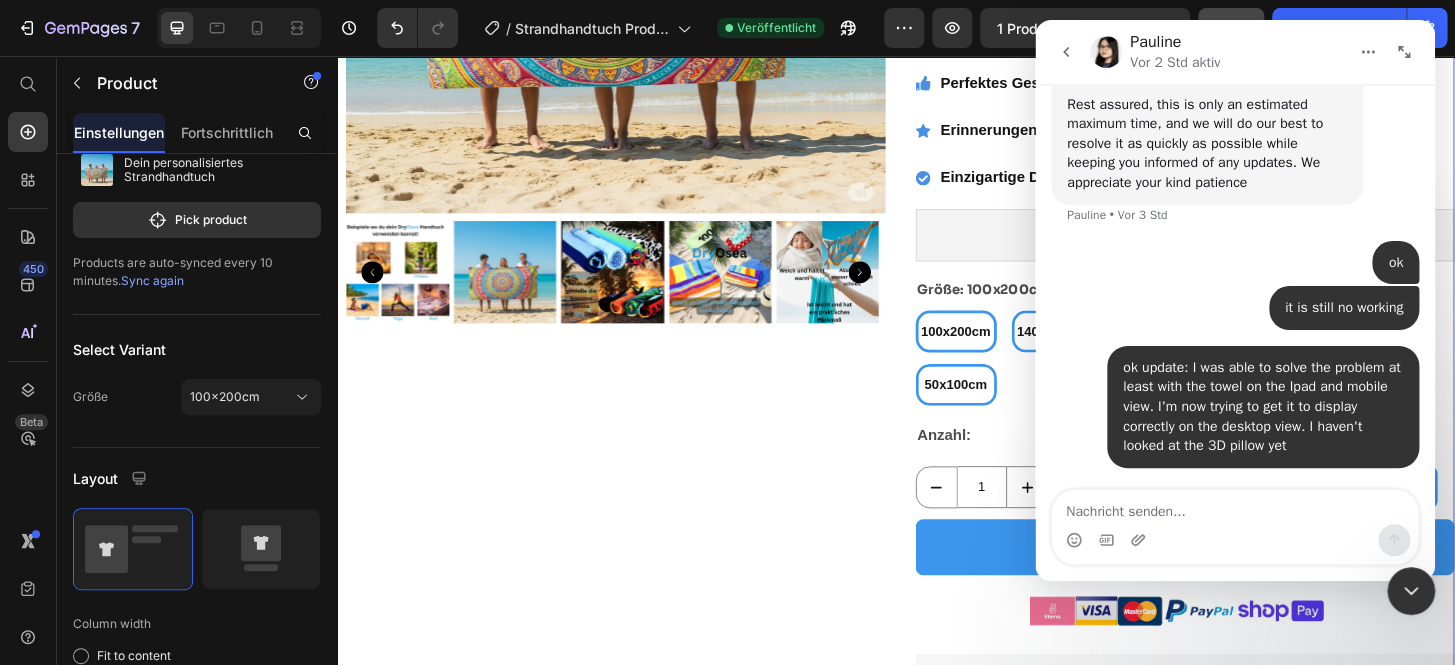 scroll, scrollTop: 369, scrollLeft: 0, axis: vertical 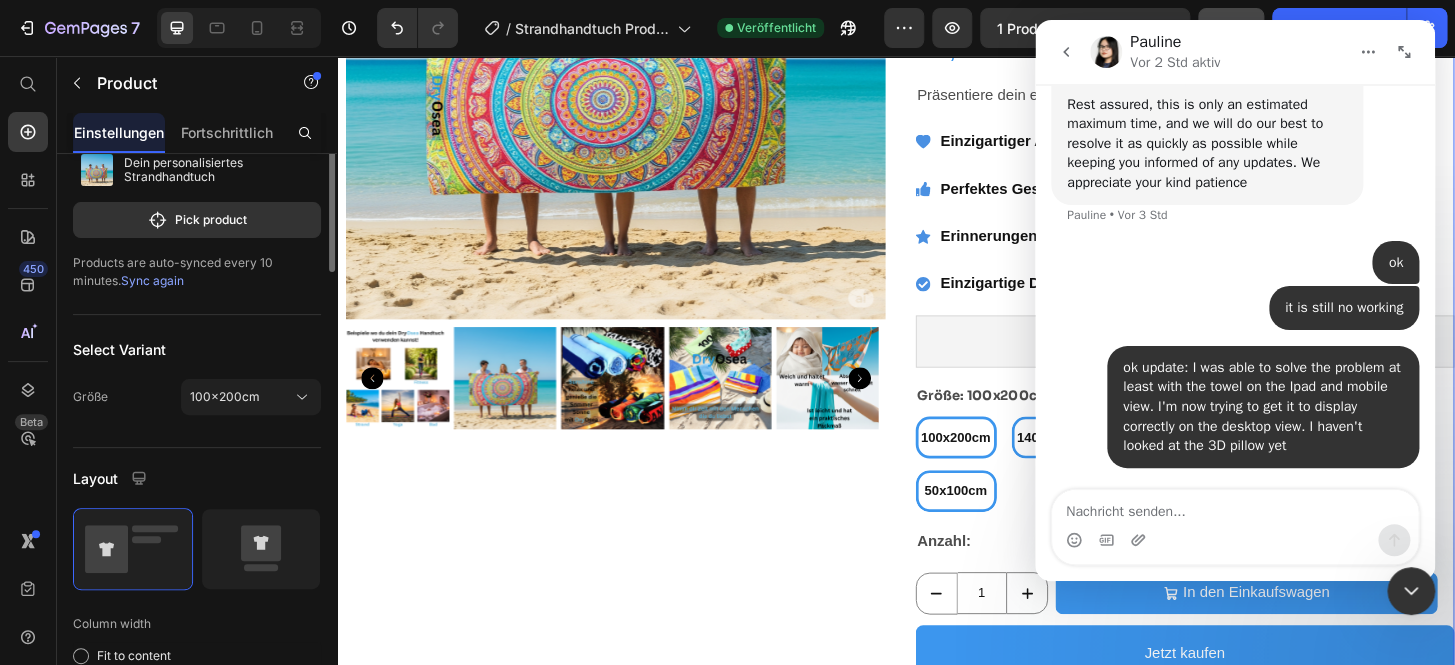 click on "Product Images" at bounding box center (636, 488) 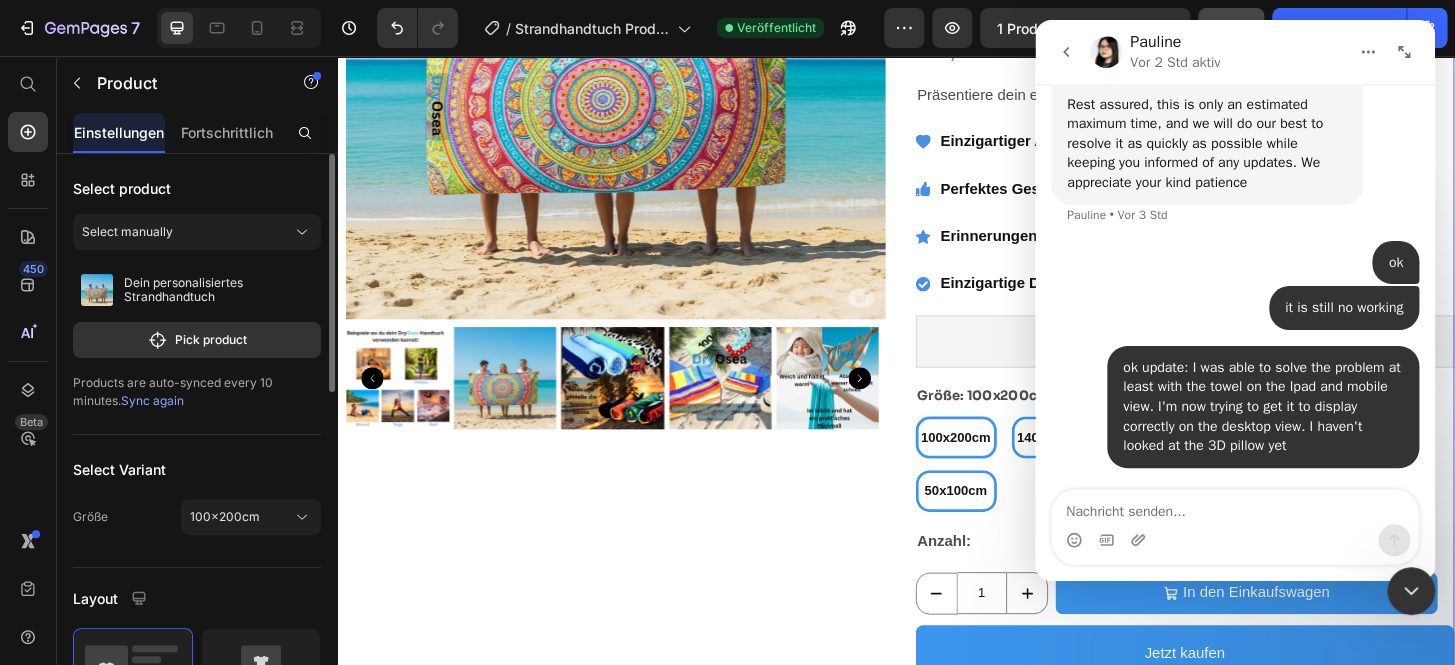 scroll, scrollTop: 362, scrollLeft: 0, axis: vertical 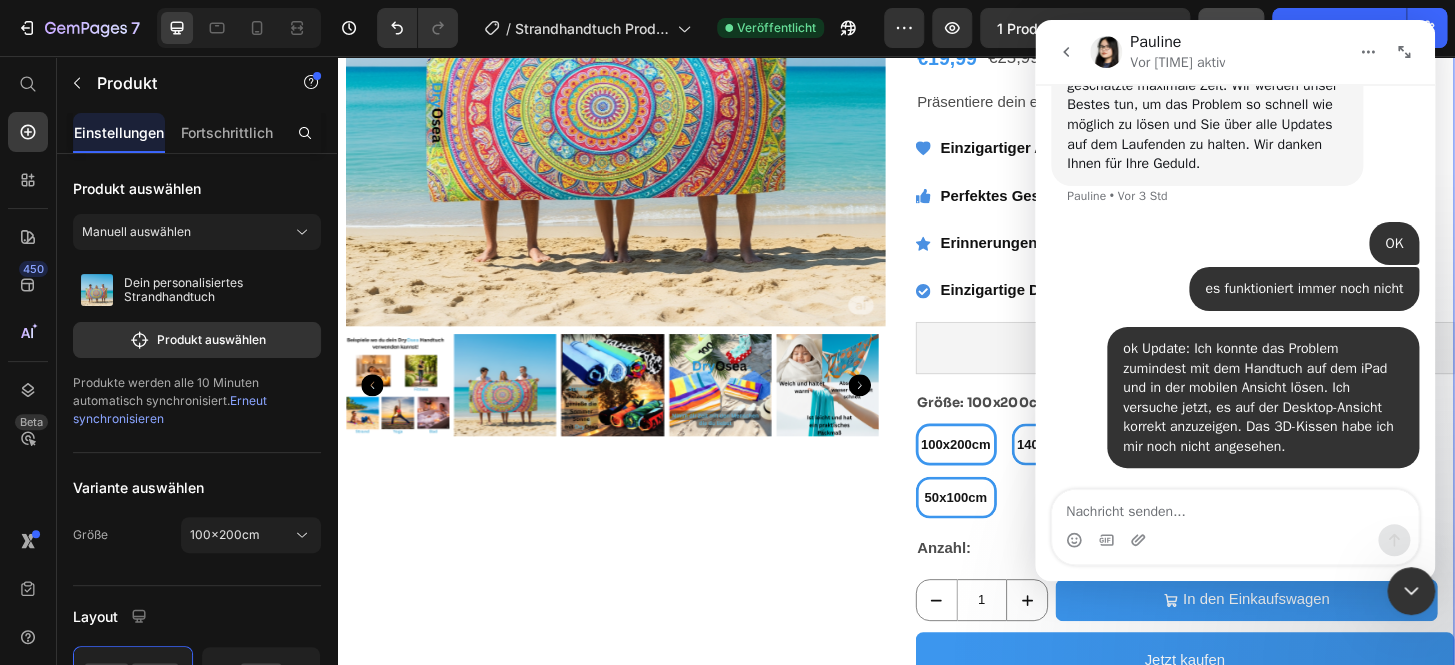 click at bounding box center [1411, 591] 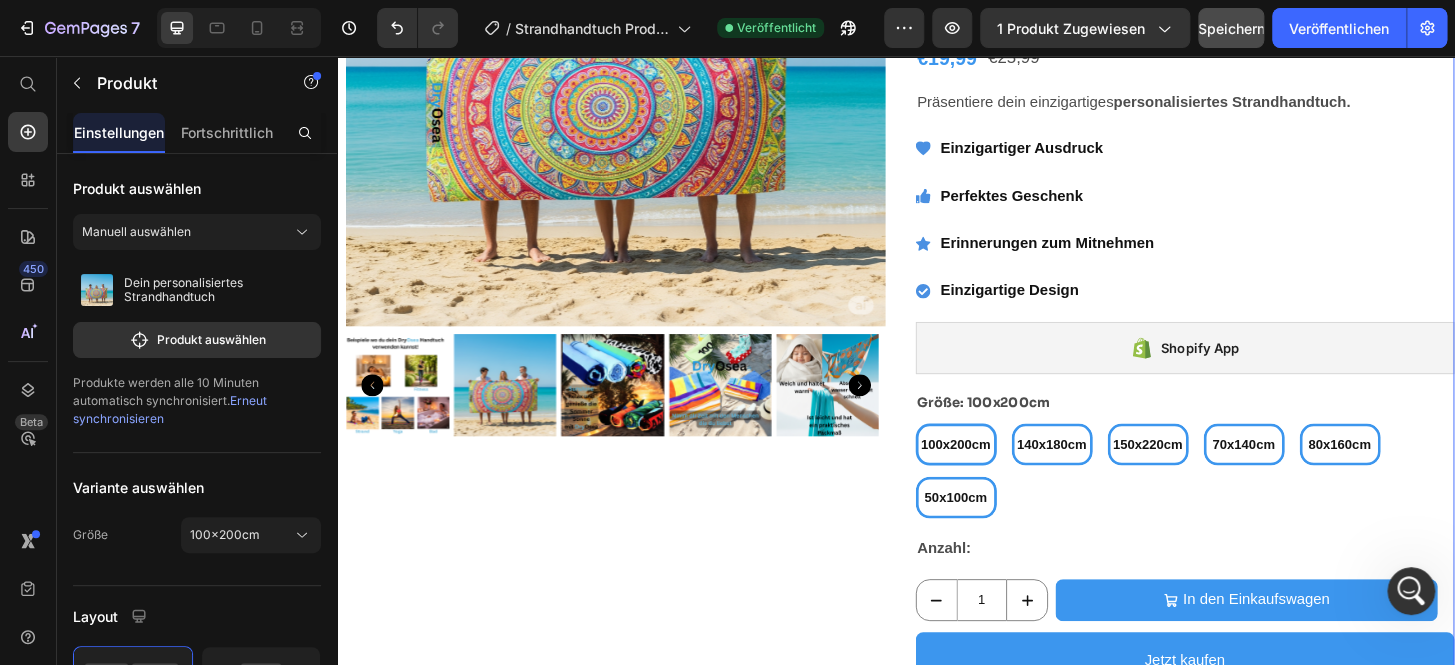 scroll, scrollTop: 0, scrollLeft: 0, axis: both 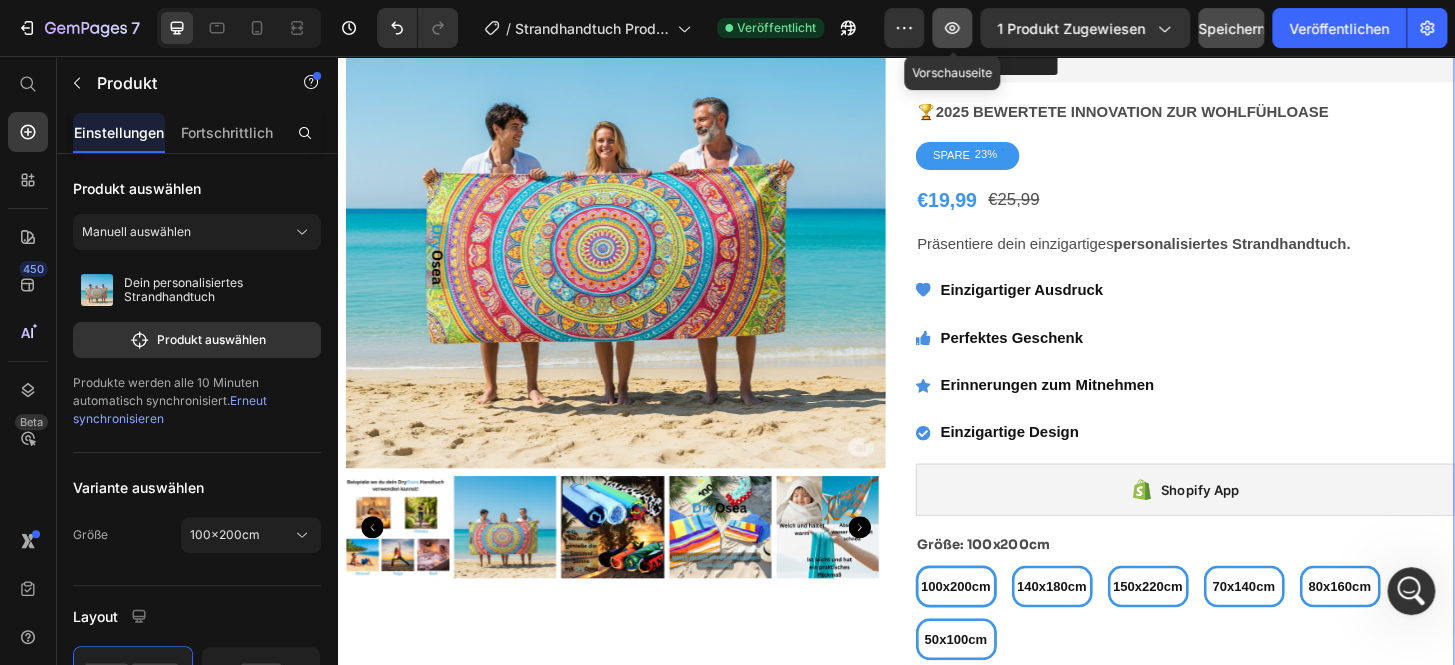 click 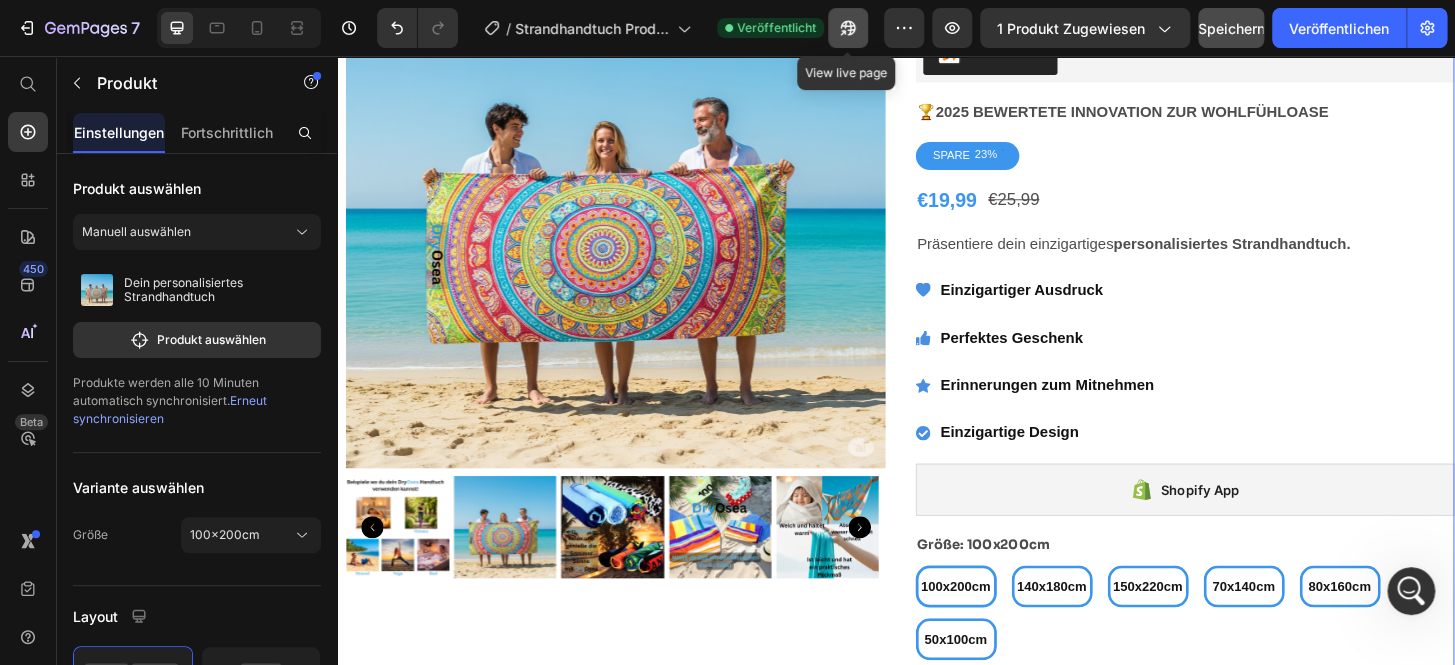 click 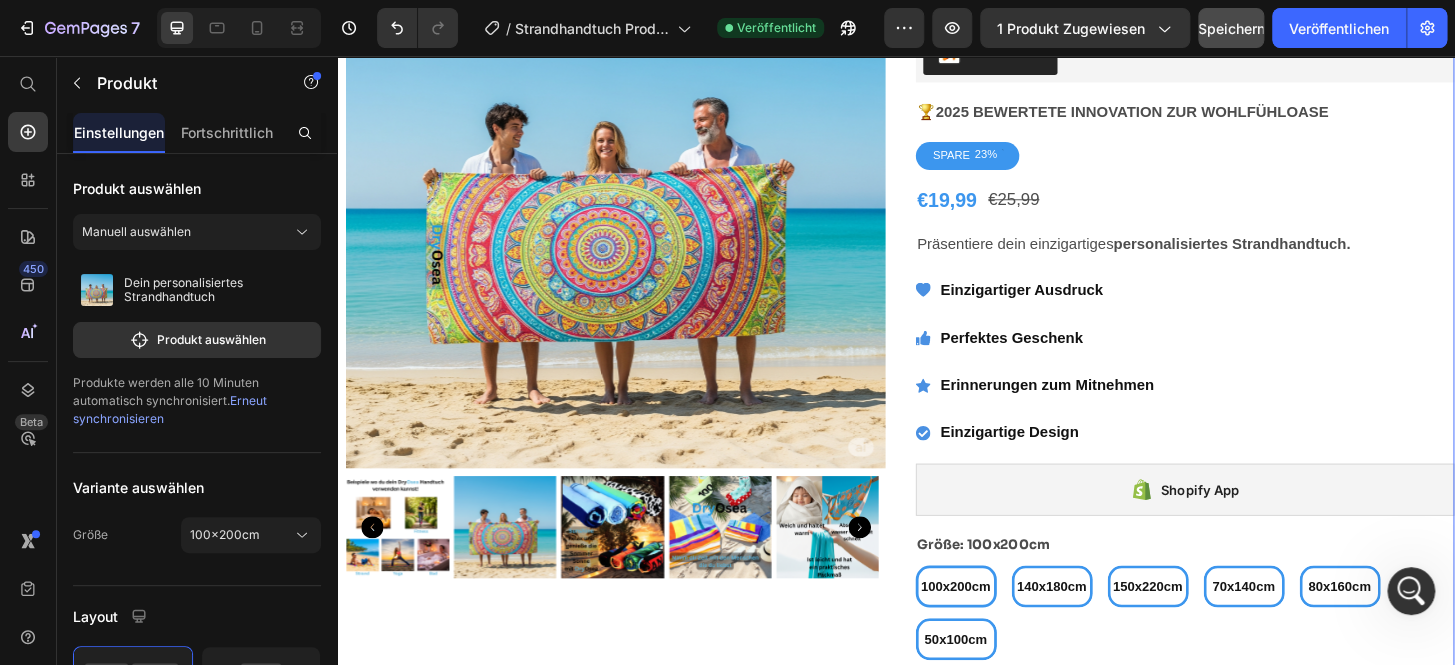 click at bounding box center (1411, 591) 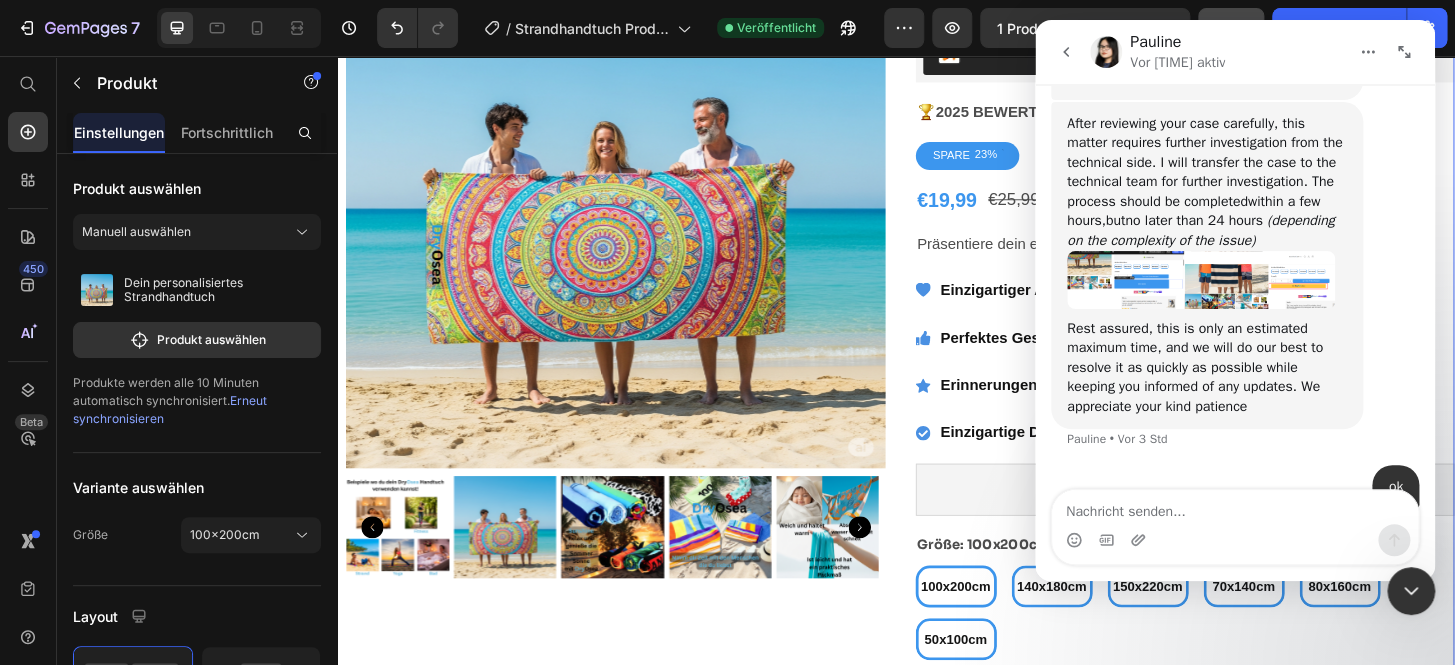 scroll, scrollTop: 1656, scrollLeft: 0, axis: vertical 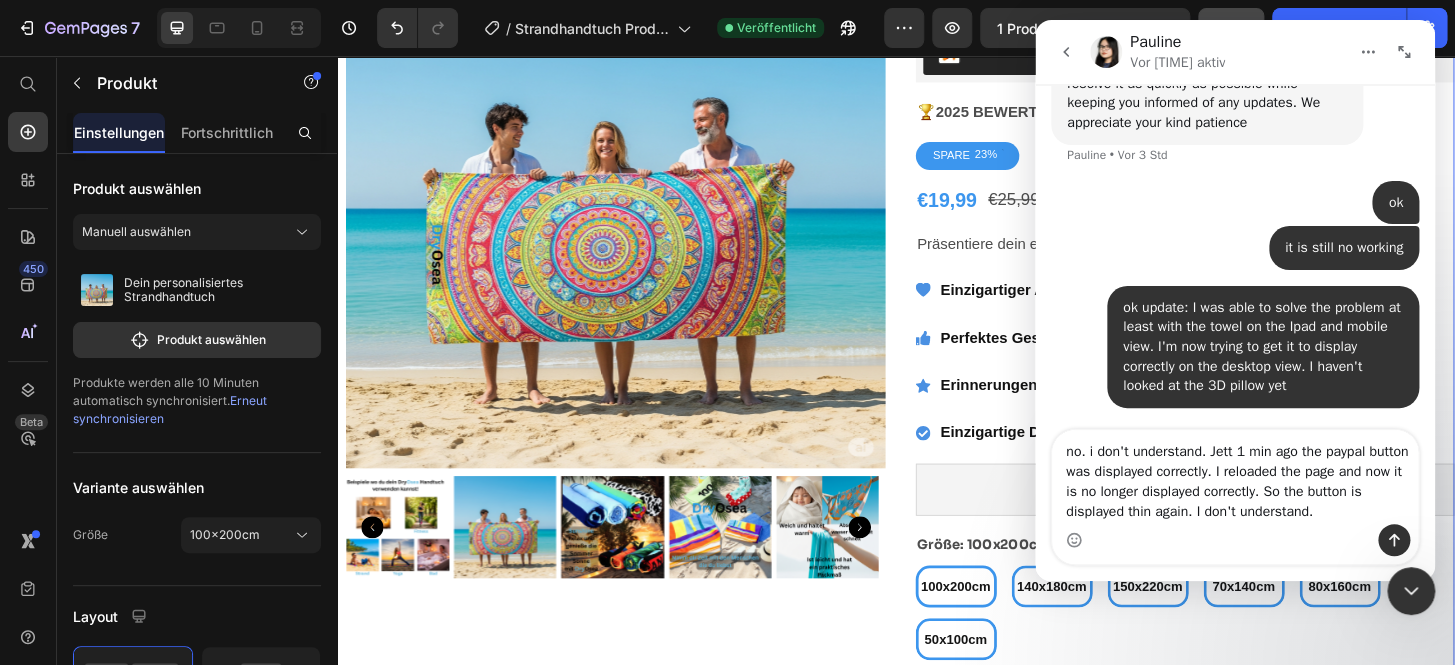 type on "no. i don't understand. Jett 1 min ago the paypal button was displayed correctly. I reloaded the page and now it is no longer displayed correctly. So the button is displayed thin again. I don't understand." 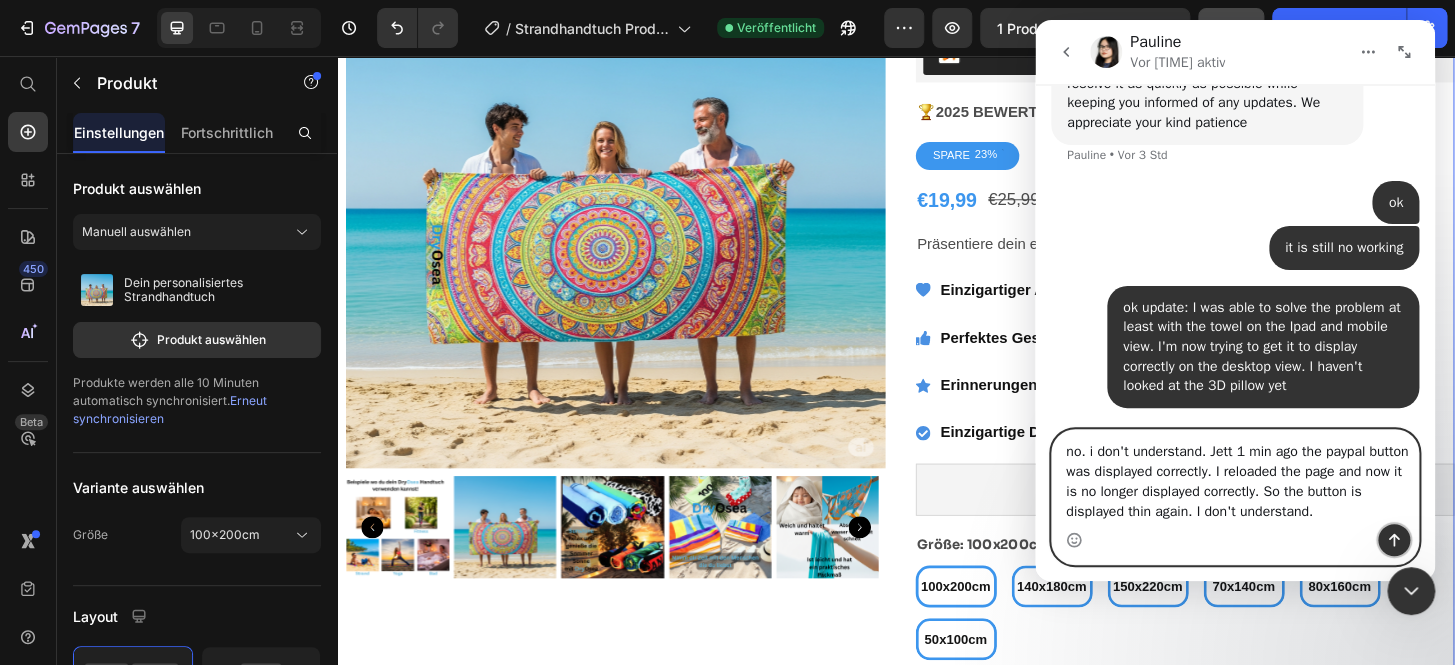 click 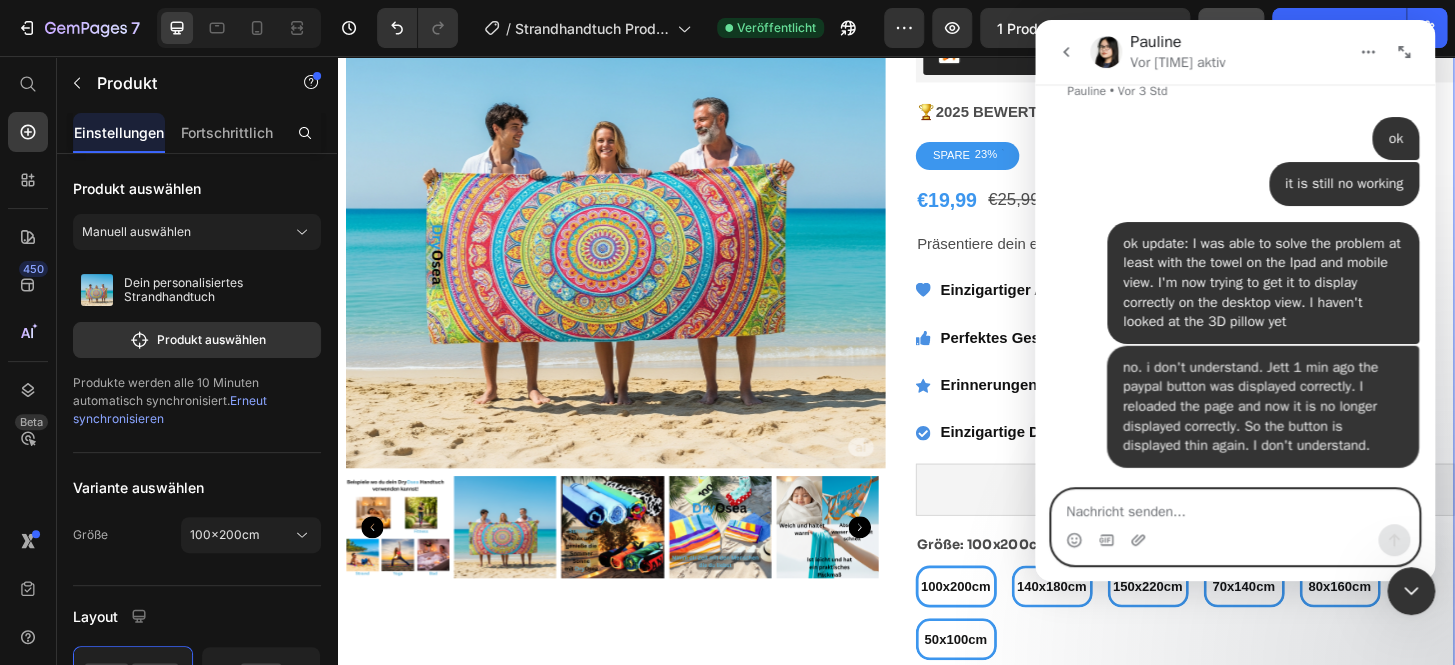 scroll, scrollTop: 1780, scrollLeft: 0, axis: vertical 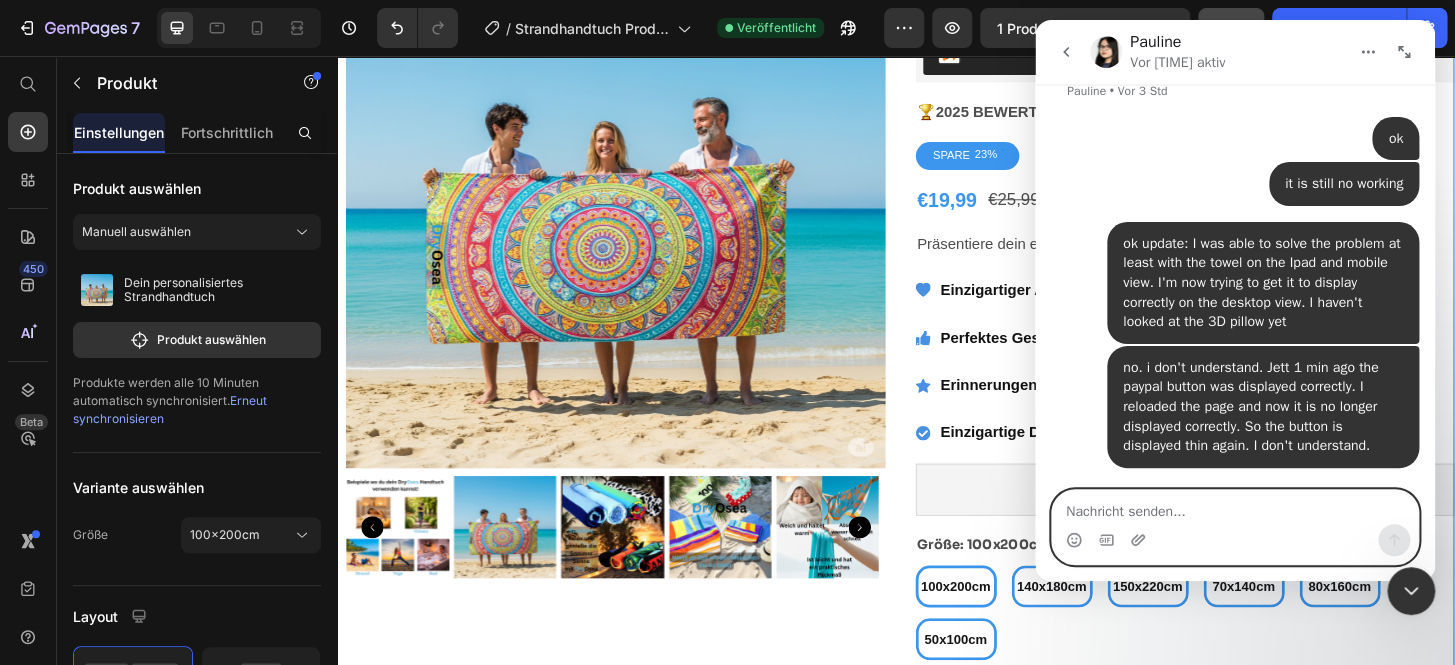 type on "p" 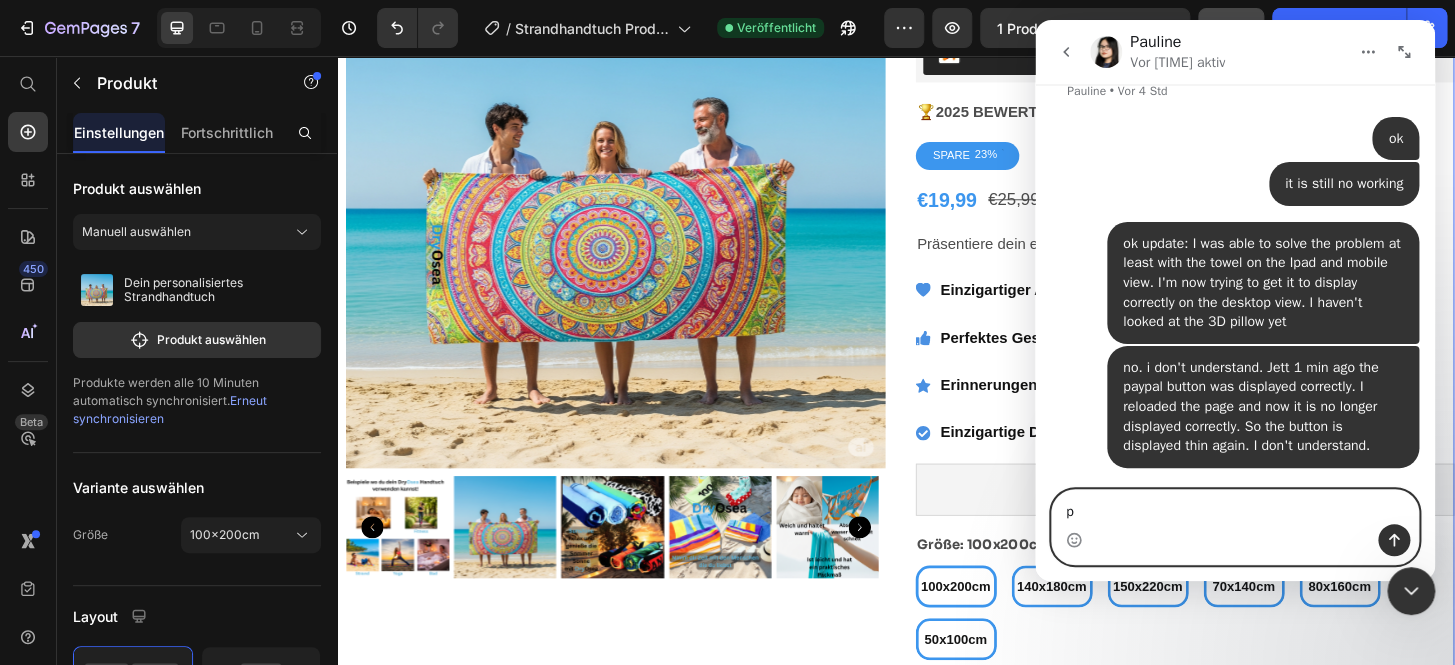 type 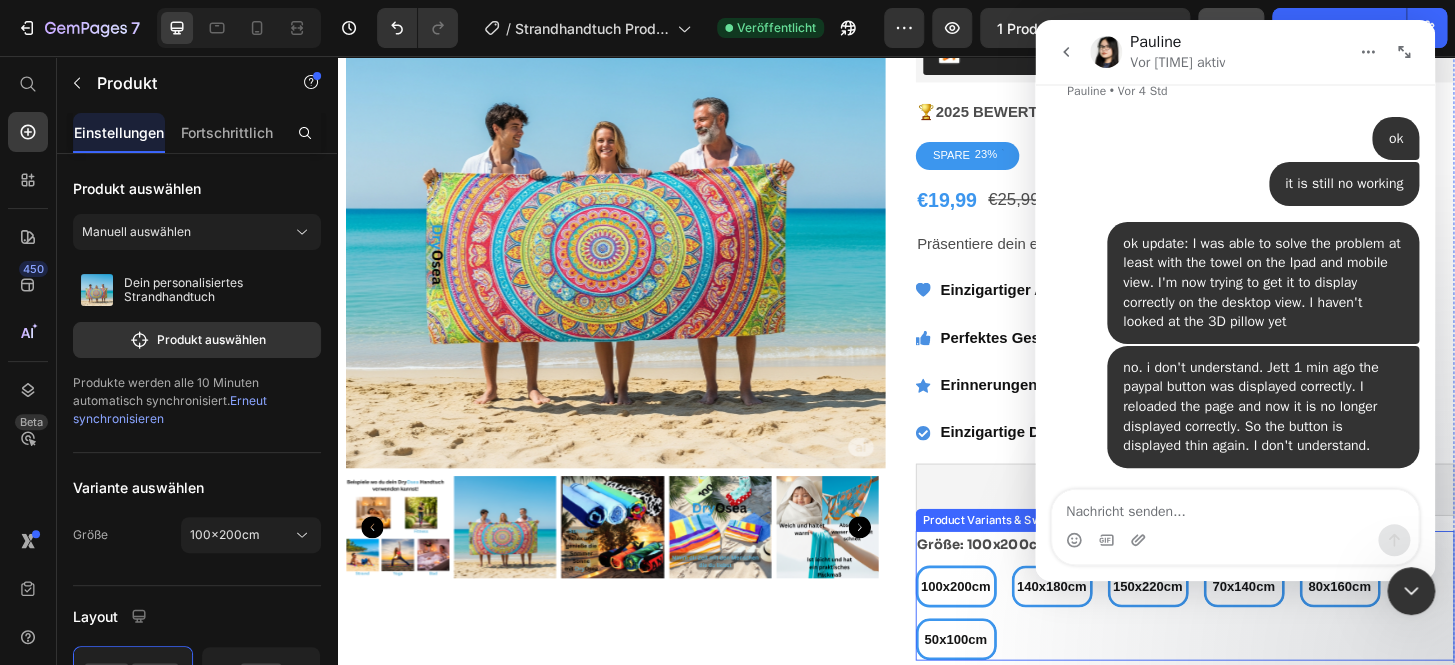 click on "100x200cm 100x200cm 100x200cm 140x180cm 140x180cm 140x180cm 150x220cm 150x220cm 150x220cm 70x140cm 70x140cm 70x140cm 80x160cm 80x160cm 80x160cm 50x100cm 50x100cm 50x100cm" at bounding box center [1247, 653] 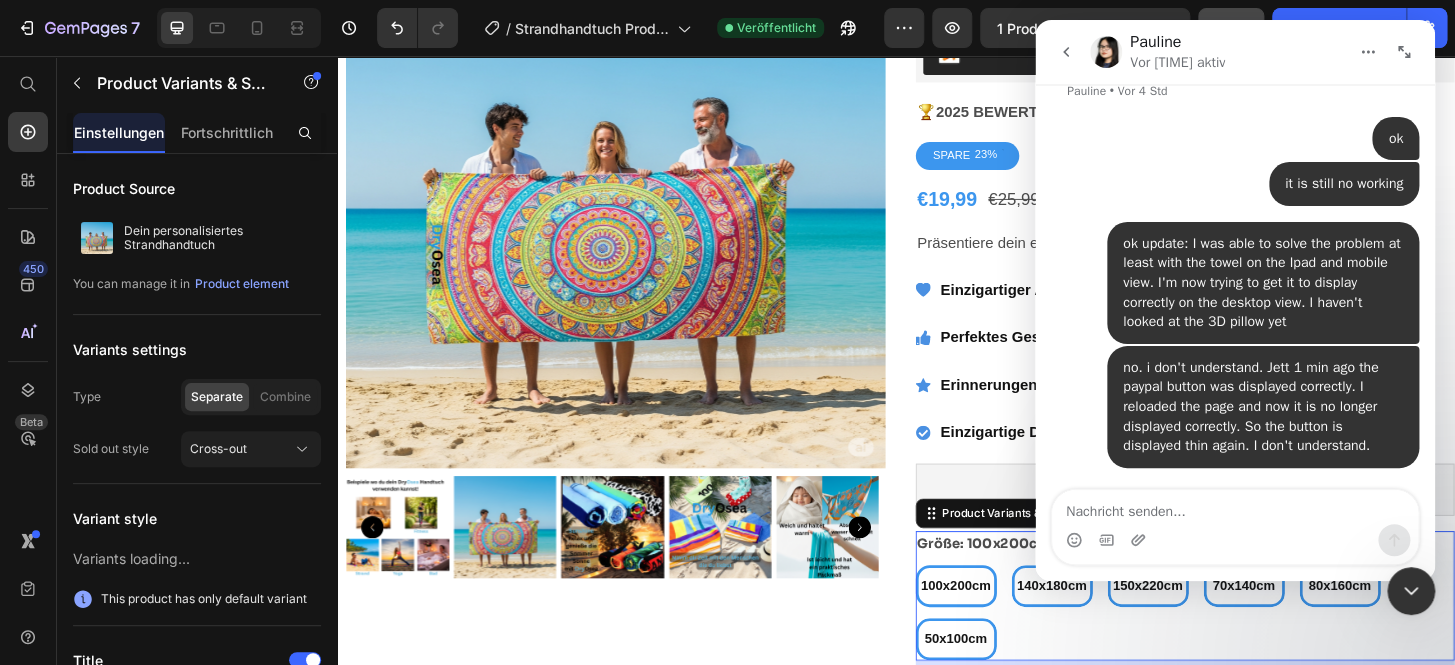 click 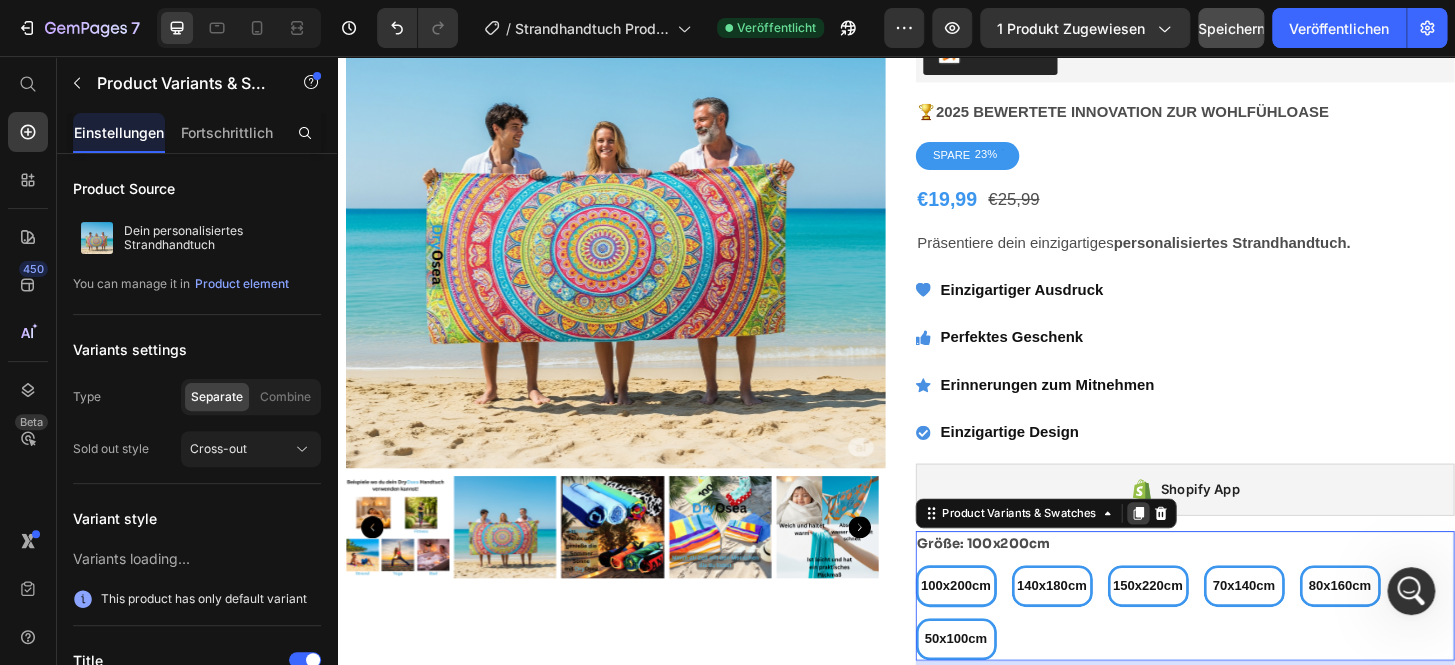 click on "100x200cm 100x200cm 100x200cm 140x180cm 140x180cm 140x180cm 150x220cm 150x220cm 150x220cm 70x140cm 70x140cm 70x140cm 80x160cm 80x160cm 80x160cm 50x100cm 50x100cm 50x100cm" at bounding box center [1247, 653] 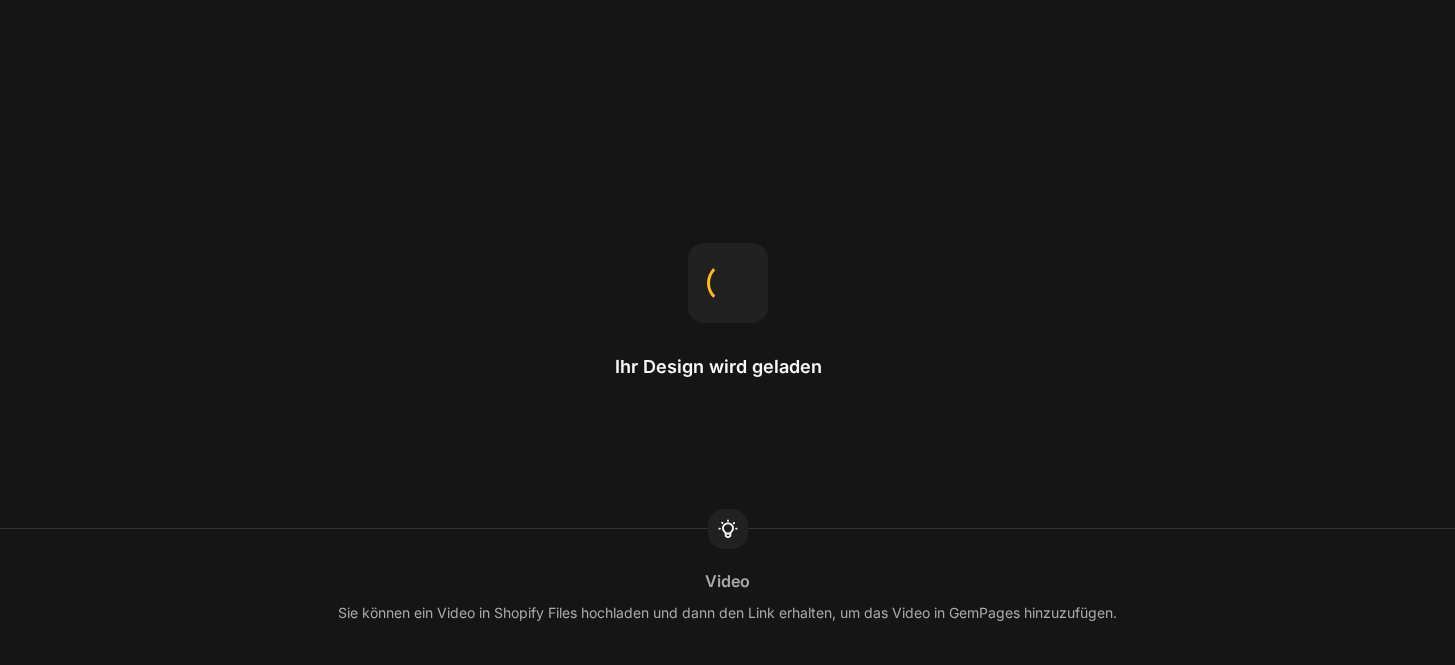 scroll, scrollTop: 0, scrollLeft: 0, axis: both 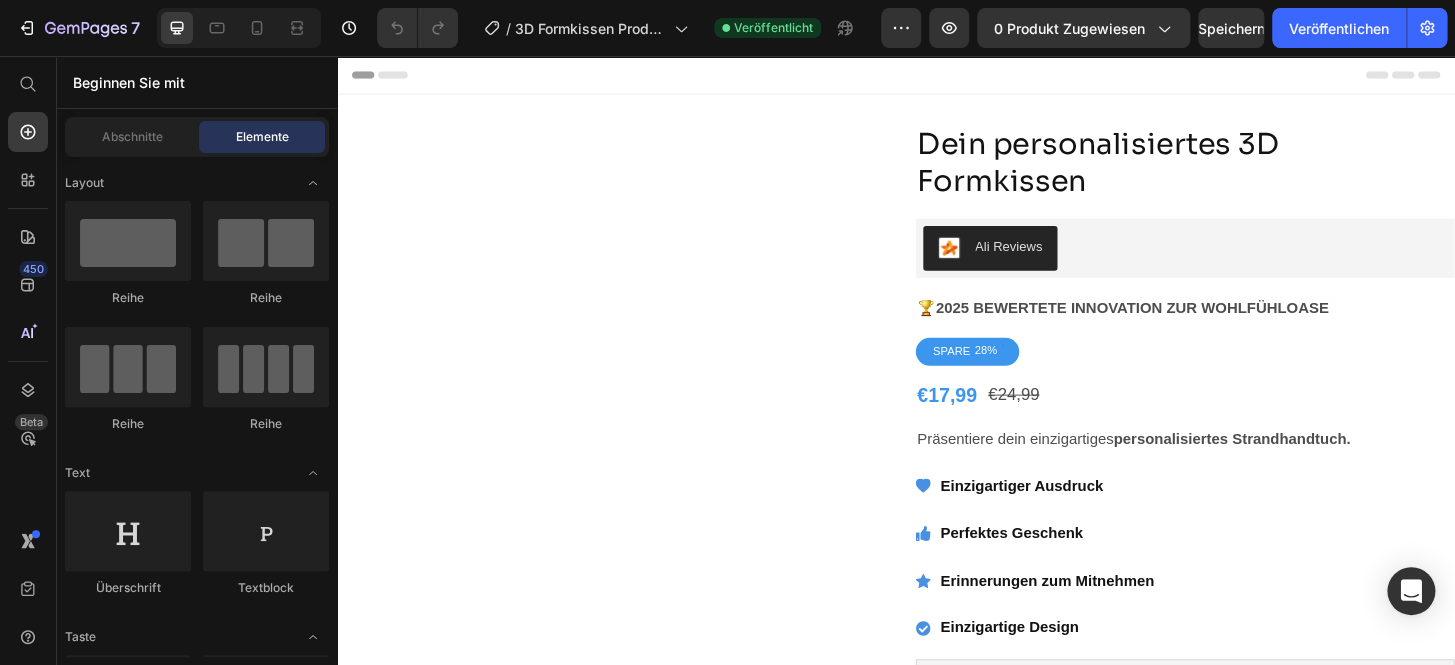 radio on "false" 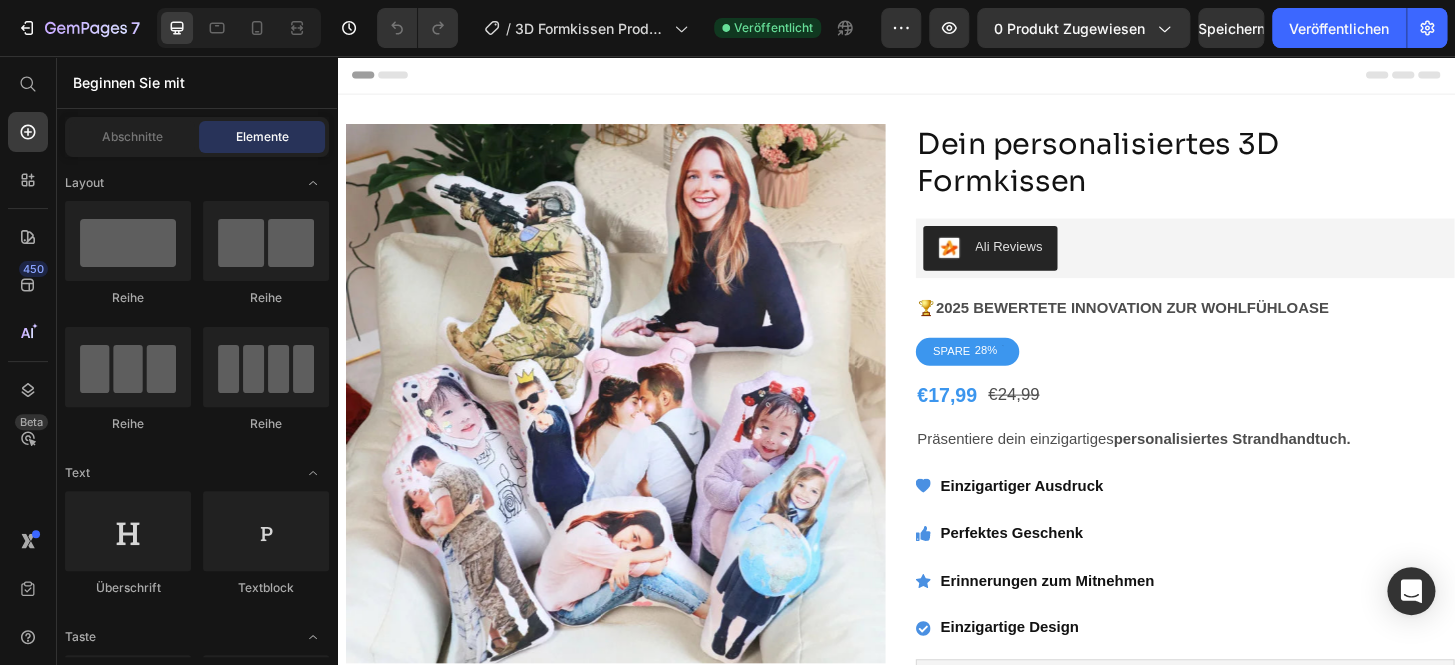 scroll, scrollTop: 0, scrollLeft: 0, axis: both 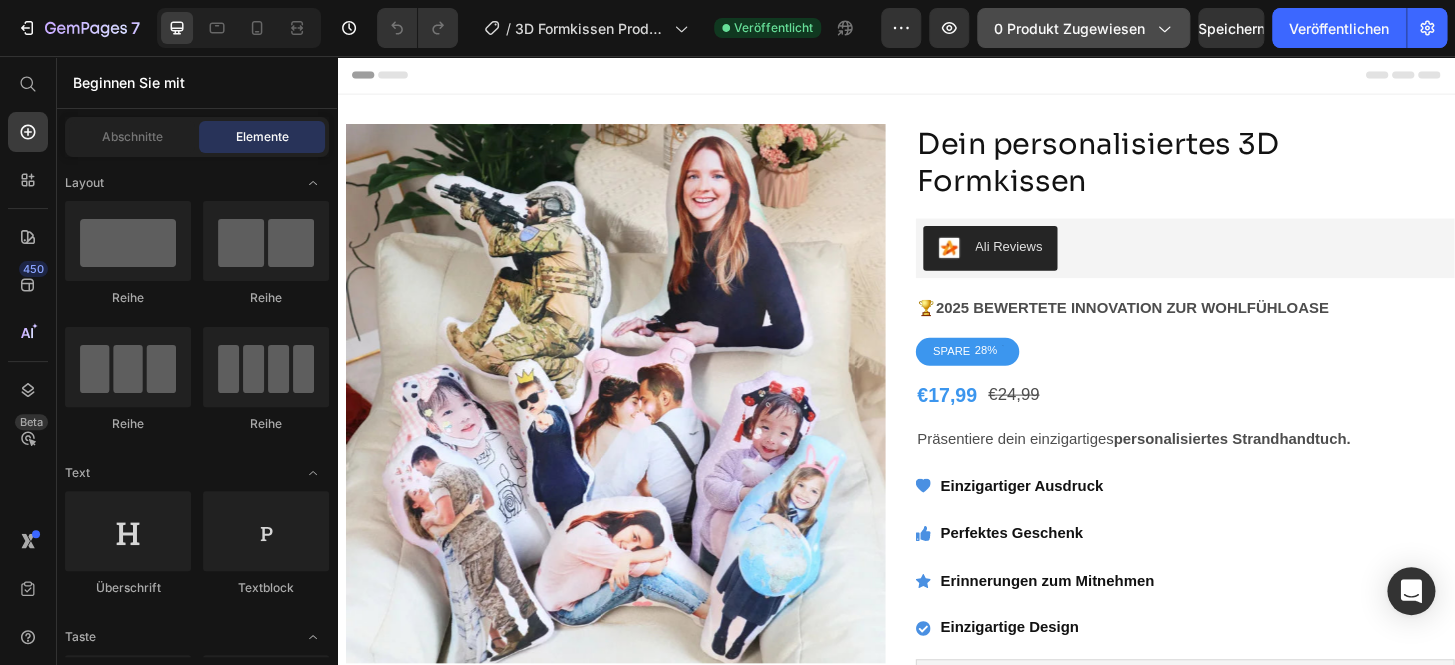 click on "0 Produkt zugewiesen" at bounding box center [1083, 28] 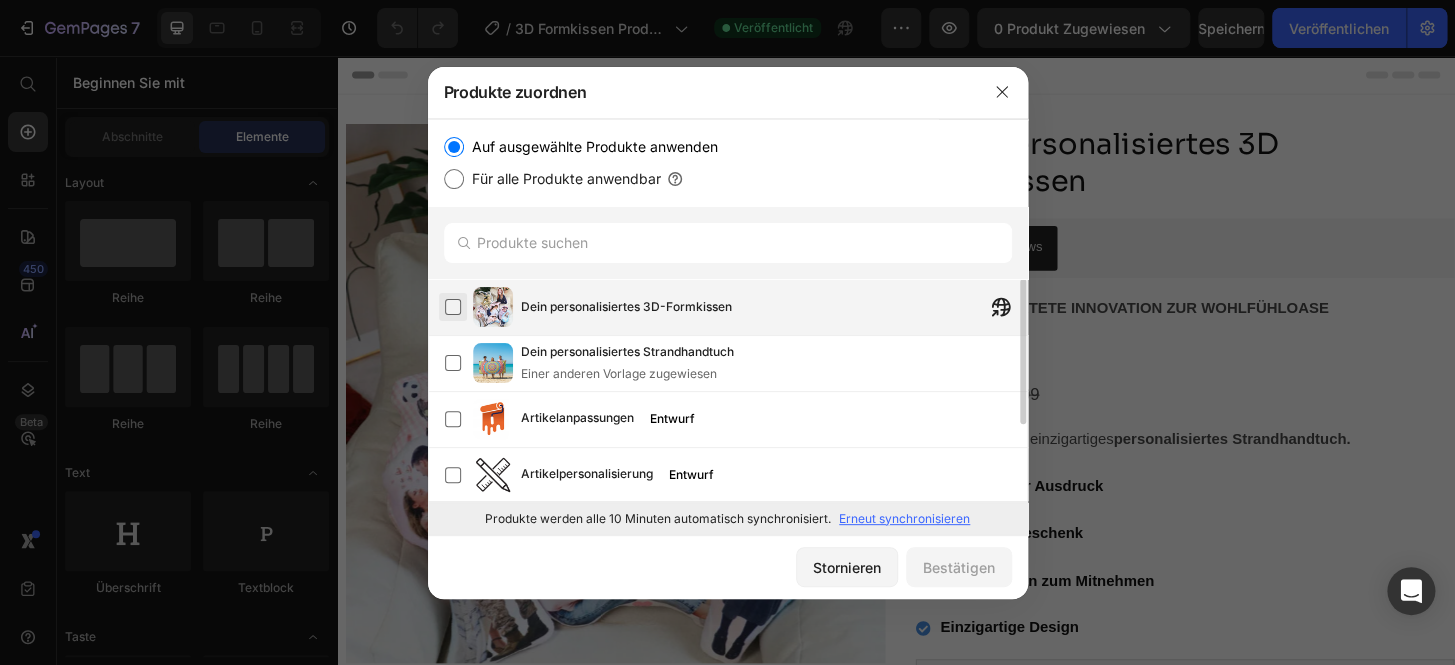 click at bounding box center (453, 307) 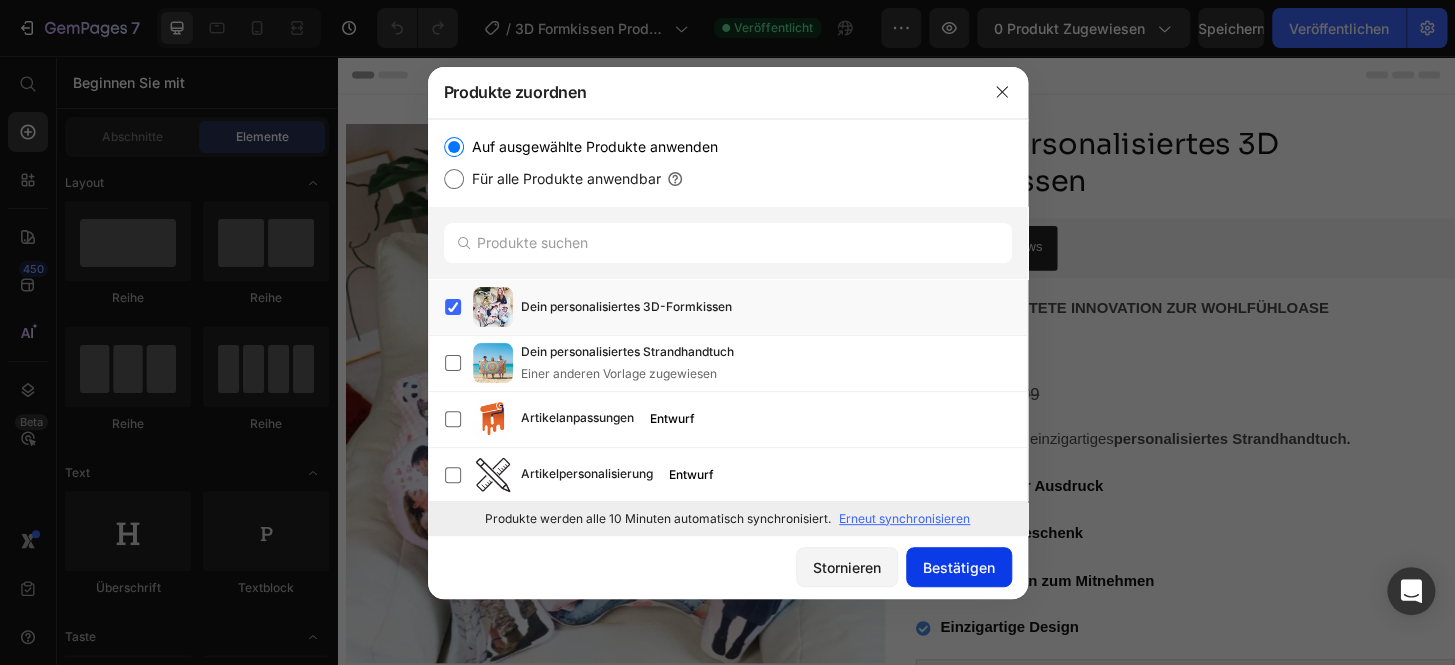 click on "Bestätigen" at bounding box center (959, 567) 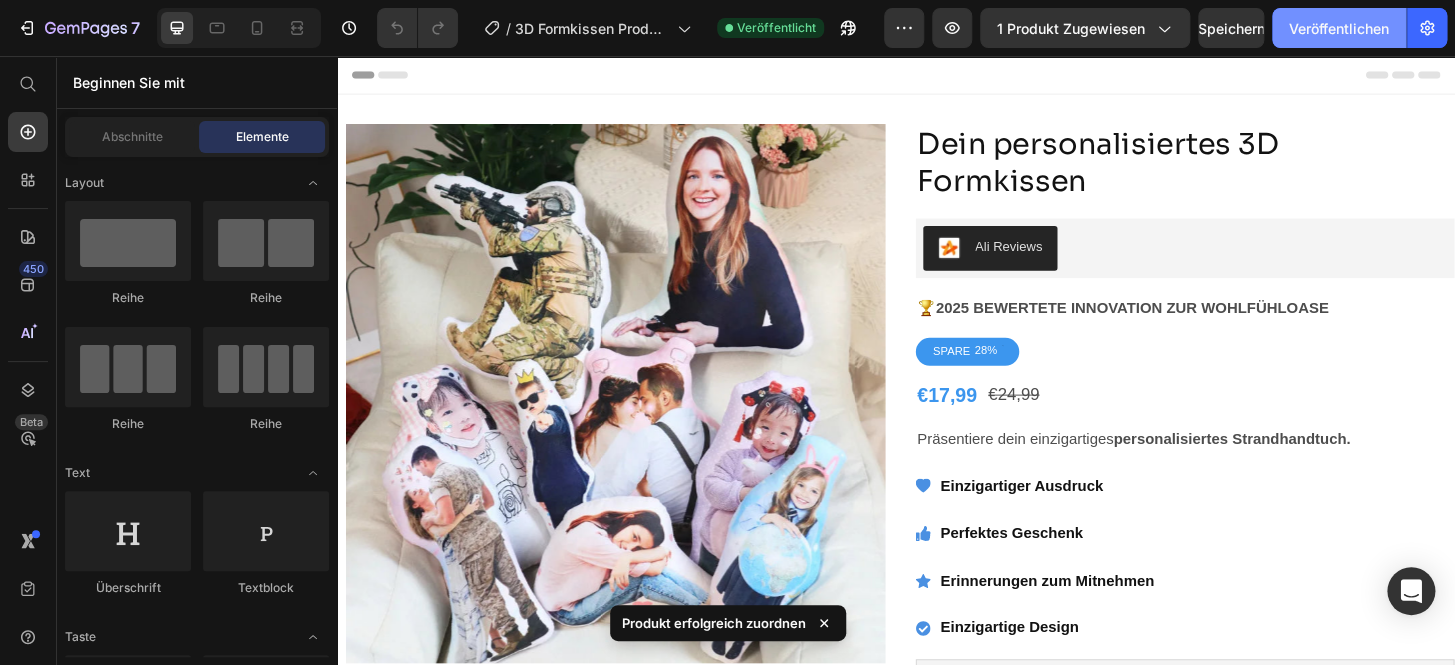 click on "Veröffentlichen" at bounding box center (1339, 28) 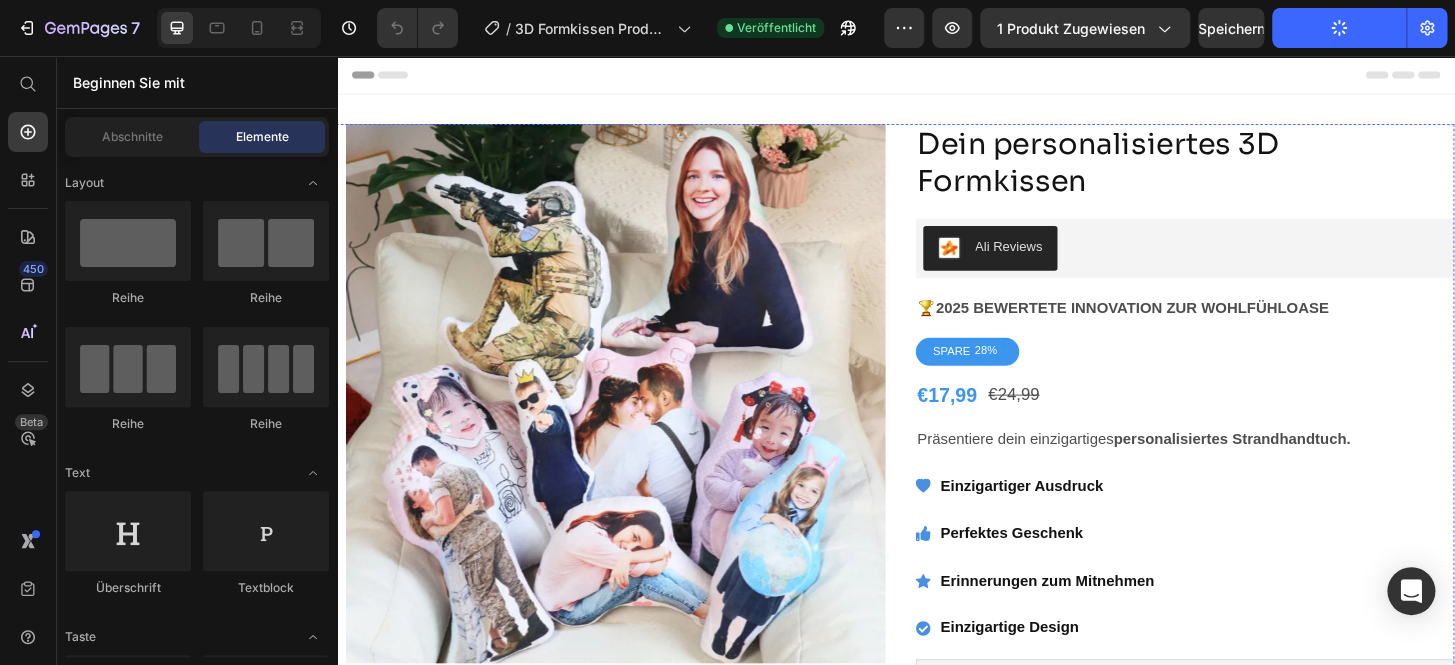 scroll, scrollTop: 515, scrollLeft: 0, axis: vertical 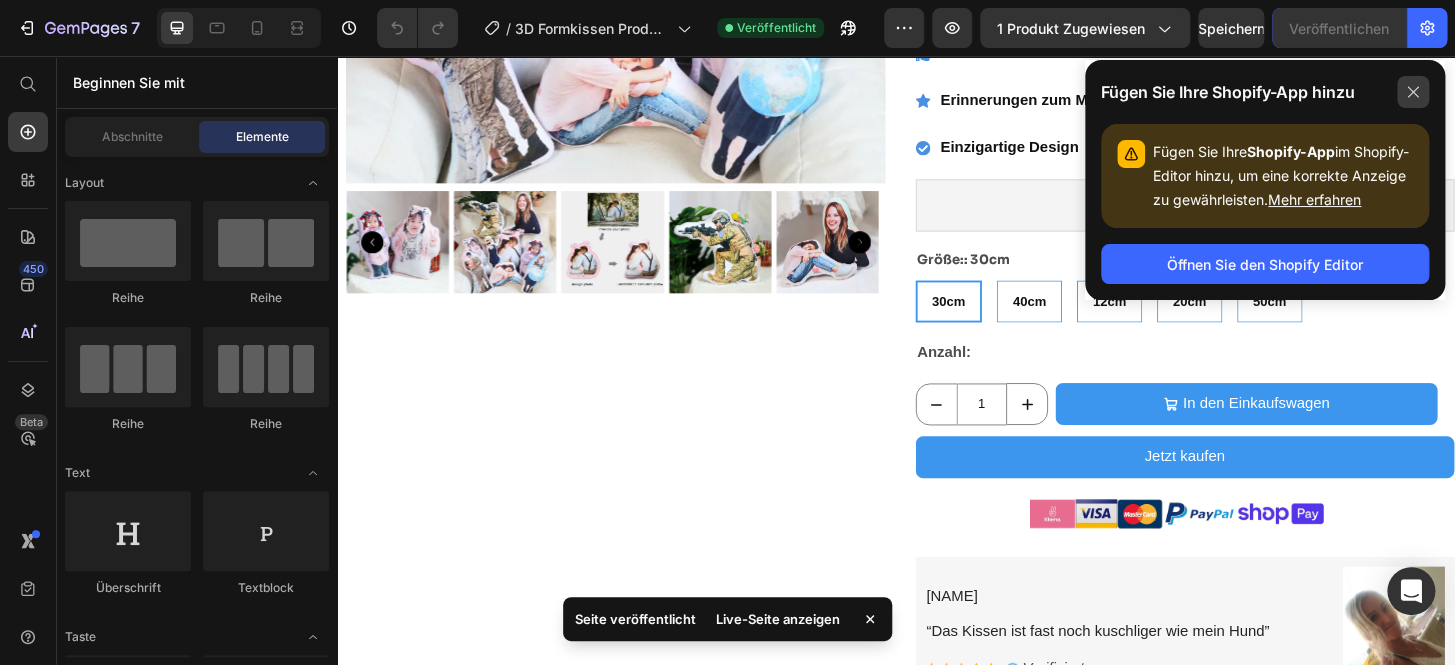 click 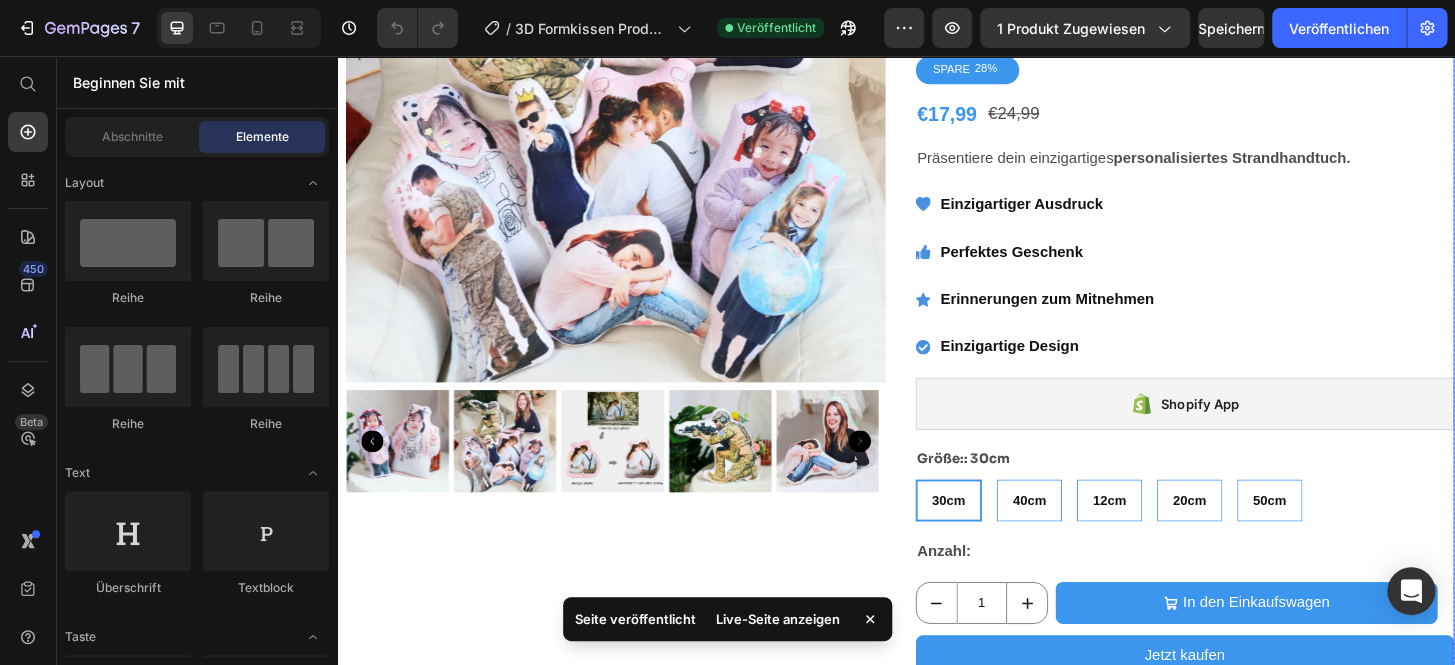 scroll, scrollTop: 181, scrollLeft: 0, axis: vertical 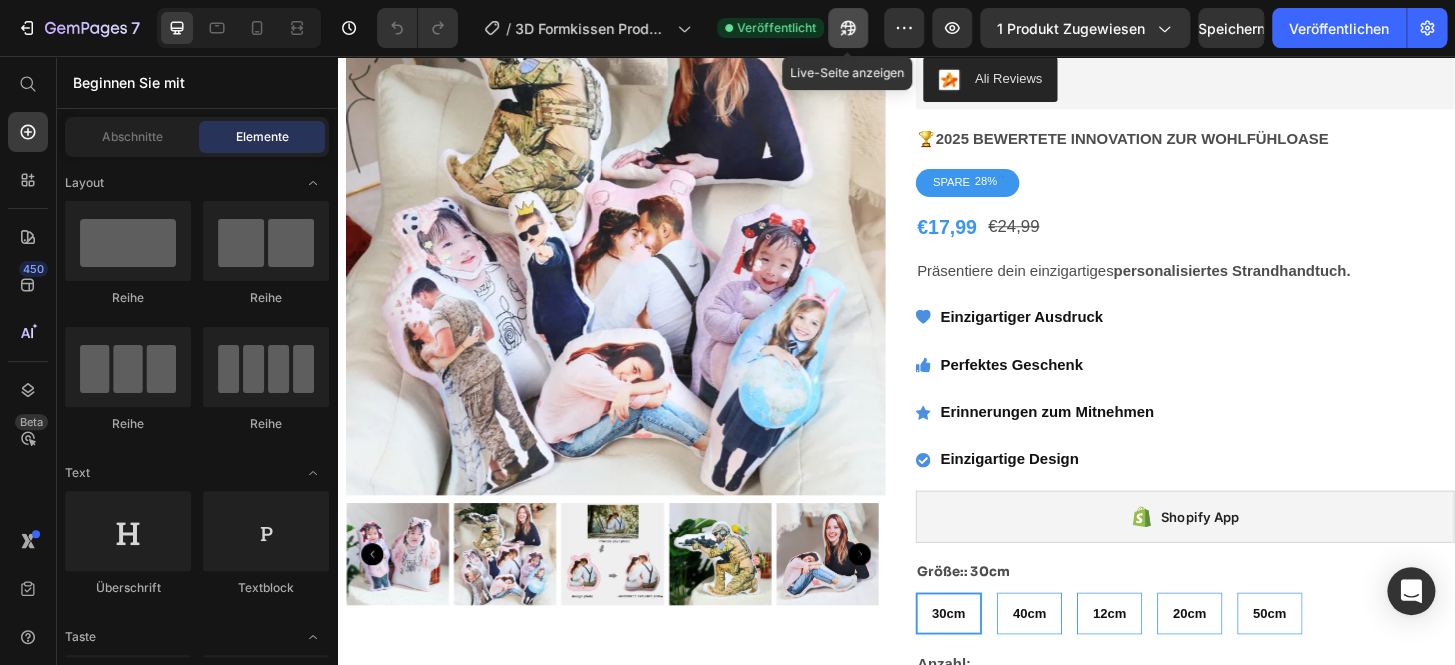 click 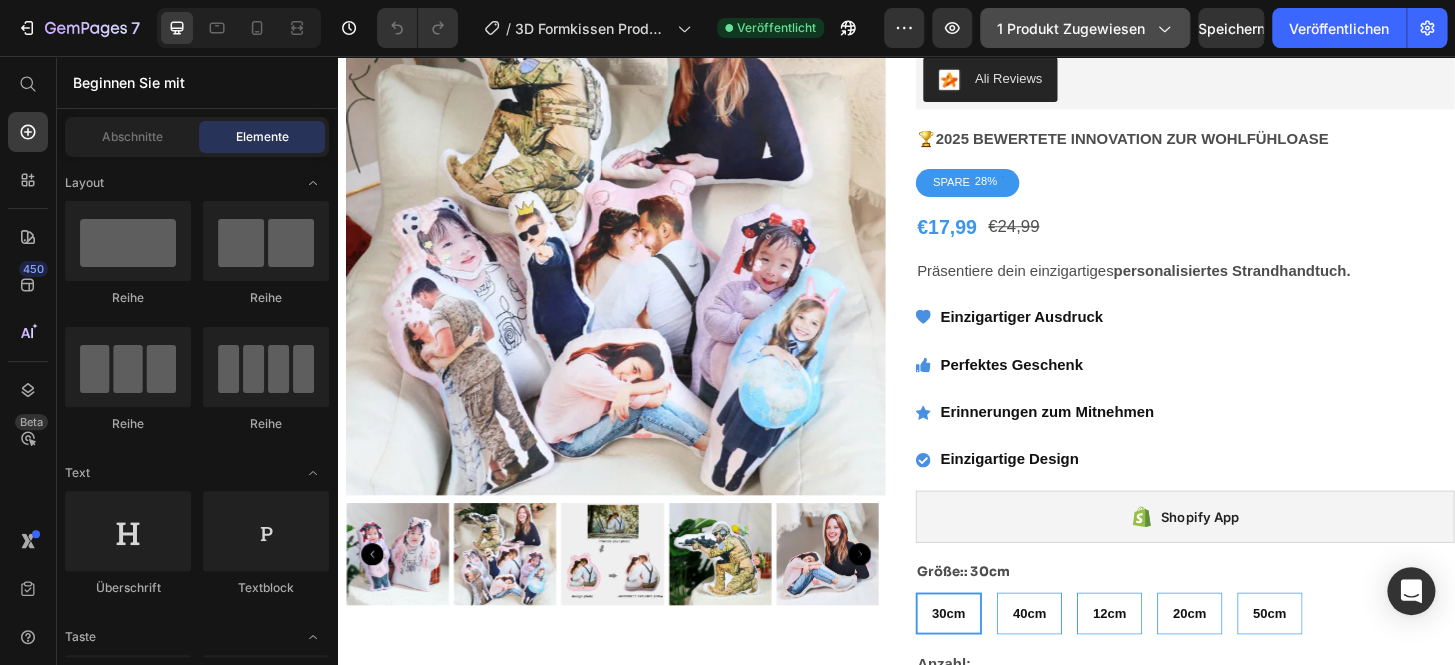 click on "1 Produkt zugewiesen" at bounding box center [1071, 28] 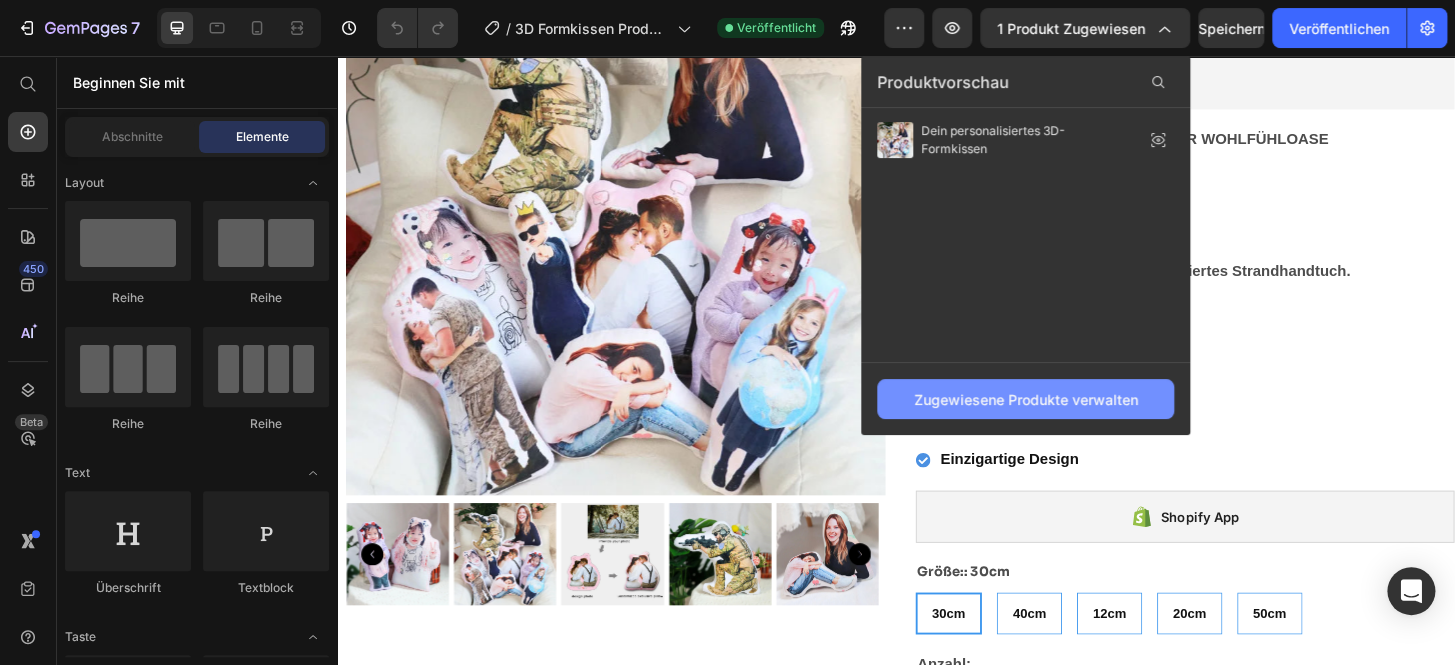 click on "Zugewiesene Produkte verwalten" at bounding box center [1026, 399] 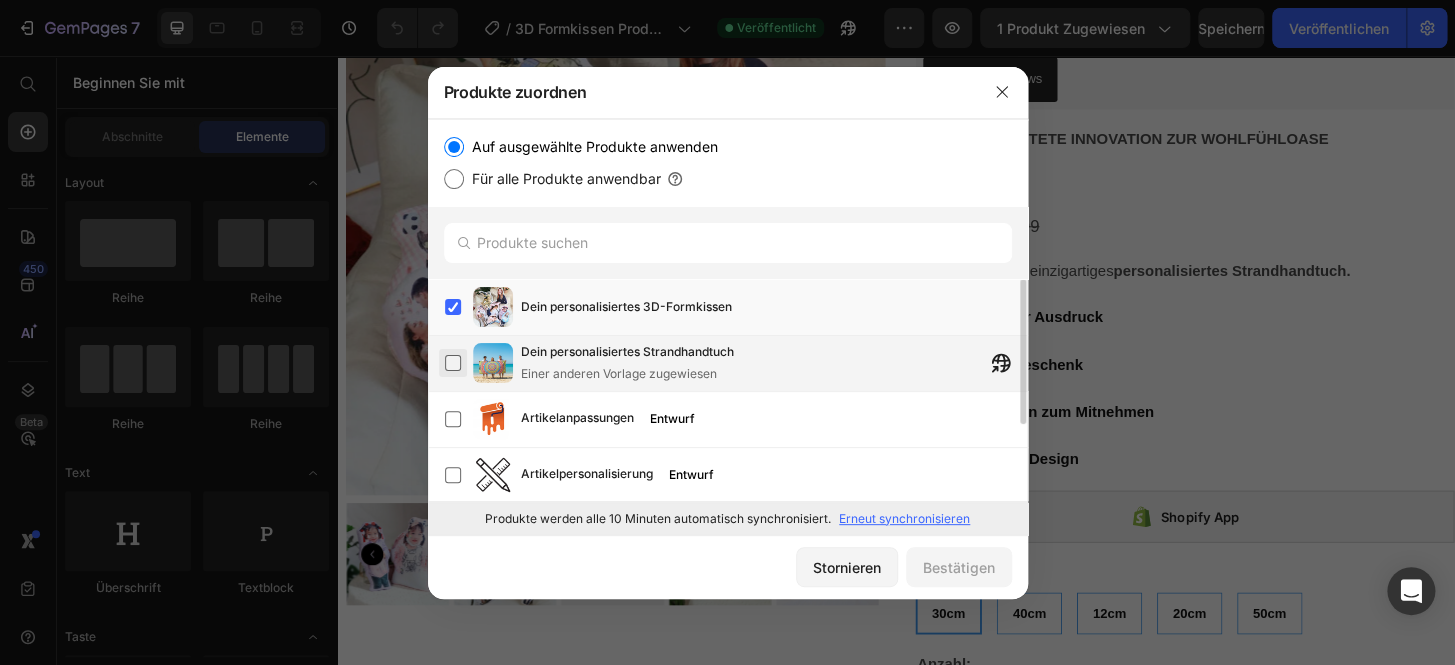 click at bounding box center [453, 363] 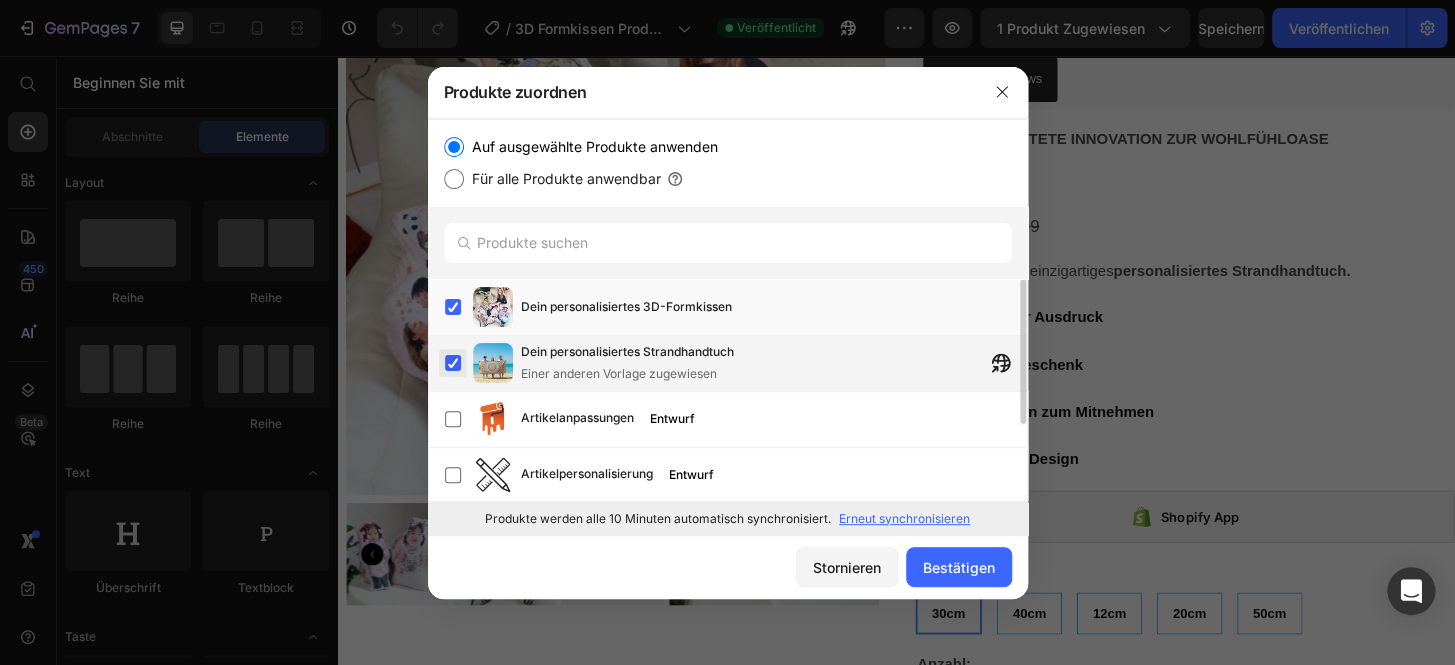 click at bounding box center (453, 363) 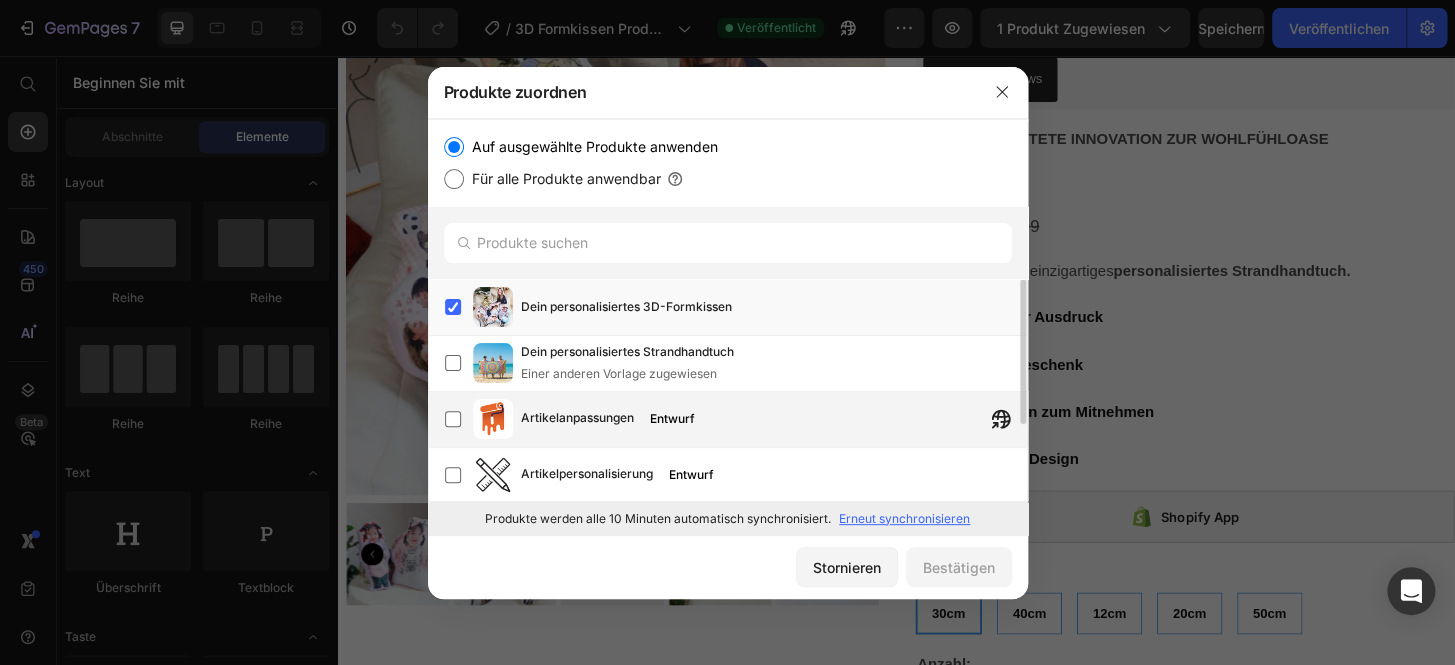 scroll, scrollTop: 90, scrollLeft: 0, axis: vertical 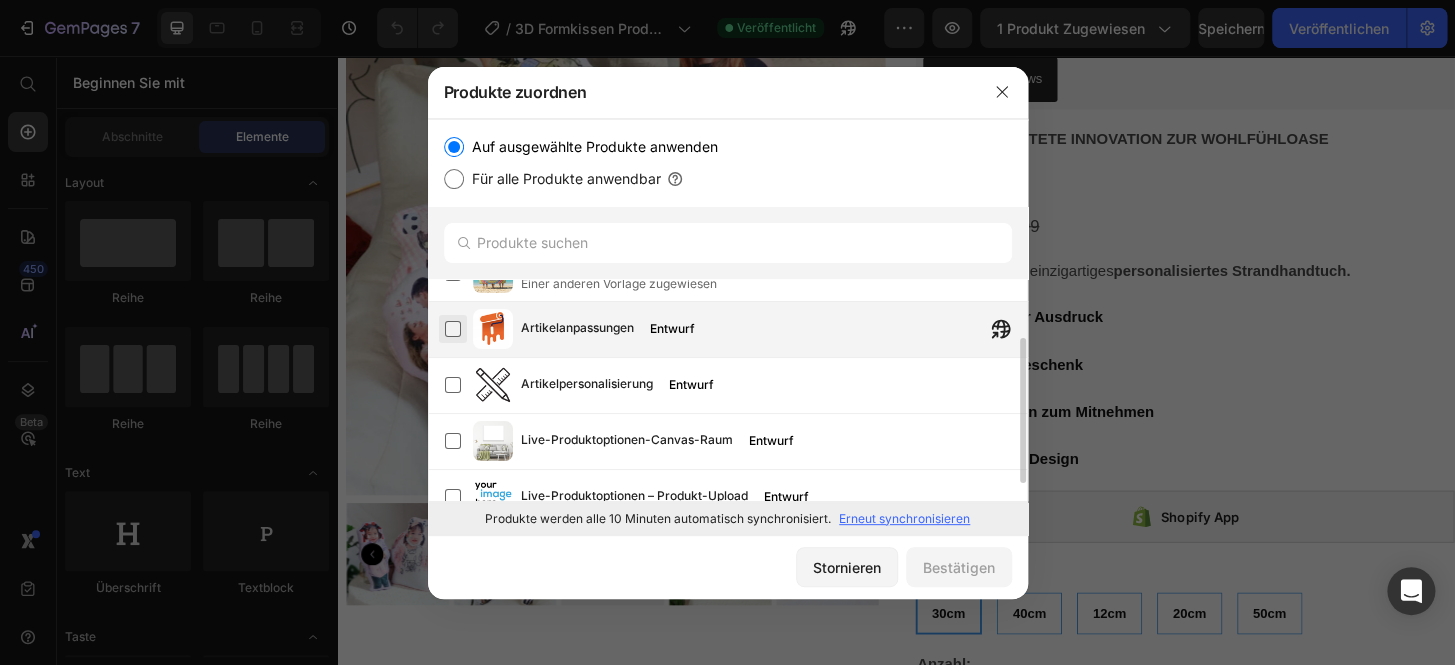 click at bounding box center [453, 329] 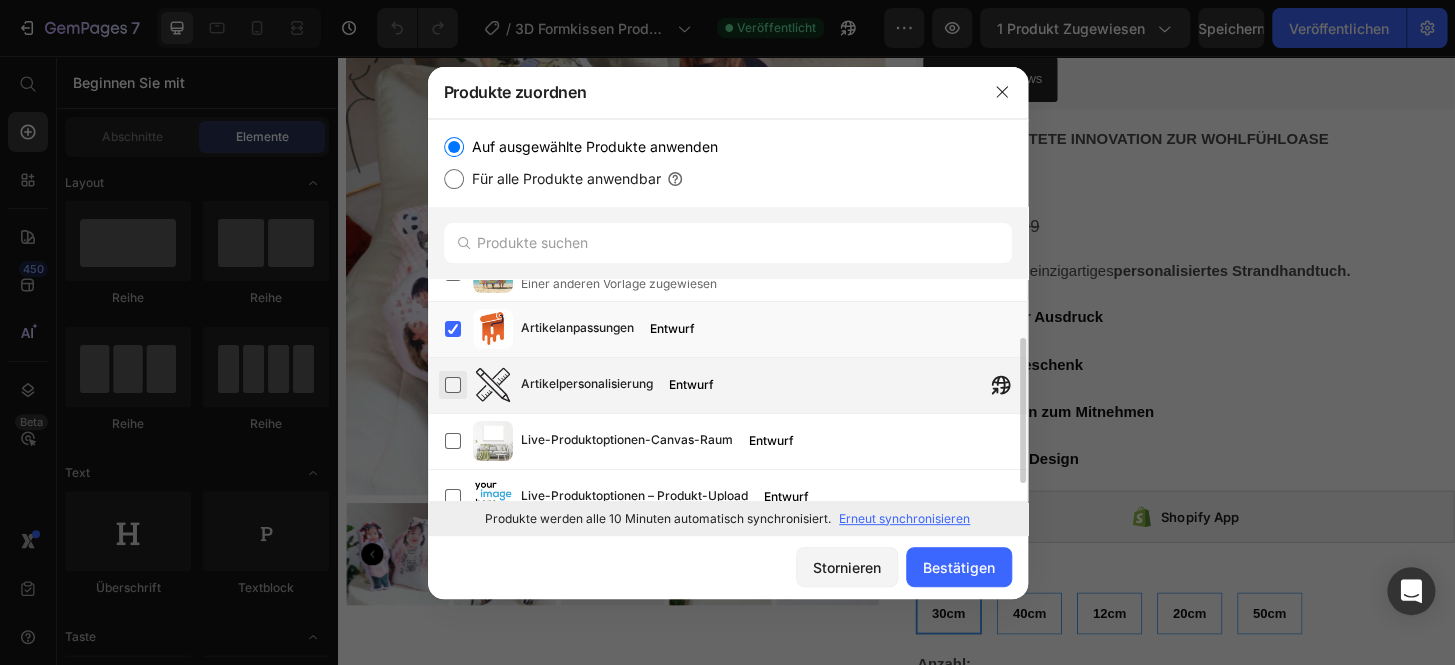 click at bounding box center [453, 385] 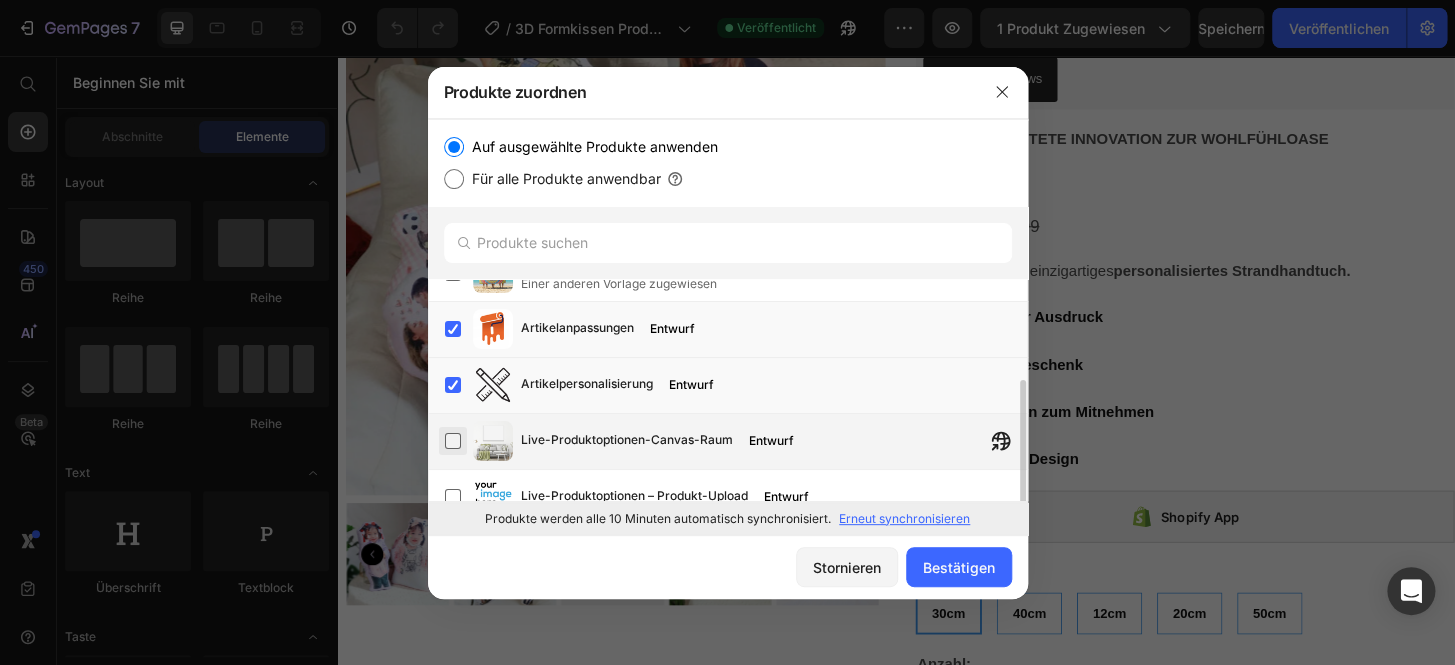 scroll, scrollTop: 115, scrollLeft: 0, axis: vertical 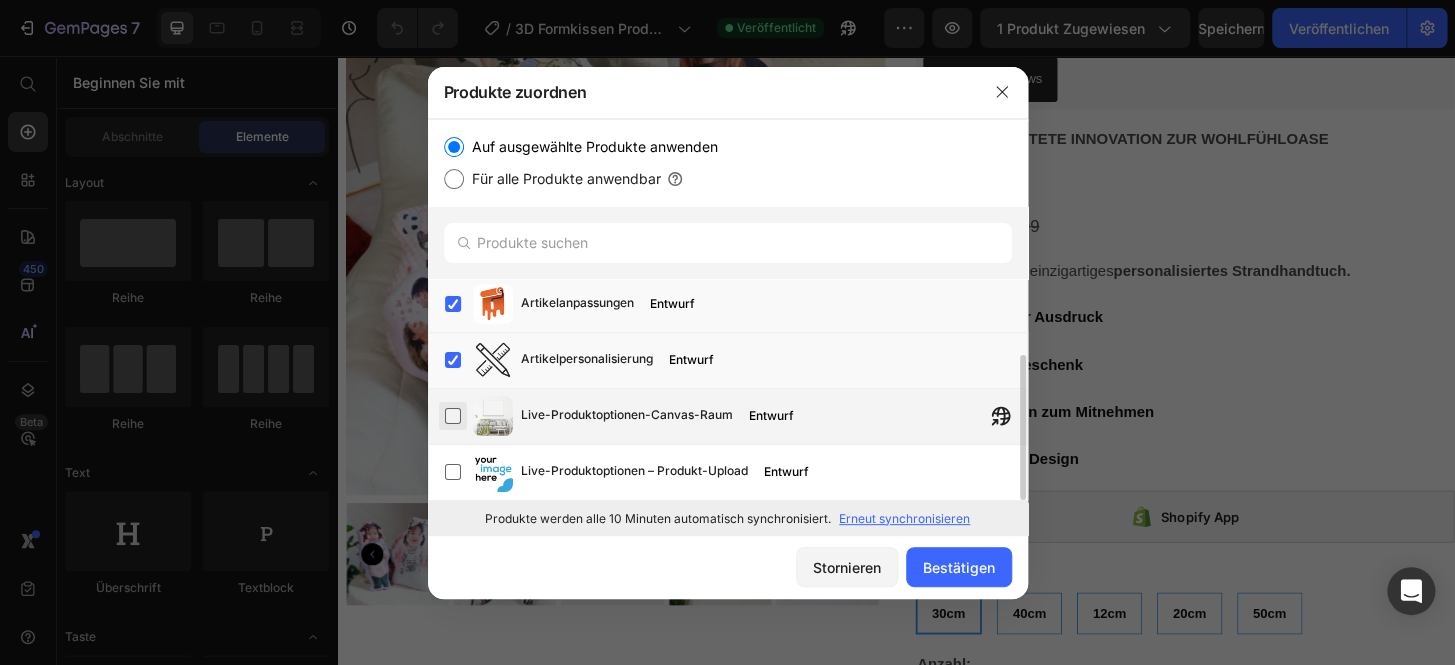 click at bounding box center (453, 416) 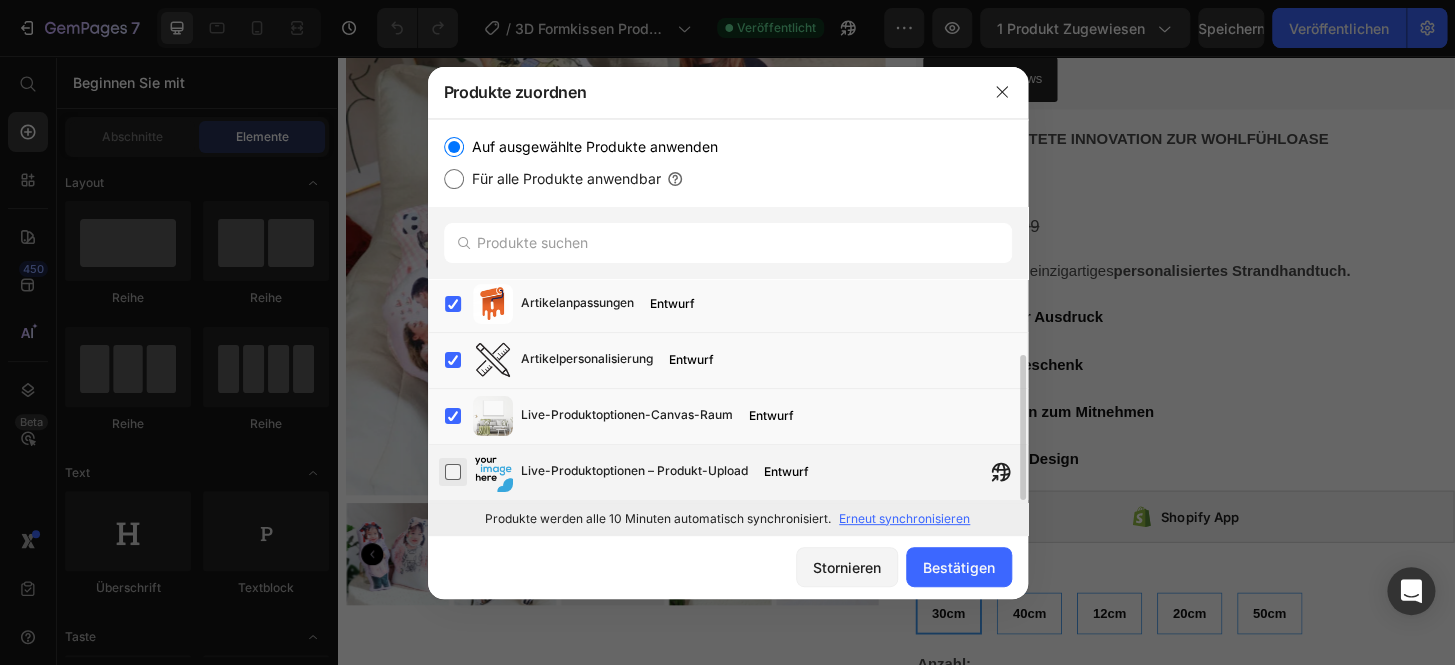 click at bounding box center (453, 472) 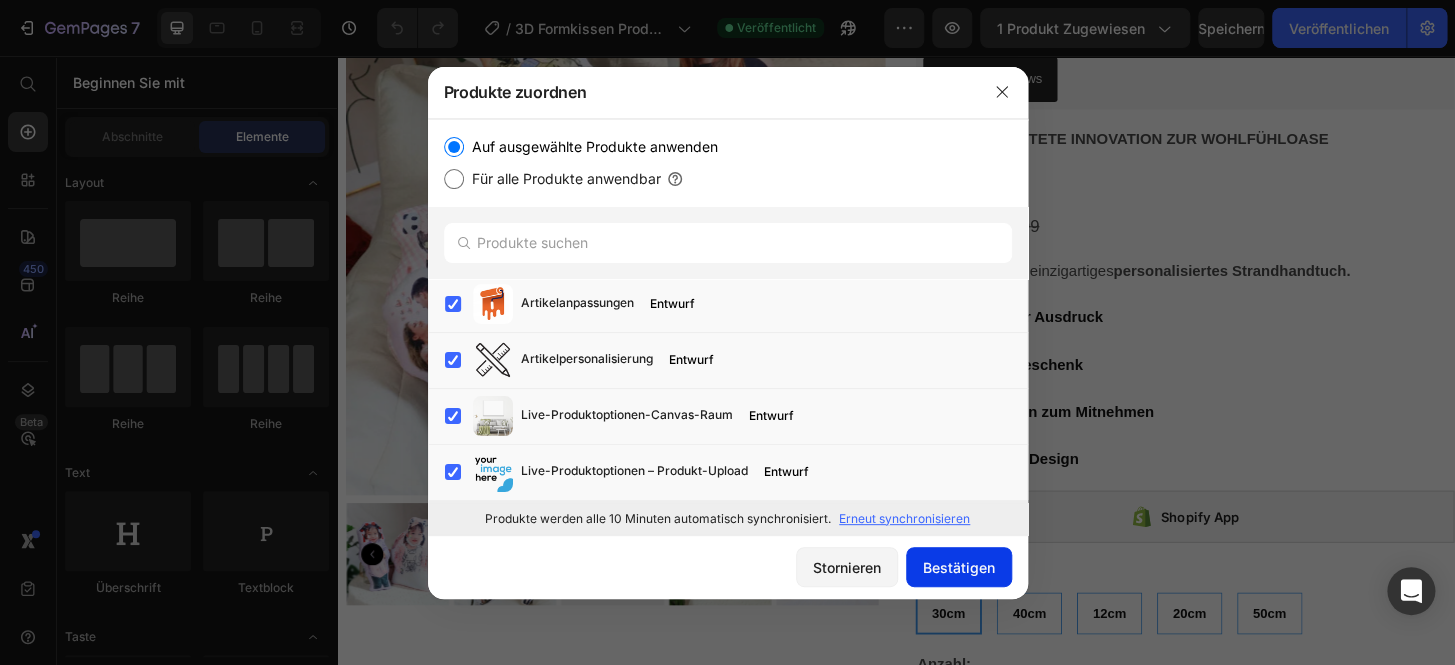 click on "Bestätigen" at bounding box center (959, 567) 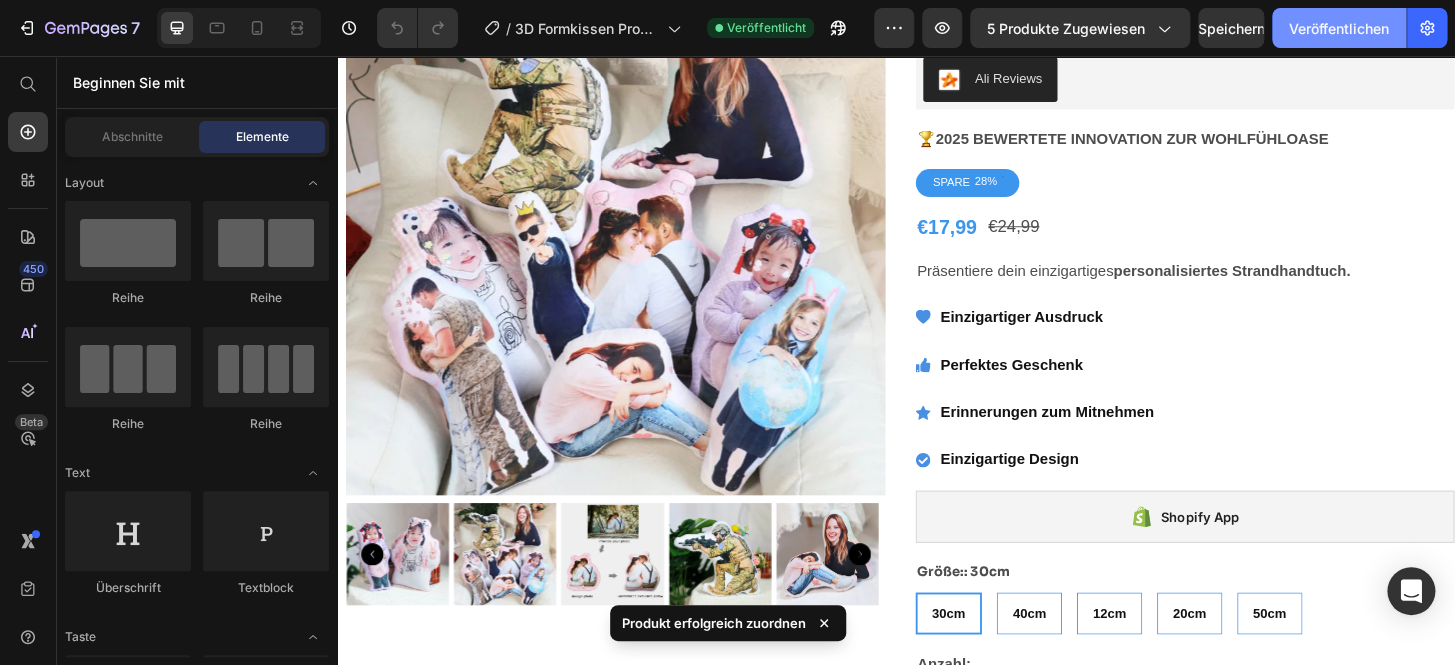click on "Veröffentlichen" 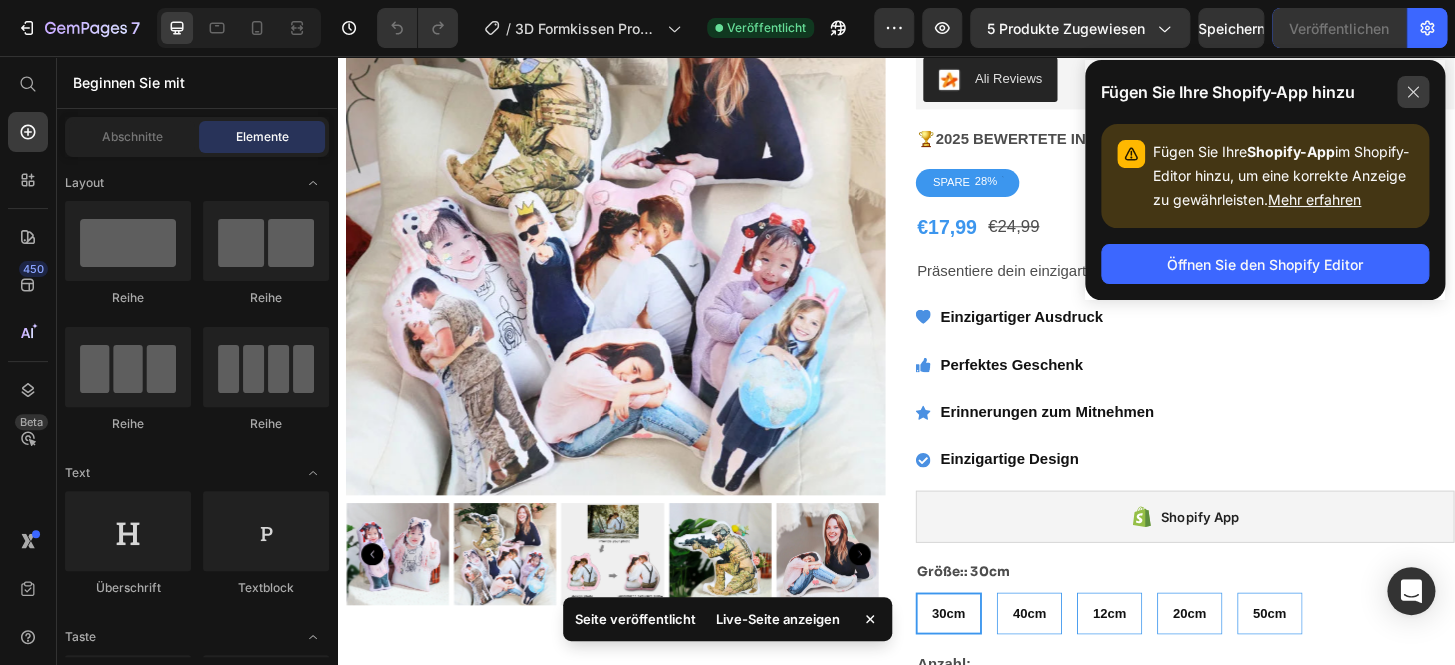 click 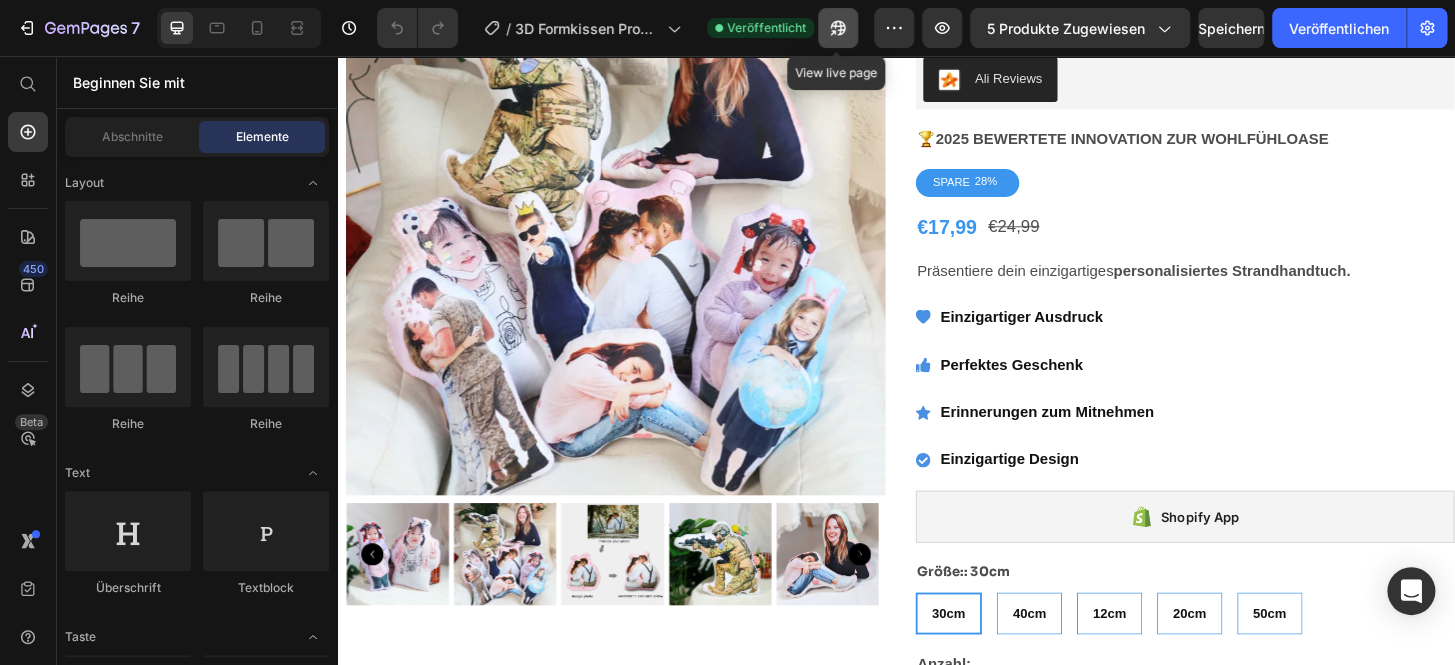 click 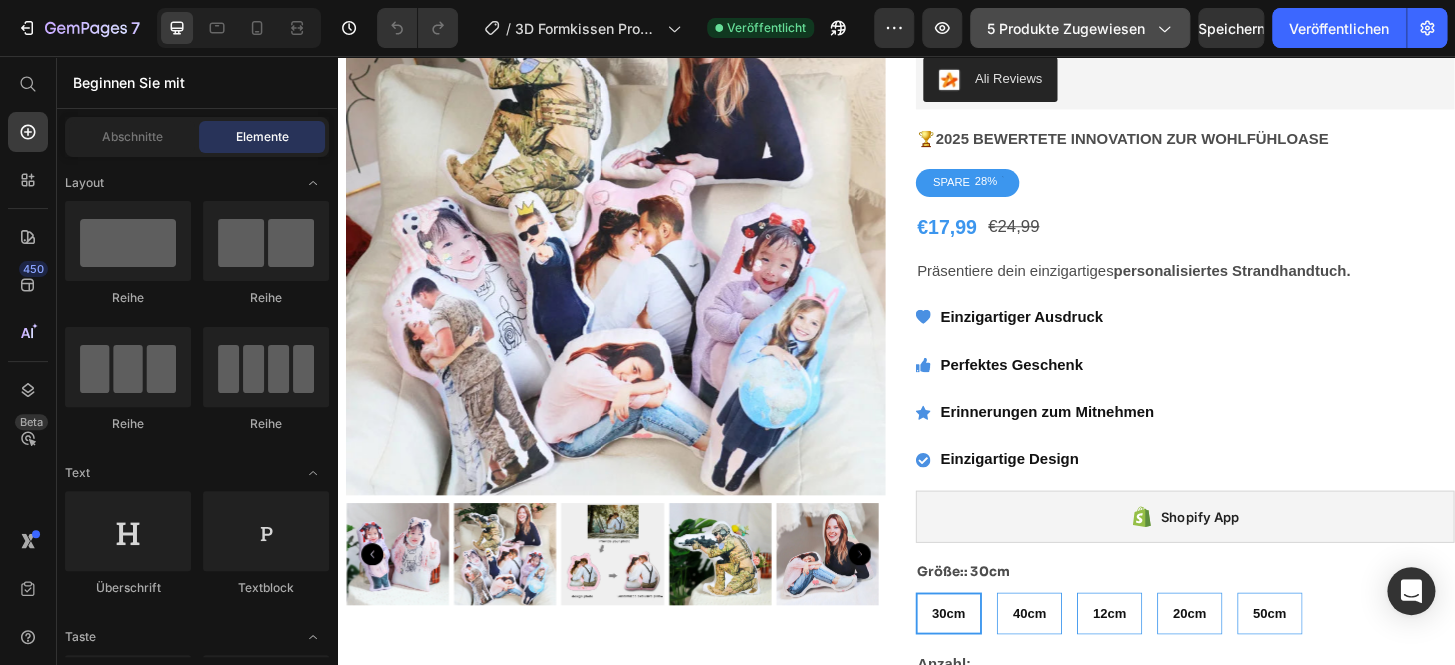 click on "5 Produkte zugewiesen" at bounding box center (1066, 28) 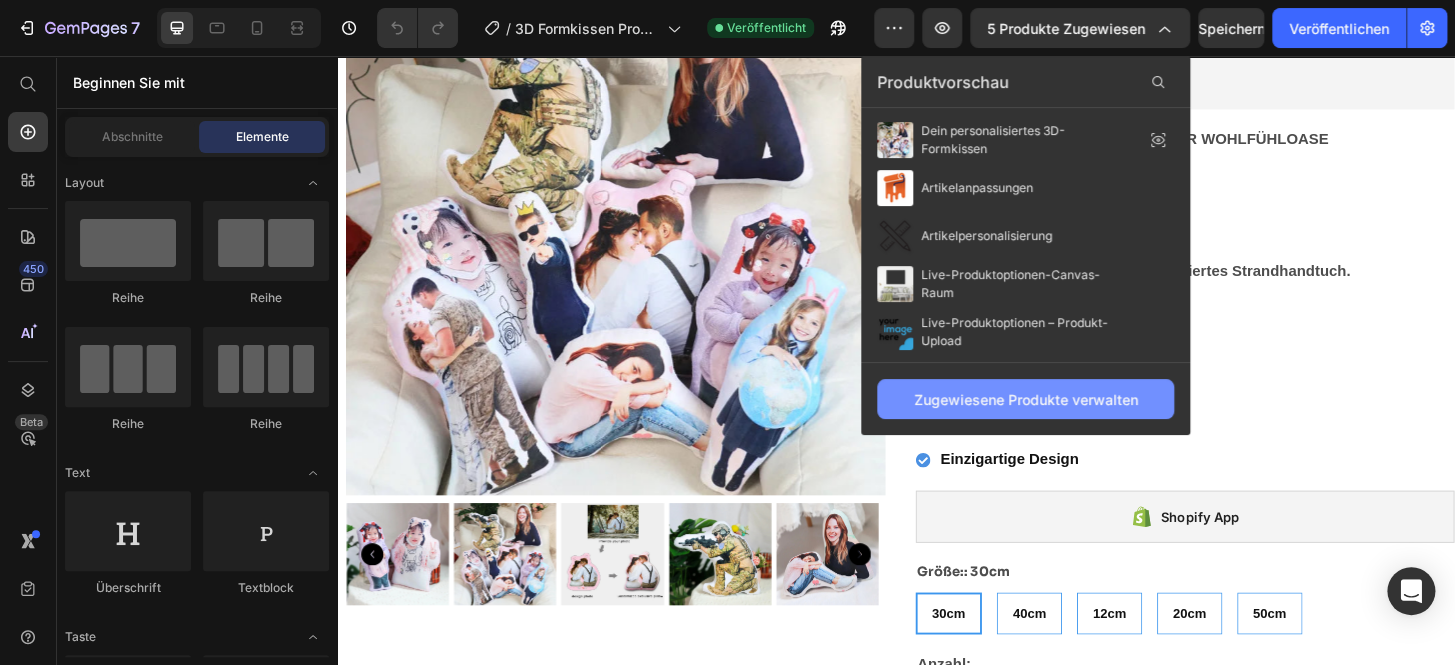 click on "Zugewiesene Produkte verwalten" at bounding box center [1026, 399] 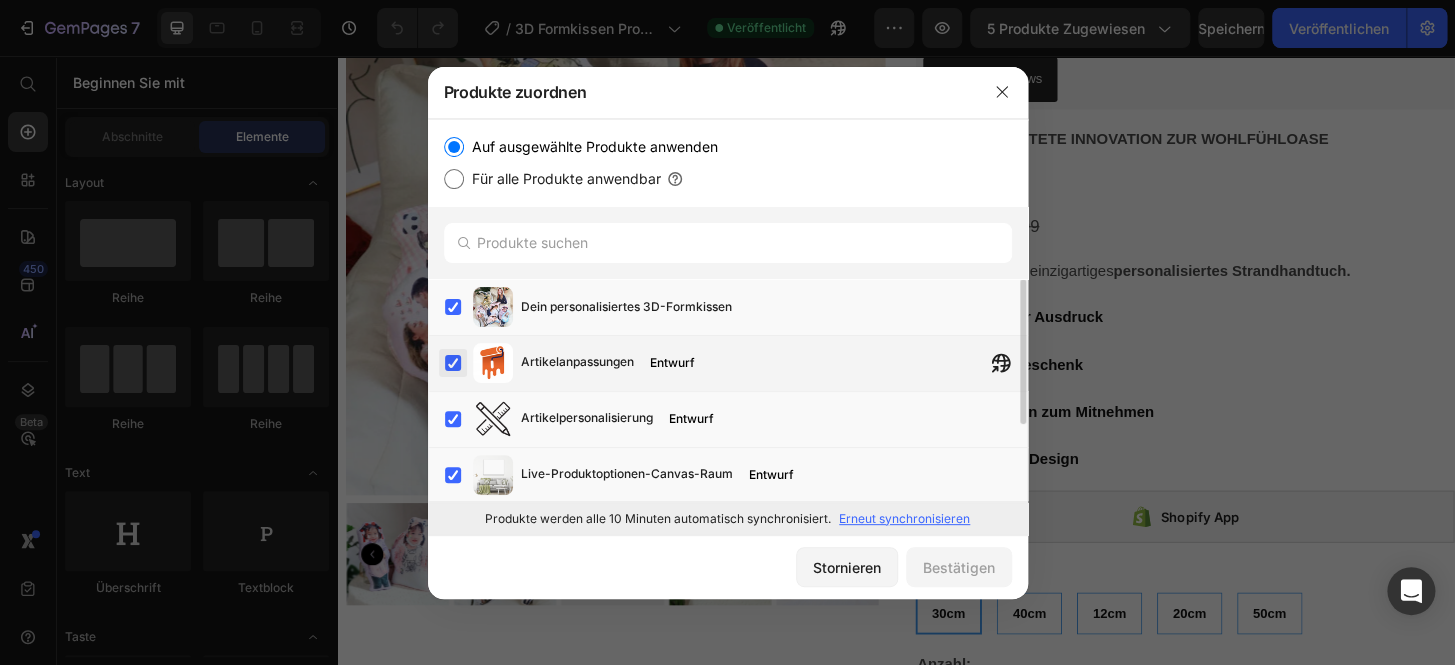click at bounding box center [453, 363] 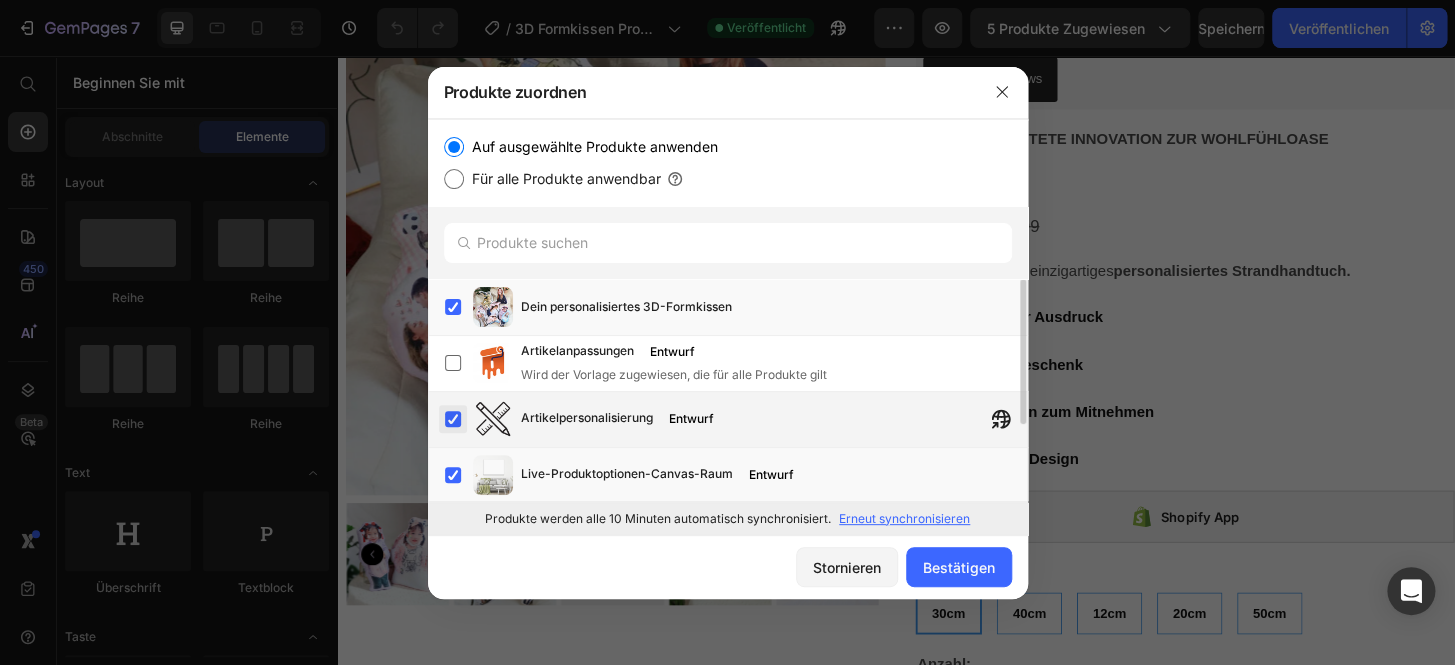 click at bounding box center [453, 419] 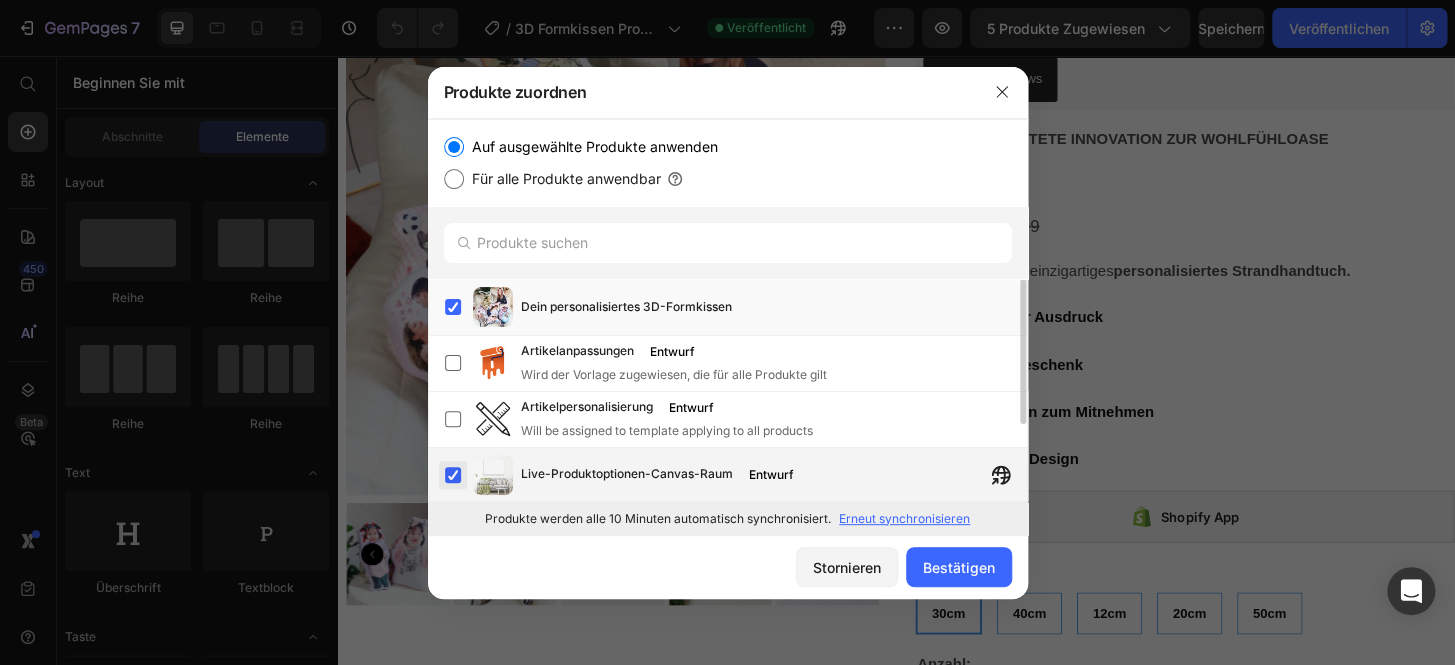 click at bounding box center [453, 475] 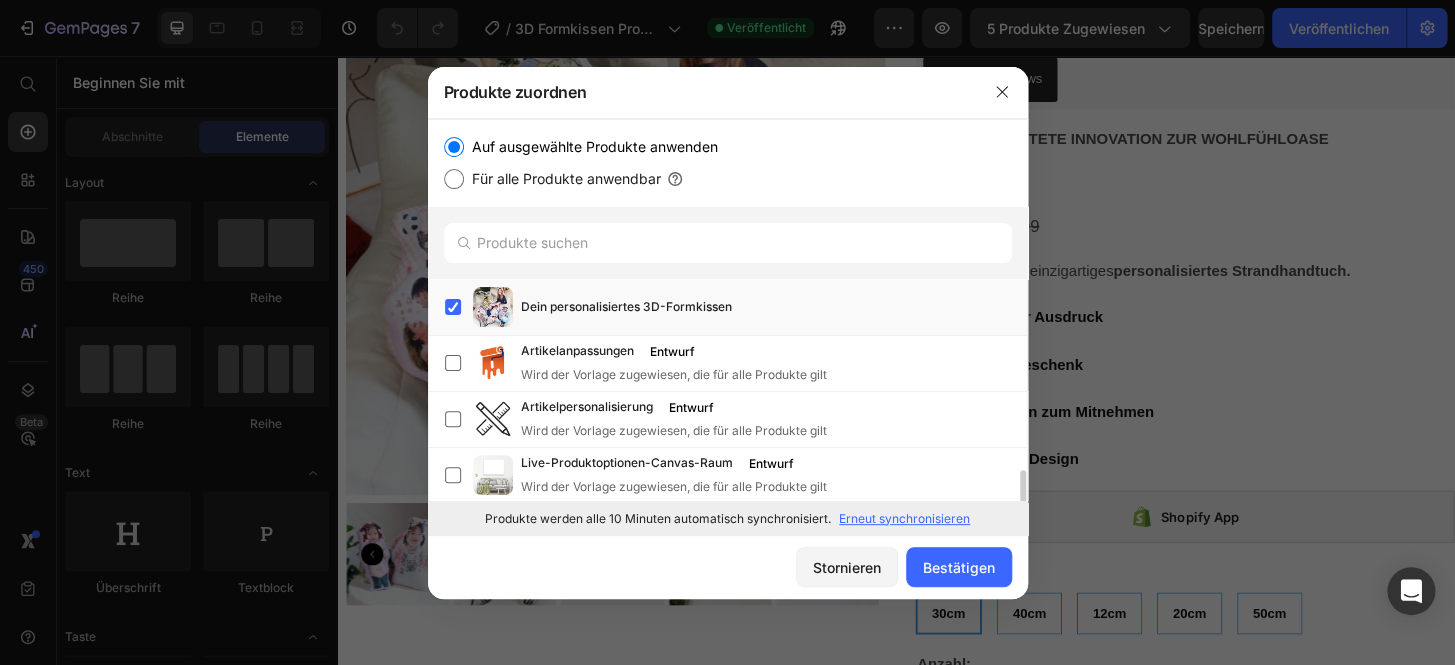 scroll, scrollTop: 115, scrollLeft: 0, axis: vertical 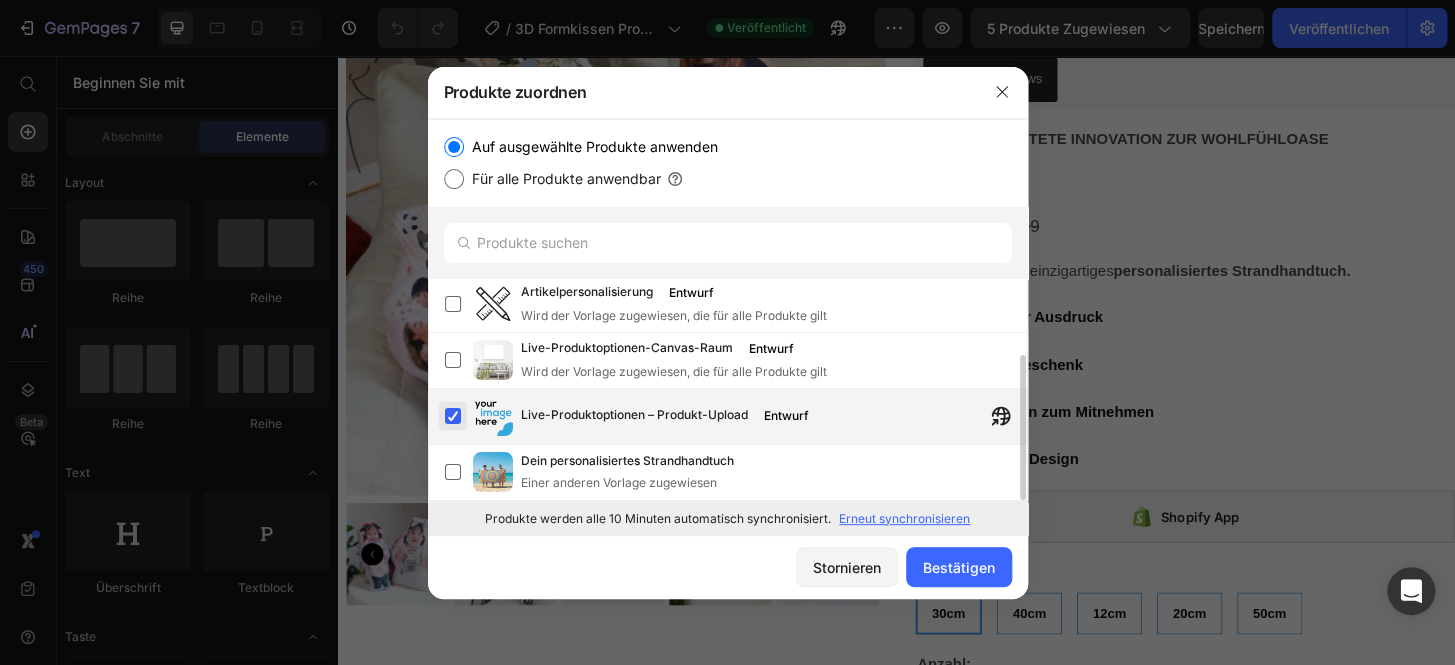 click at bounding box center (453, 416) 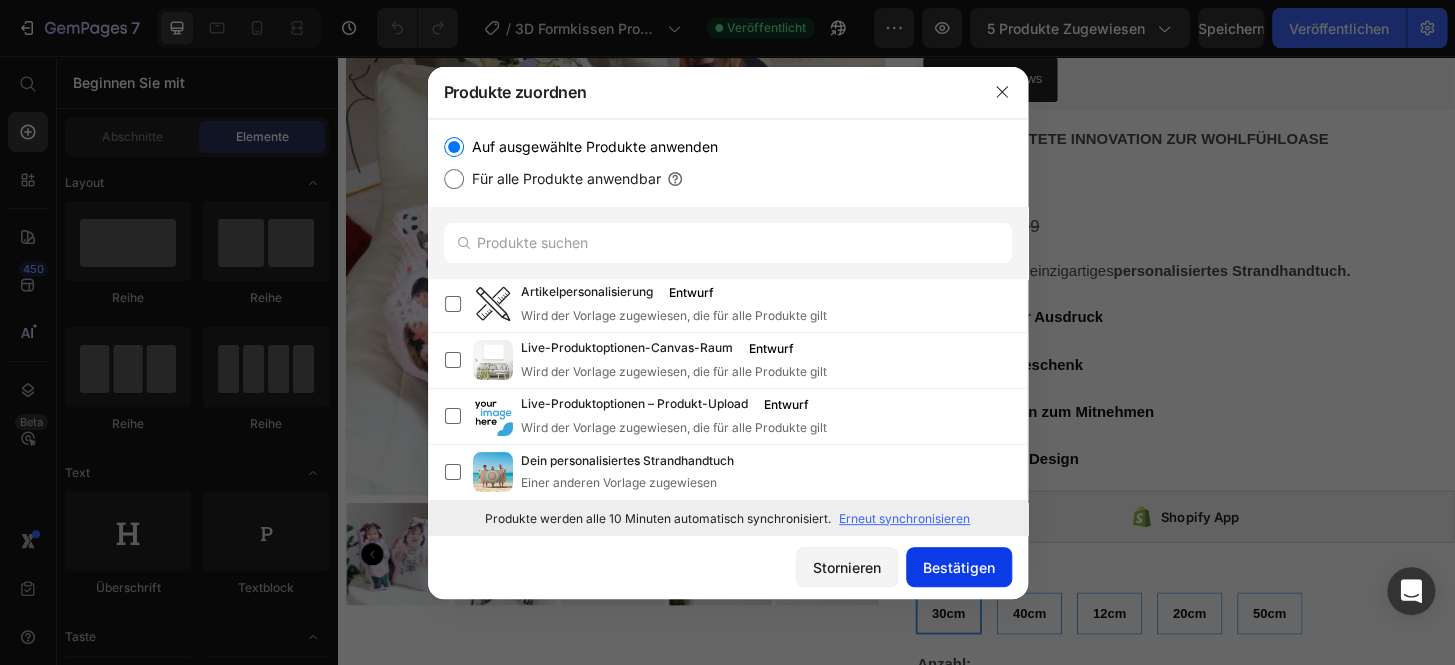 click on "Bestätigen" at bounding box center [959, 567] 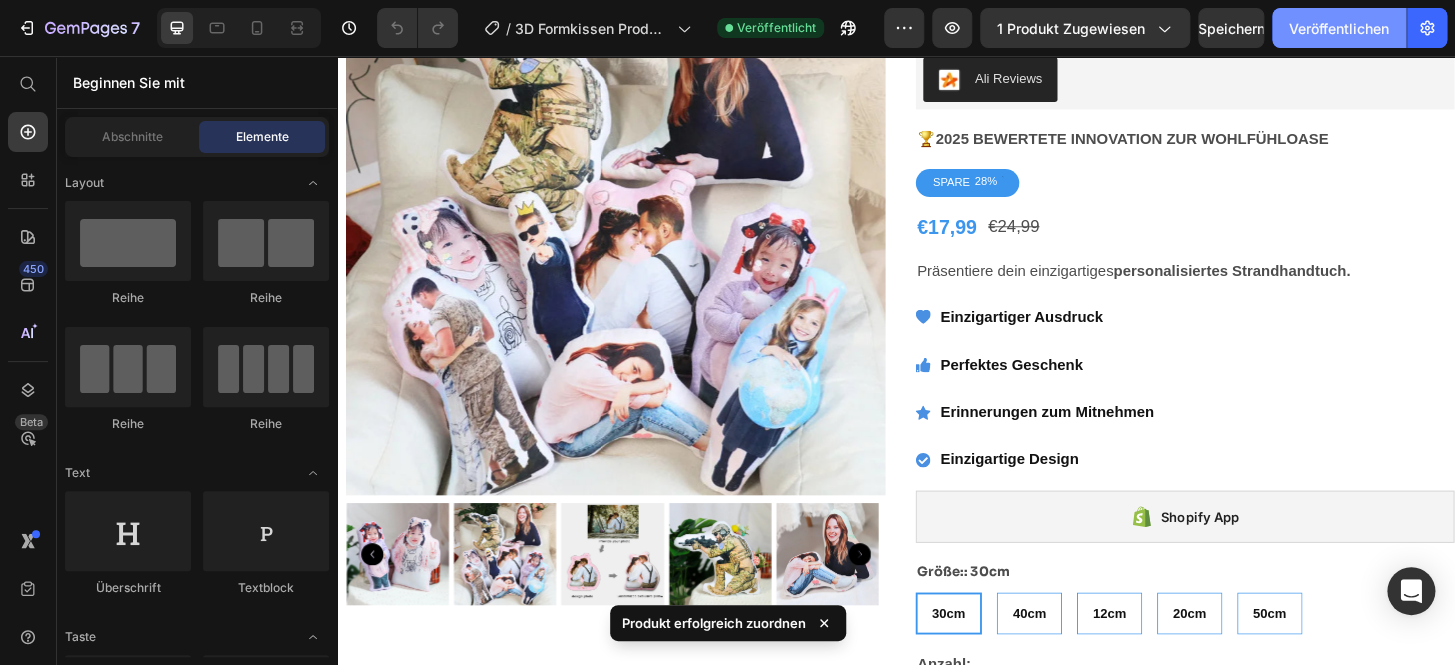 click on "Veröffentlichen" at bounding box center [1339, 28] 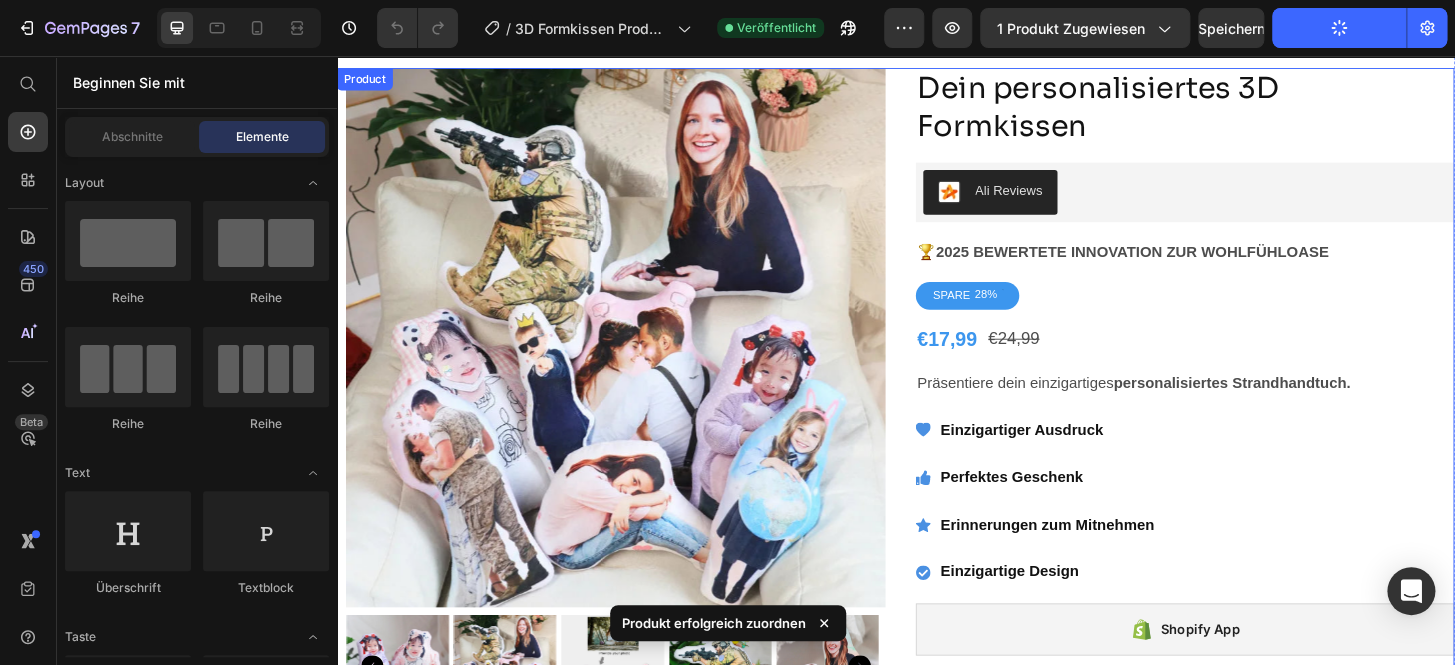 scroll, scrollTop: 0, scrollLeft: 0, axis: both 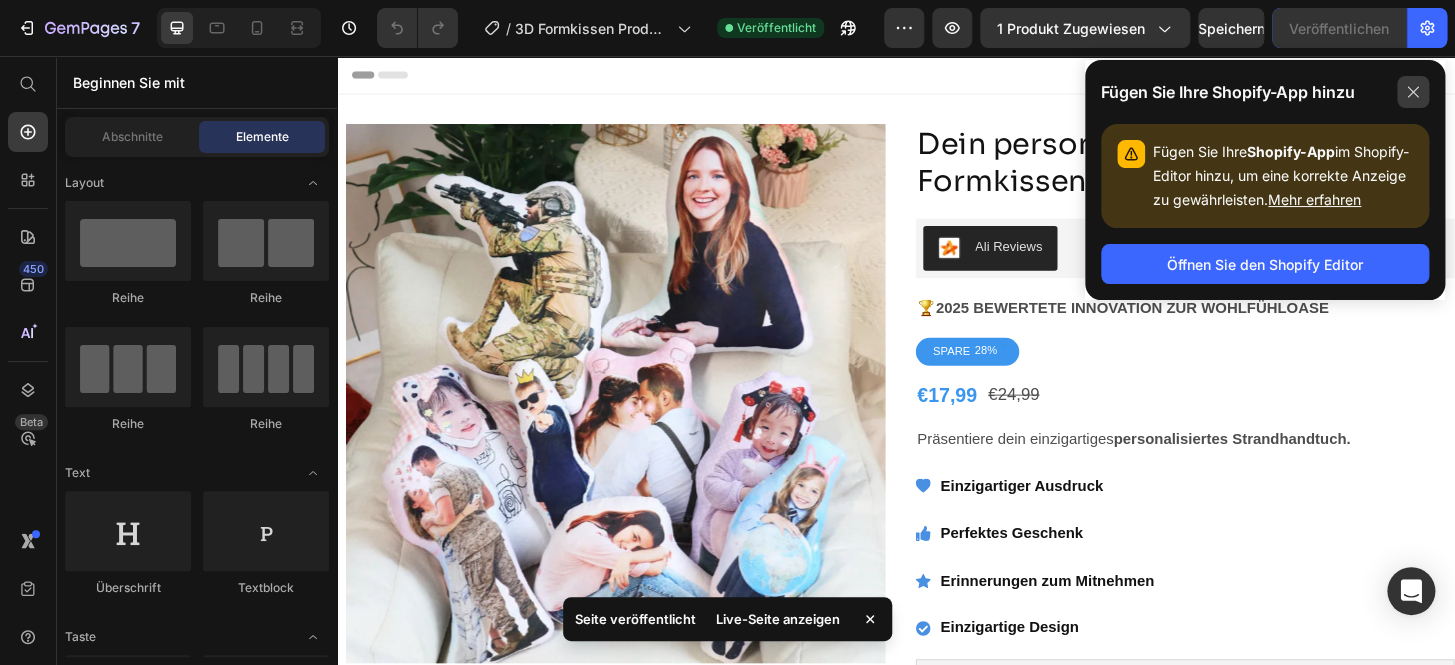click 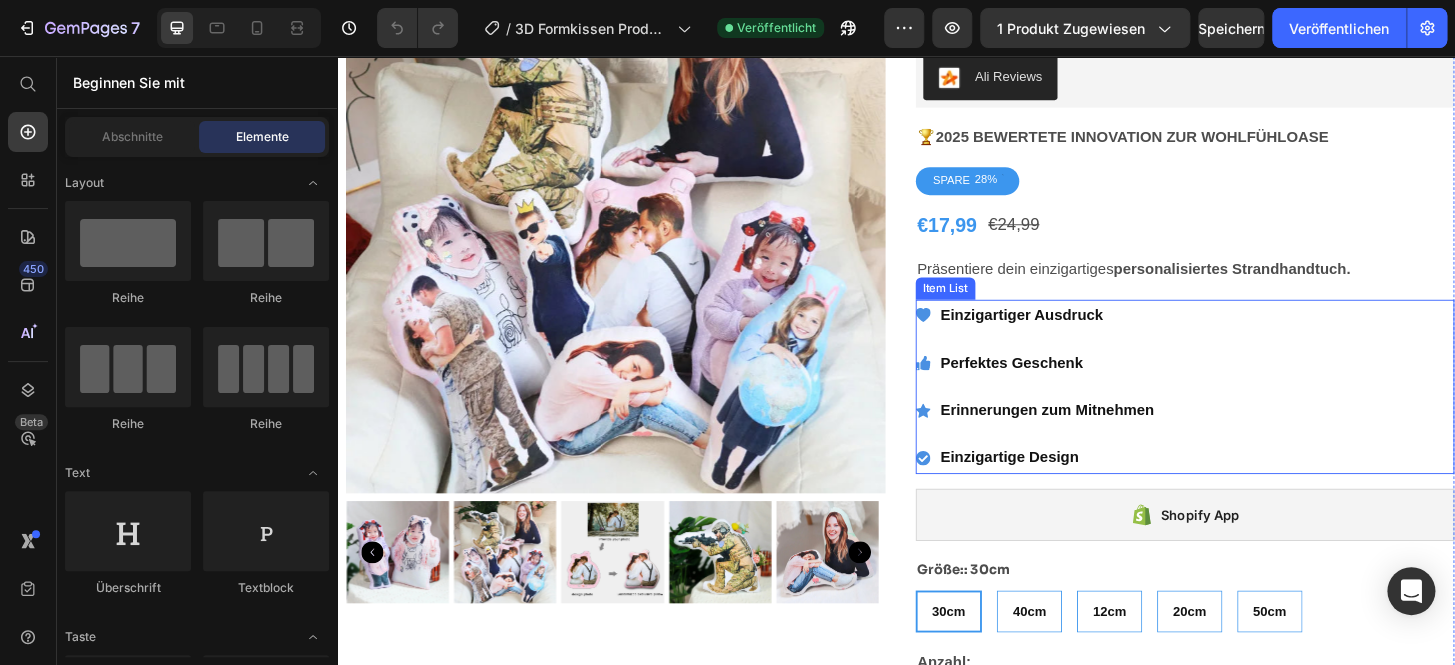 scroll, scrollTop: 302, scrollLeft: 0, axis: vertical 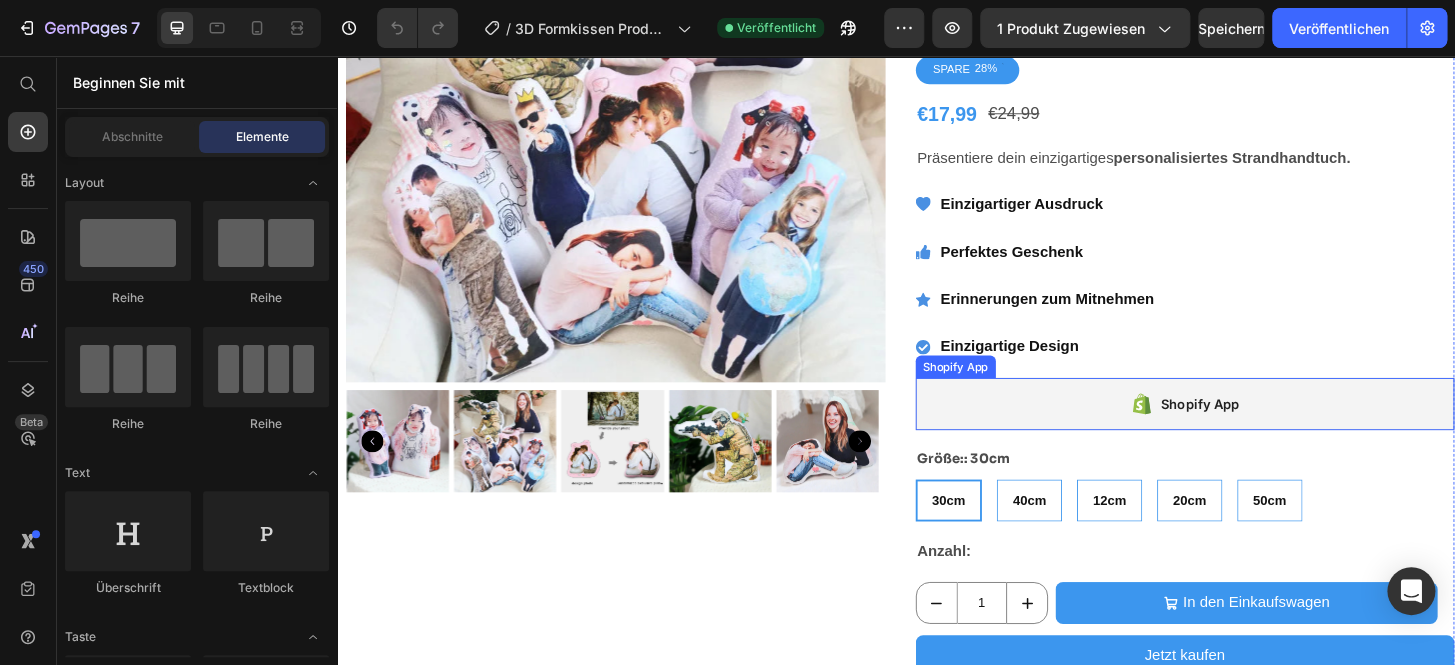 click on "Shopify App" at bounding box center [1247, 429] 